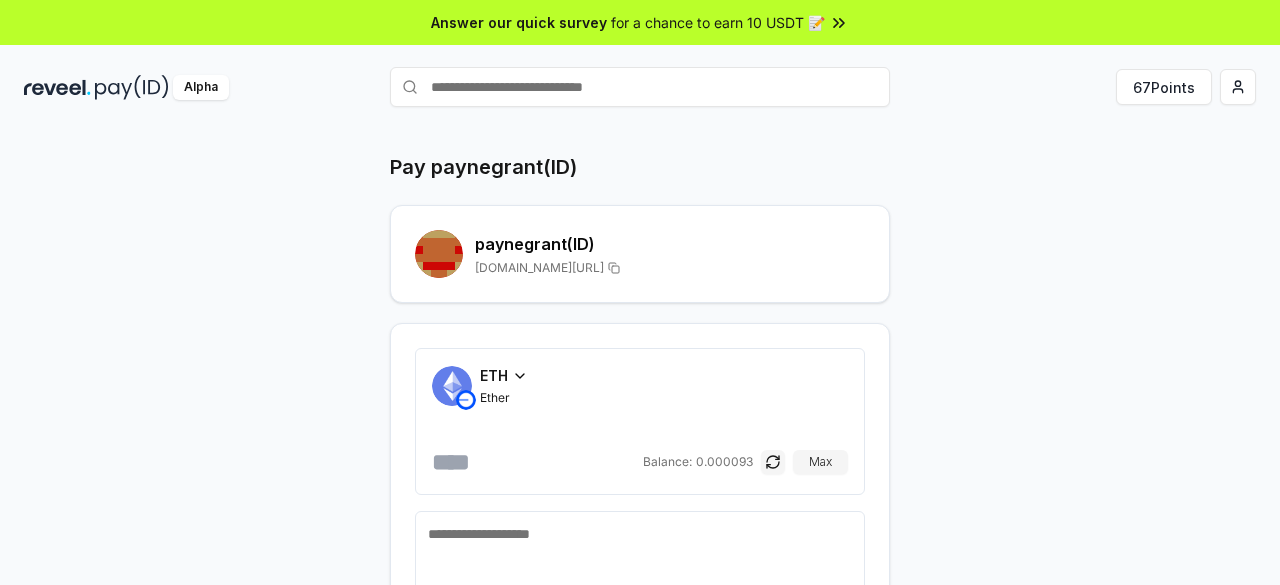 scroll, scrollTop: 0, scrollLeft: 0, axis: both 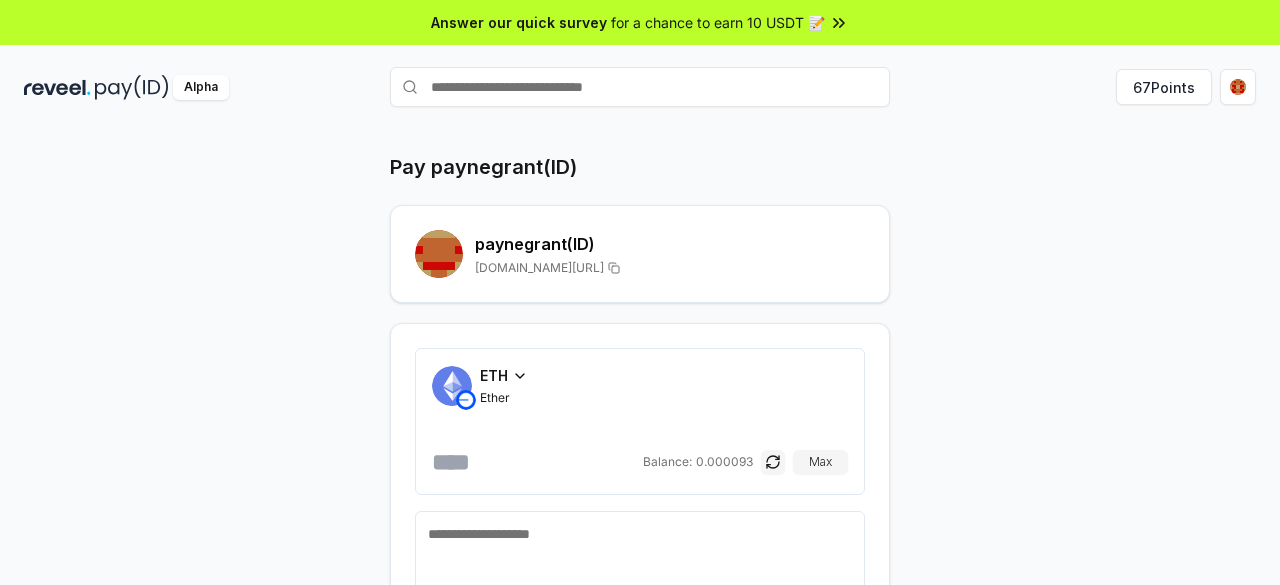 click on "ETH" at bounding box center [494, 375] 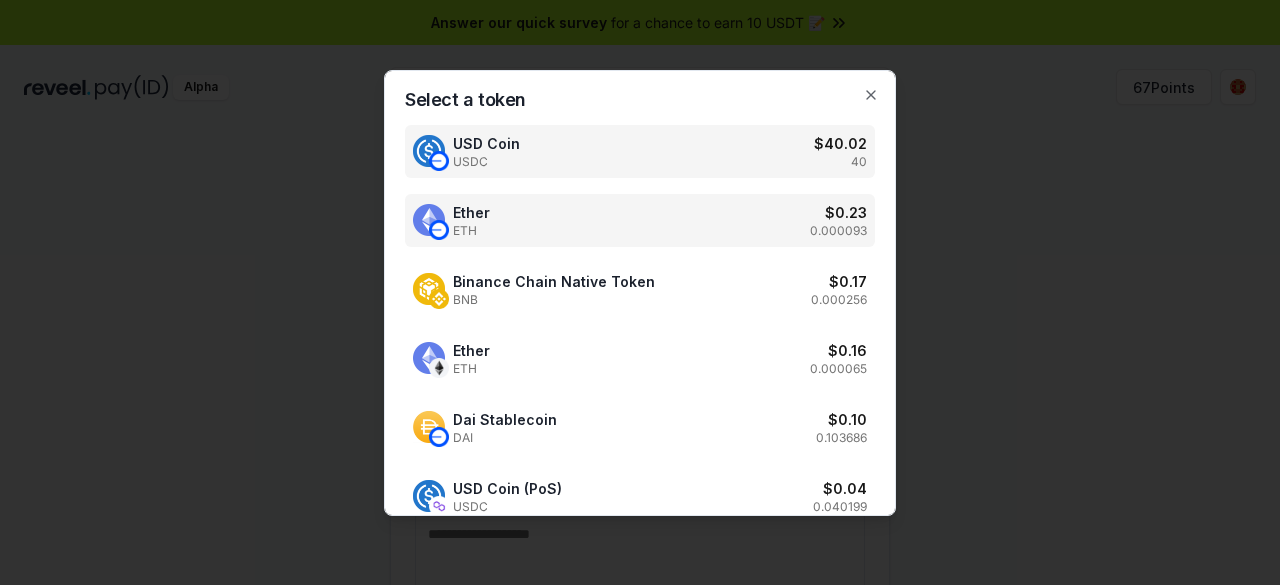 click on "USD Coin USDC $ 40.02 40" at bounding box center [640, 151] 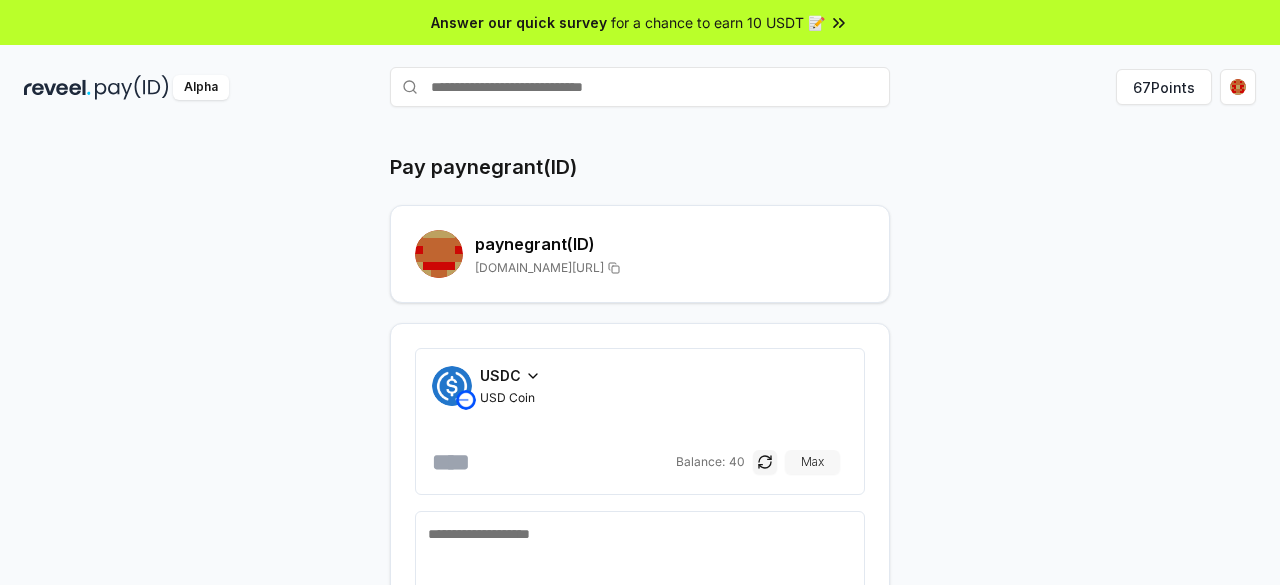 click on "Max" at bounding box center (812, 462) 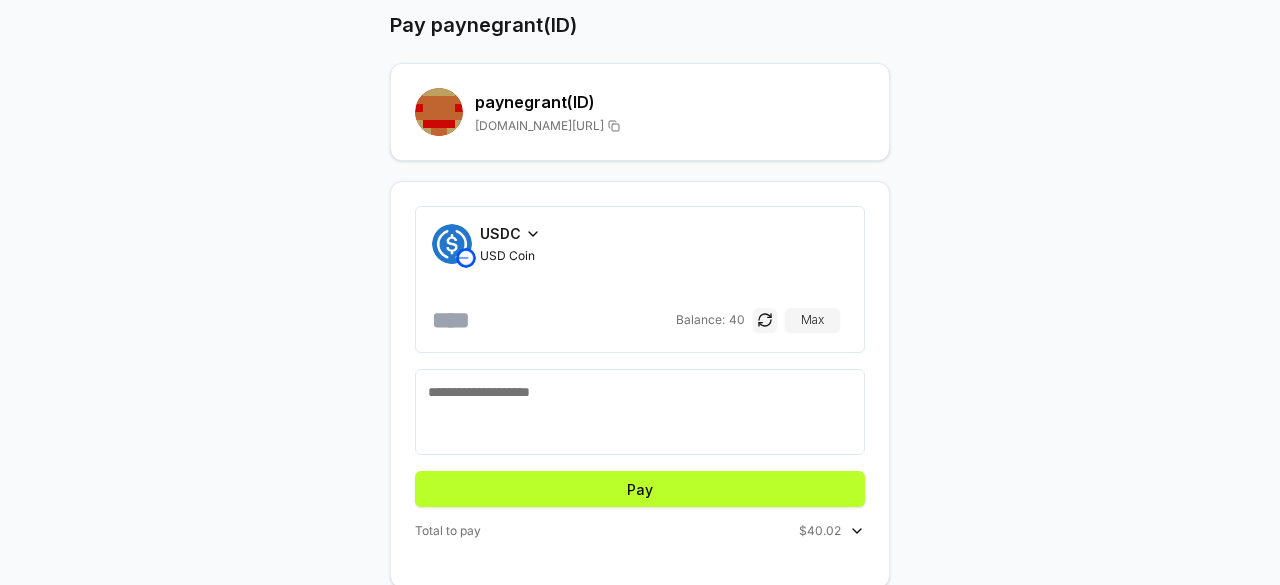 click on "Pay" at bounding box center (640, 489) 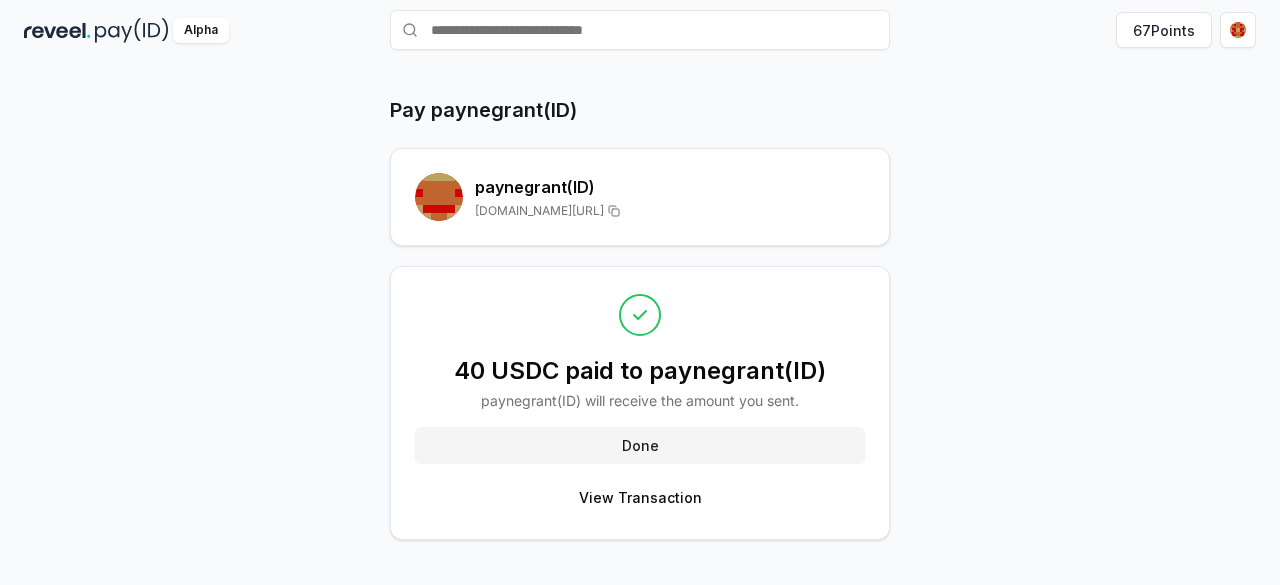 scroll, scrollTop: 57, scrollLeft: 0, axis: vertical 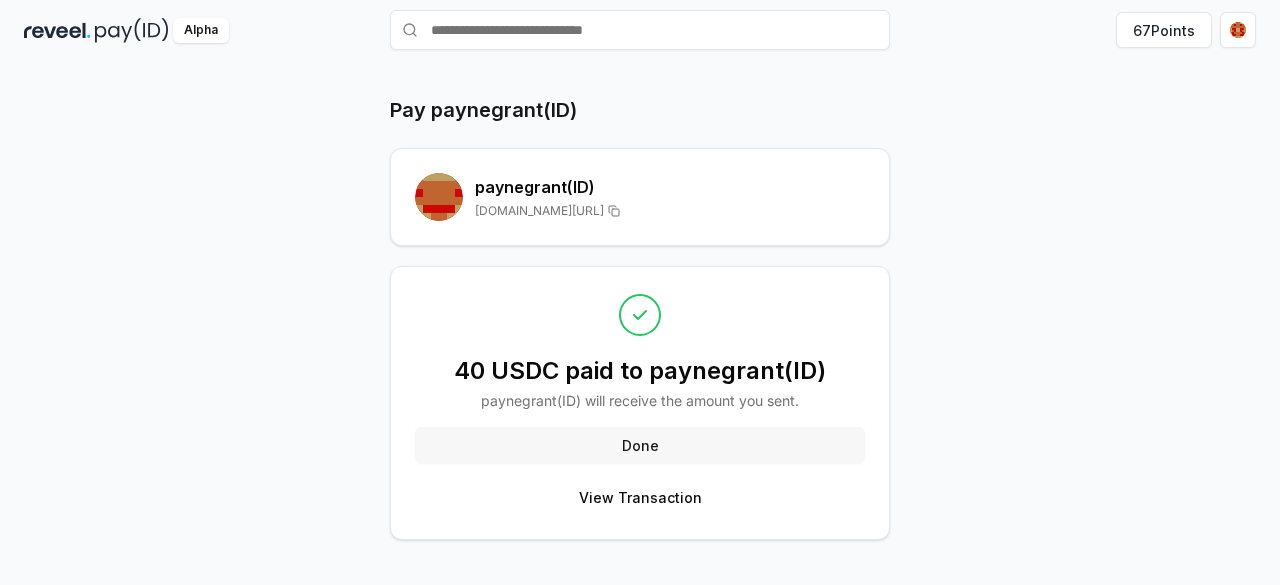 click on "Done" at bounding box center (640, 445) 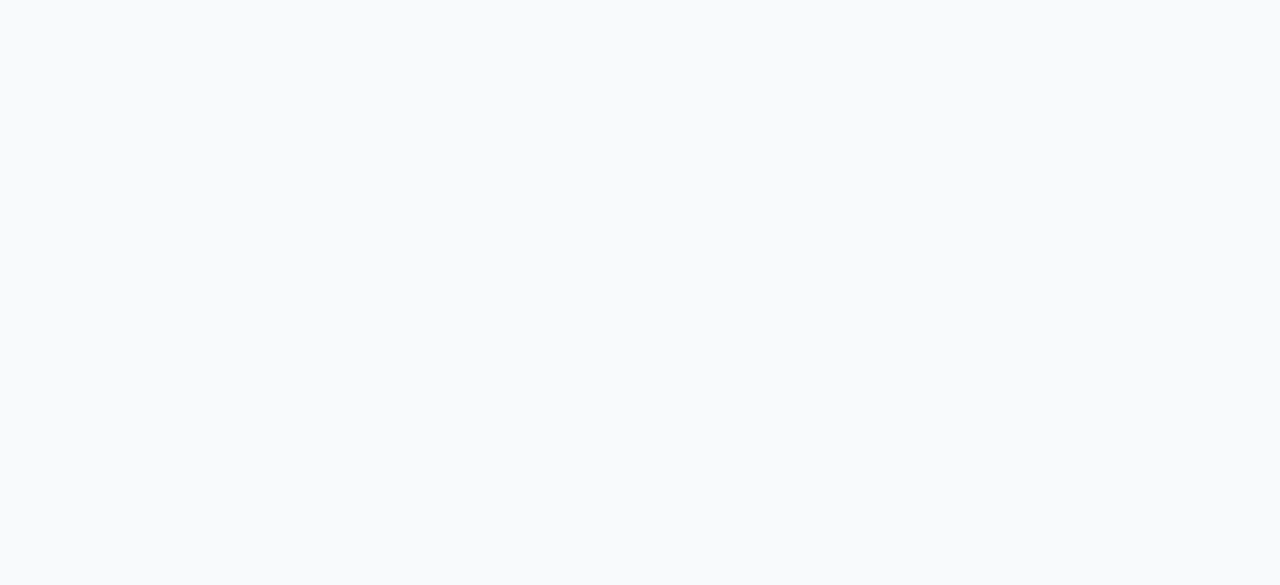 scroll, scrollTop: 0, scrollLeft: 0, axis: both 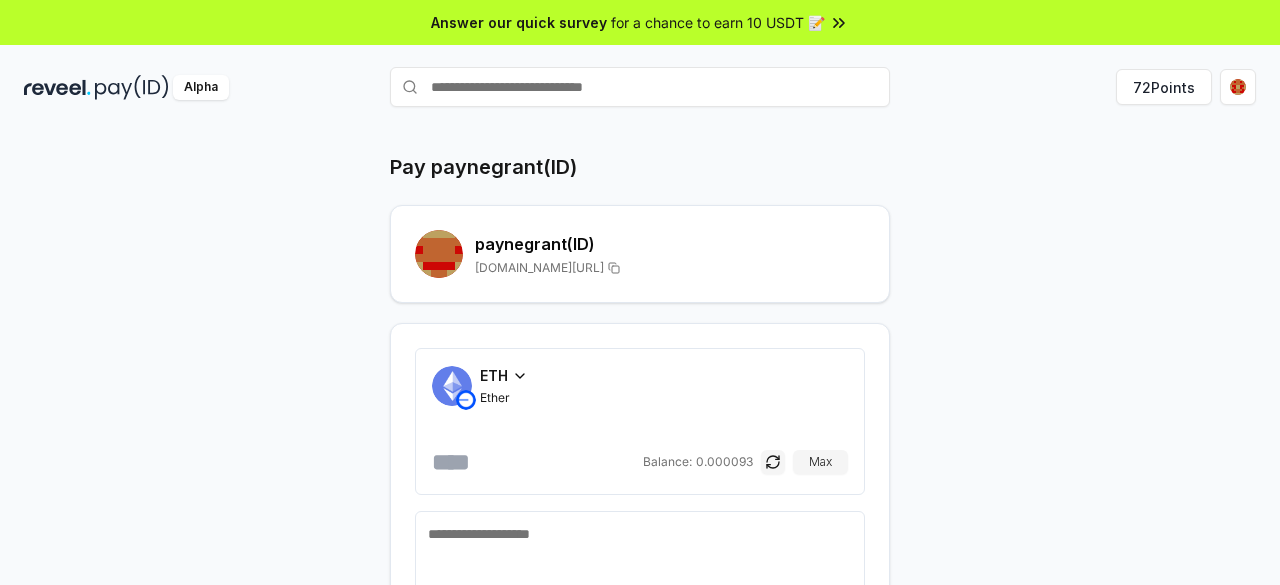 click on "ETH" at bounding box center [494, 375] 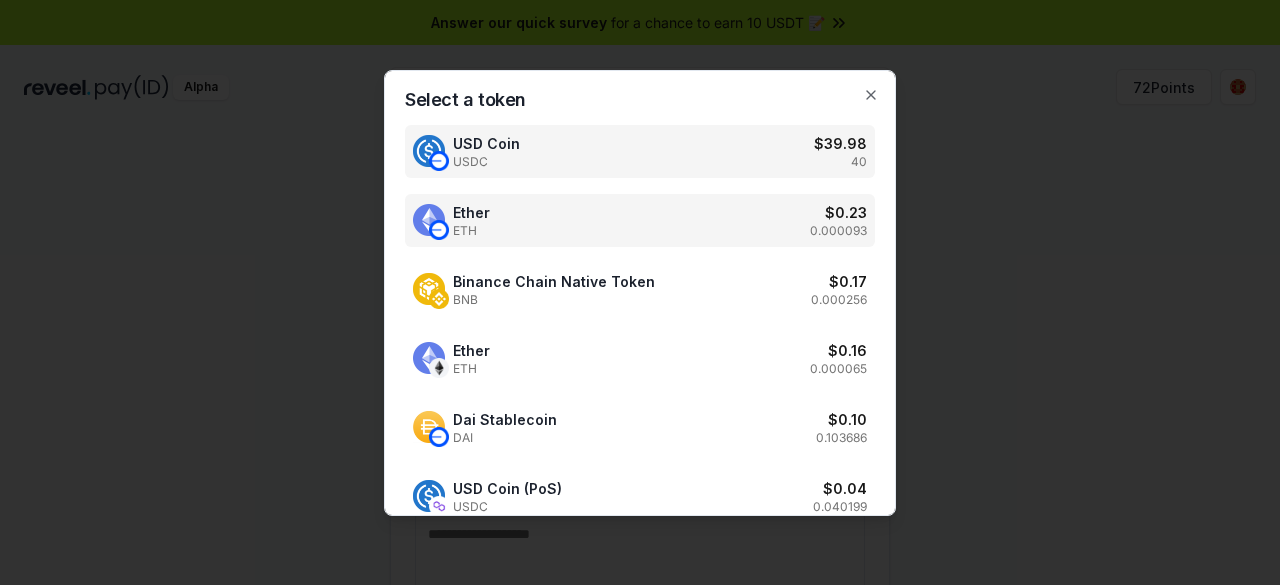 click on "USDC" at bounding box center [486, 162] 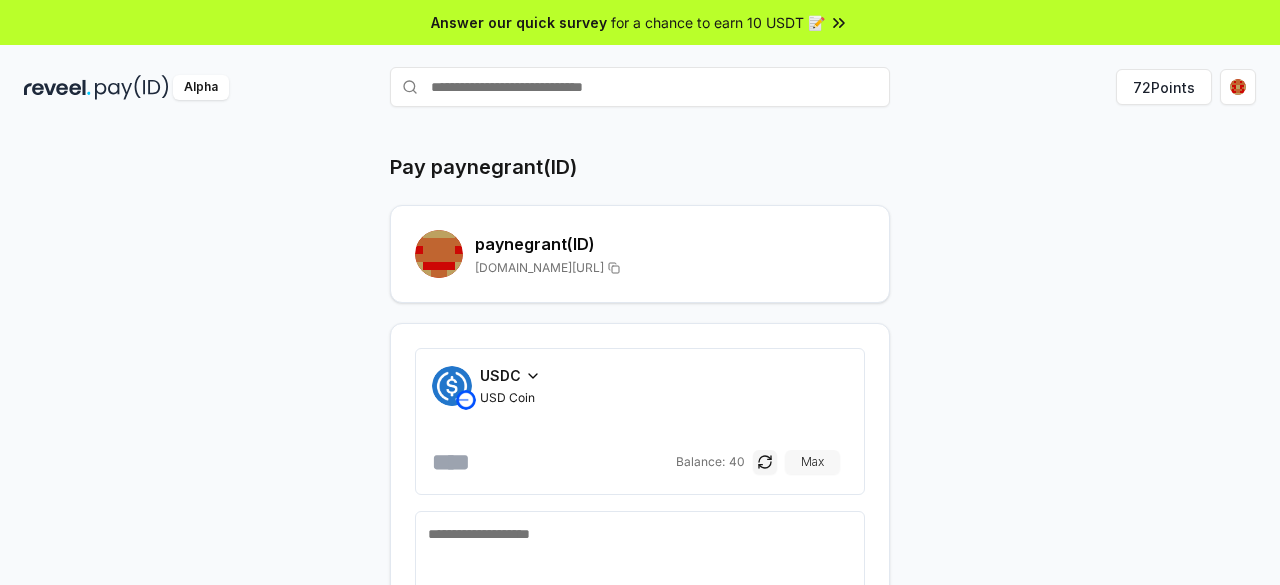 click on "Max" at bounding box center (812, 462) 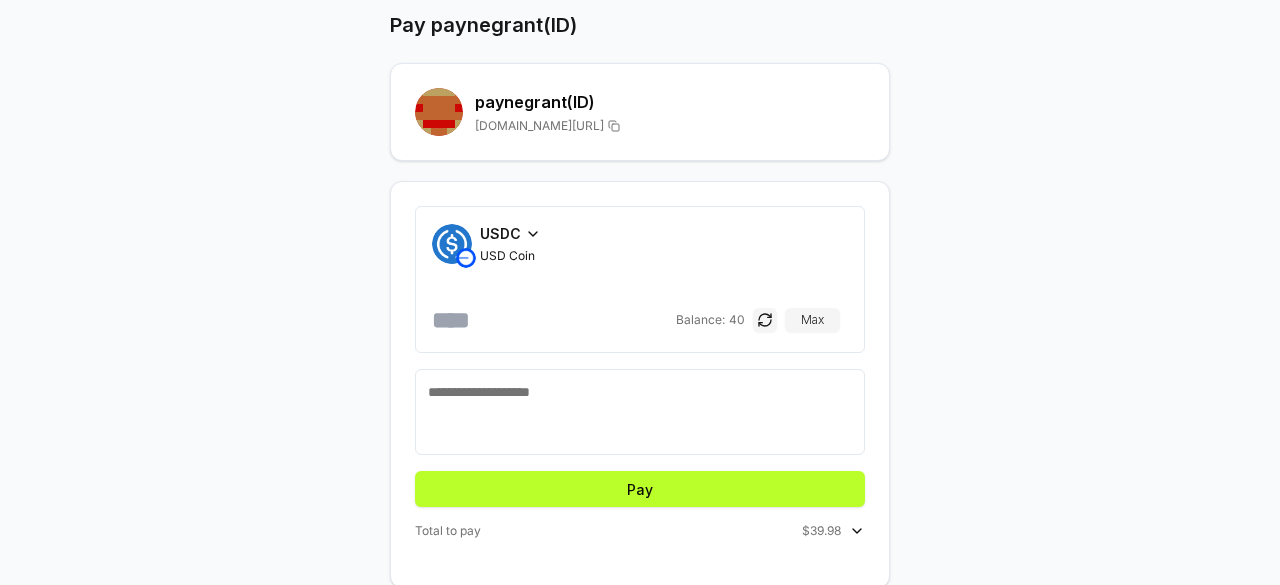 click on "Pay" at bounding box center (640, 489) 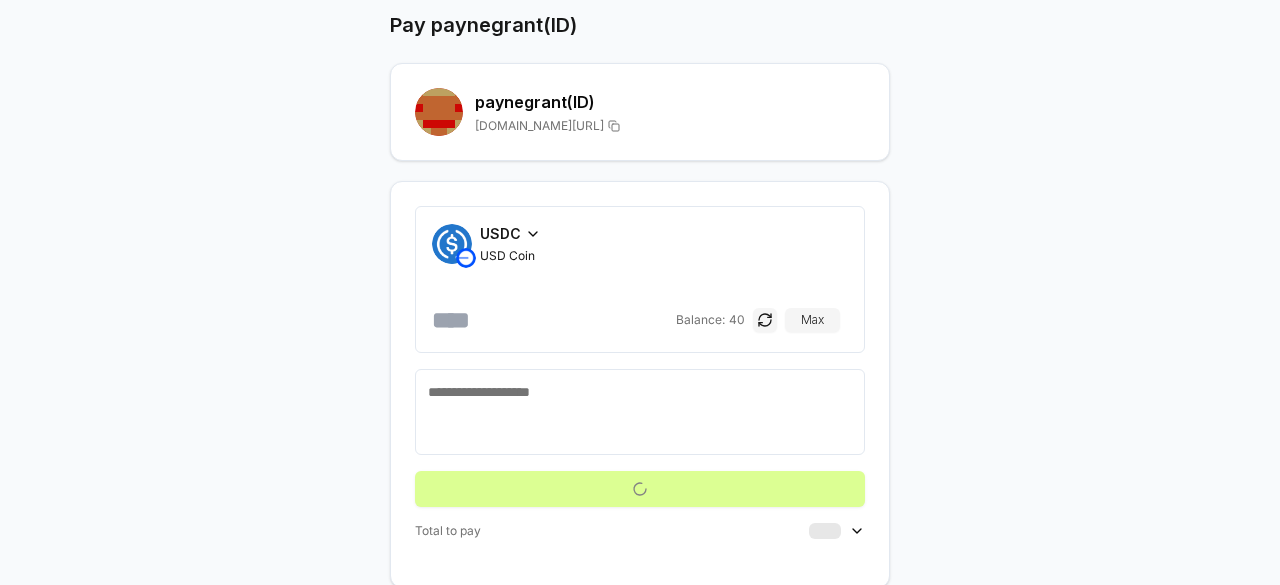 scroll, scrollTop: 57, scrollLeft: 0, axis: vertical 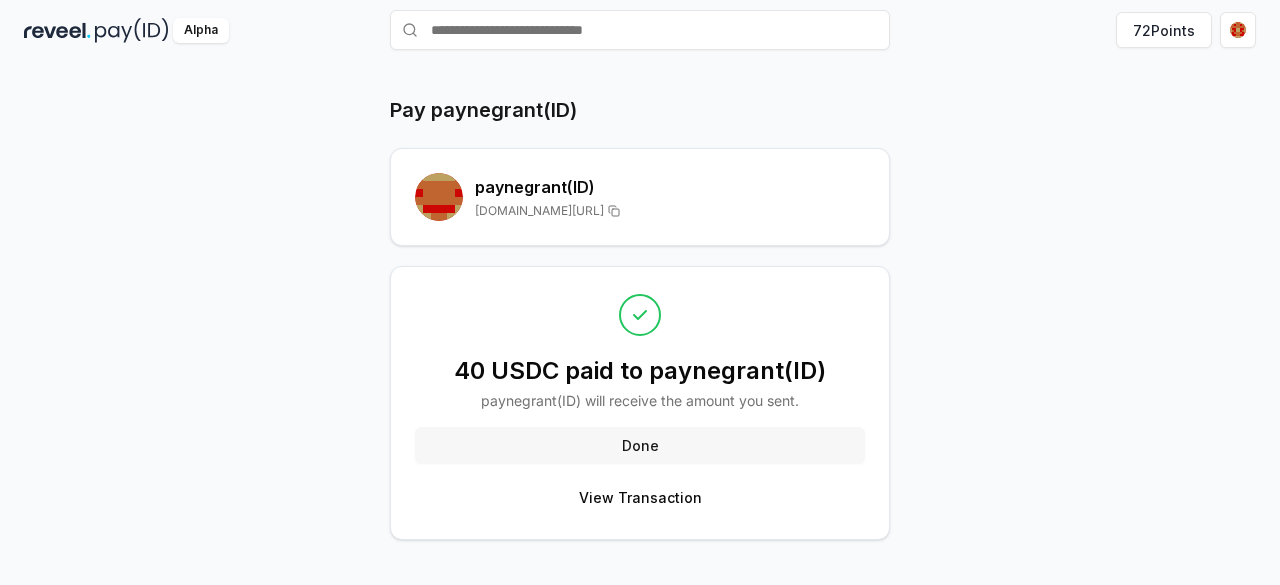 click on "Done" at bounding box center [640, 445] 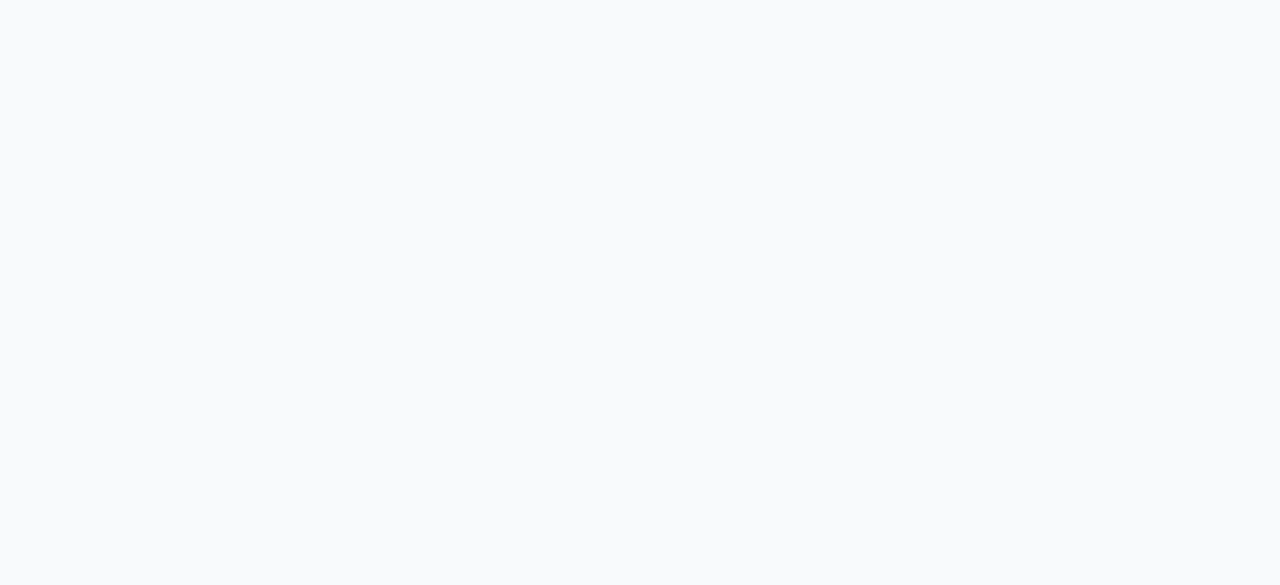 scroll, scrollTop: 0, scrollLeft: 0, axis: both 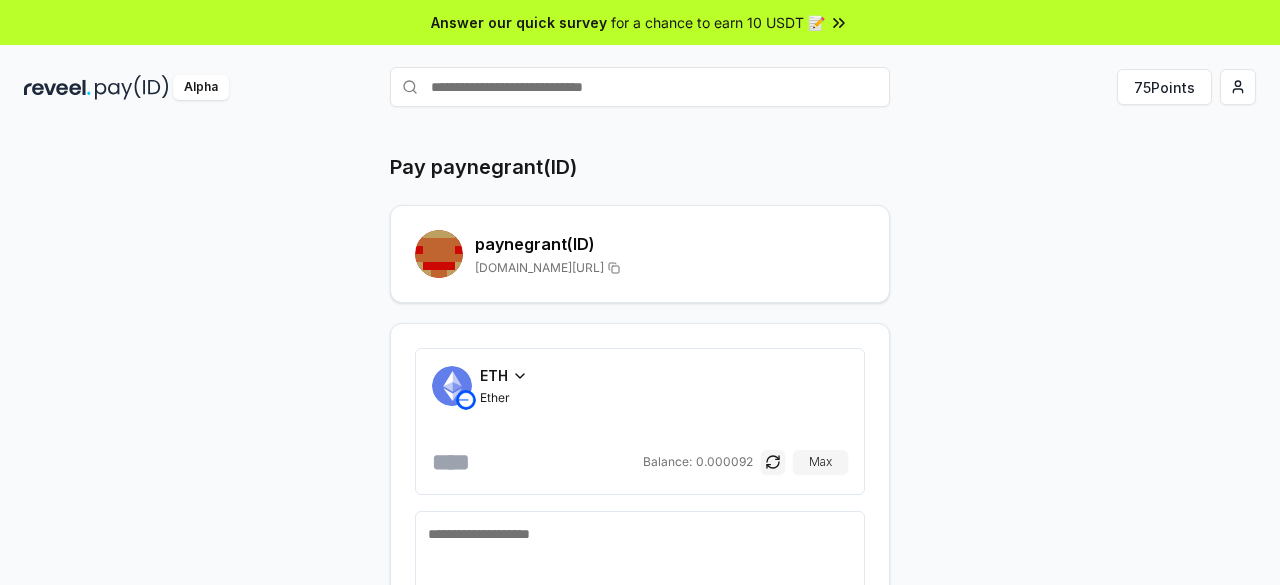 click on "ETH Ether" at bounding box center [504, 385] 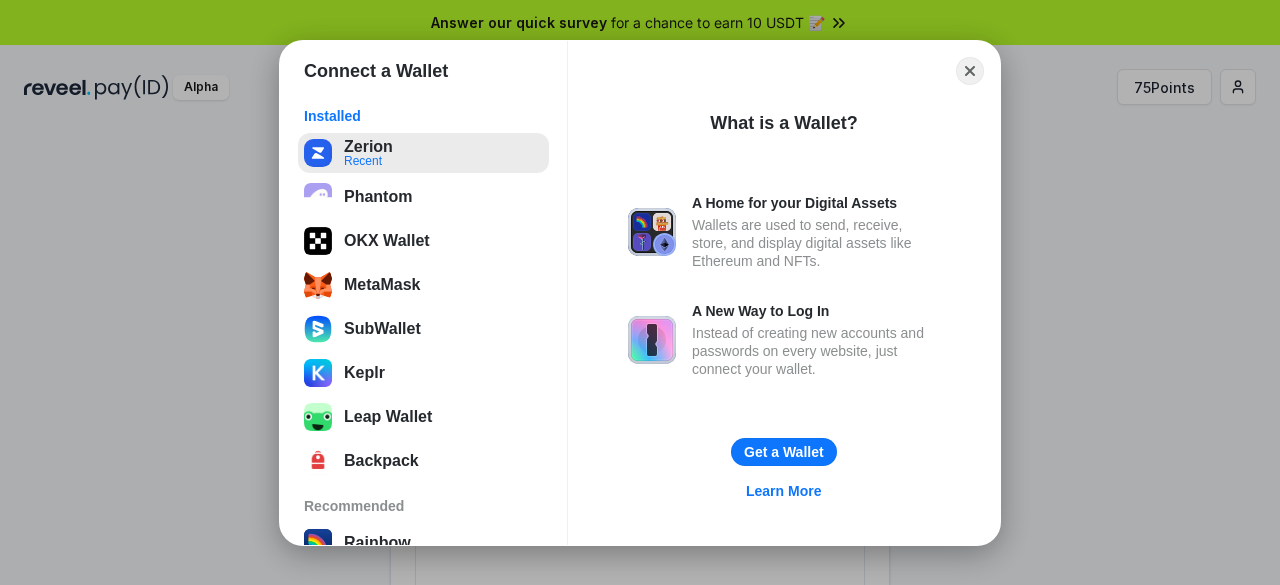 click on "Zerion Recent" at bounding box center (423, 153) 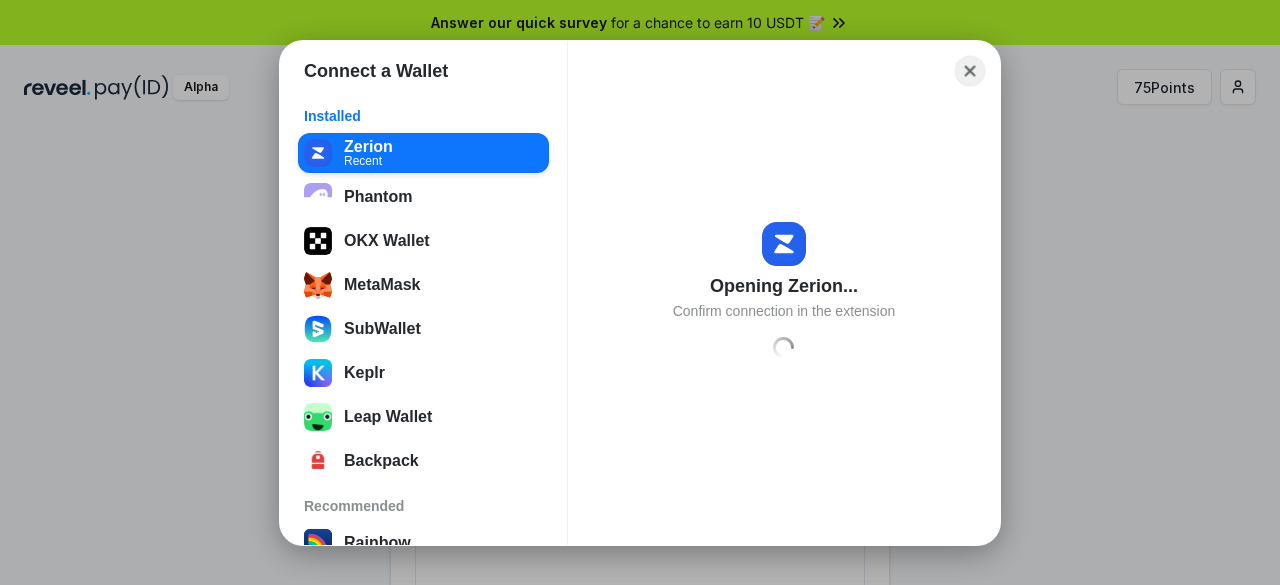 click on "Close" at bounding box center [970, 70] 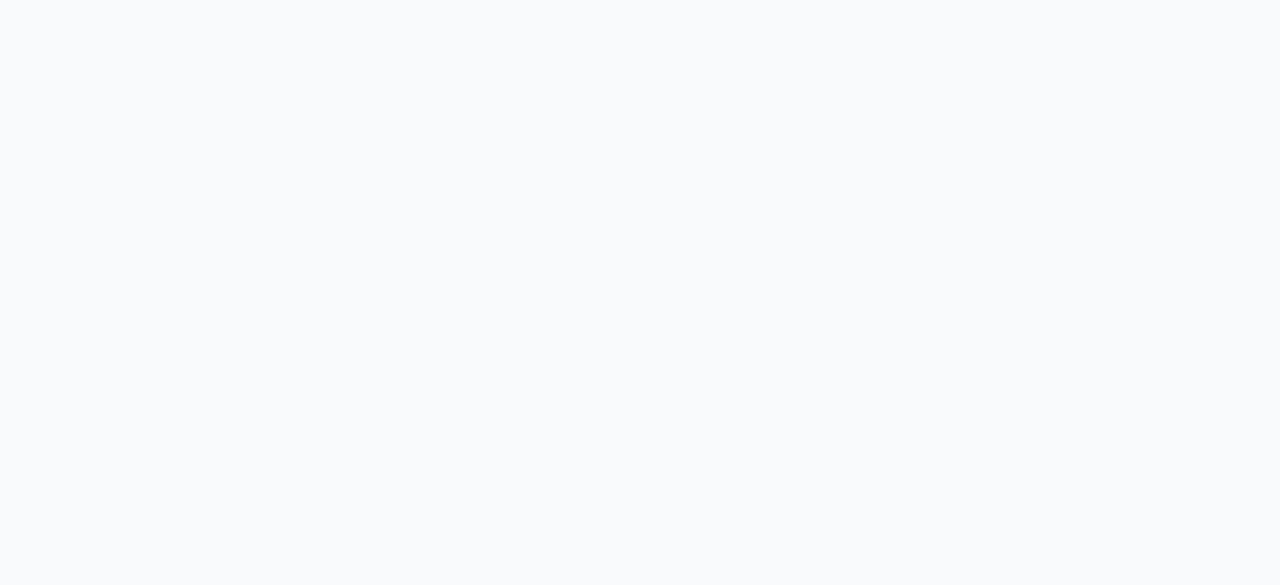scroll, scrollTop: 0, scrollLeft: 0, axis: both 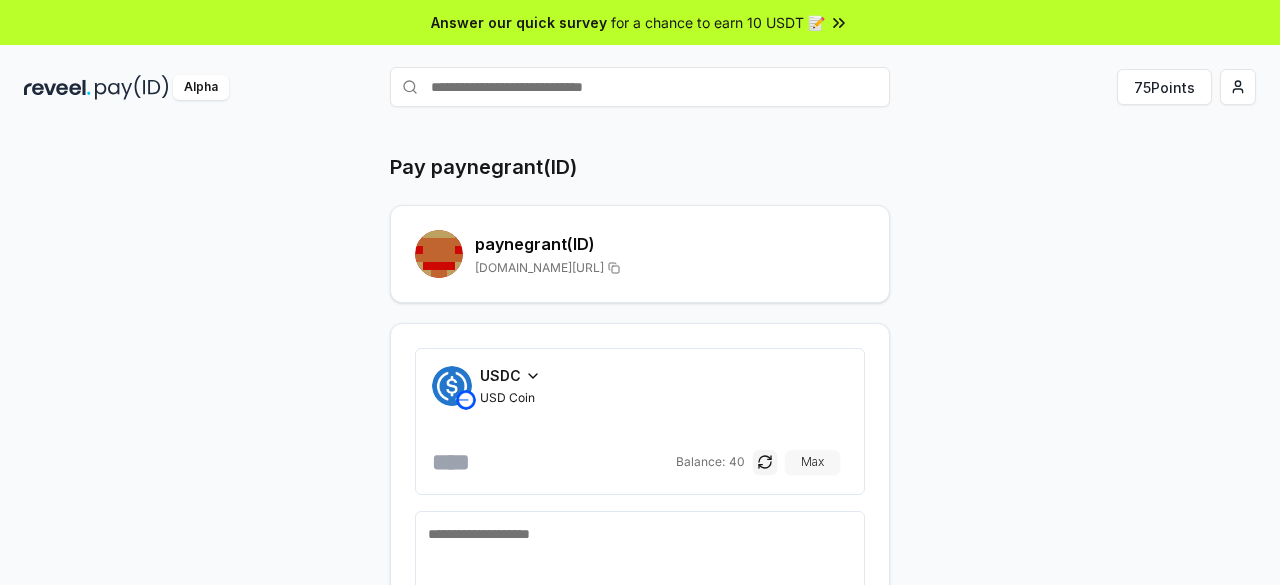click on "Max" at bounding box center [812, 462] 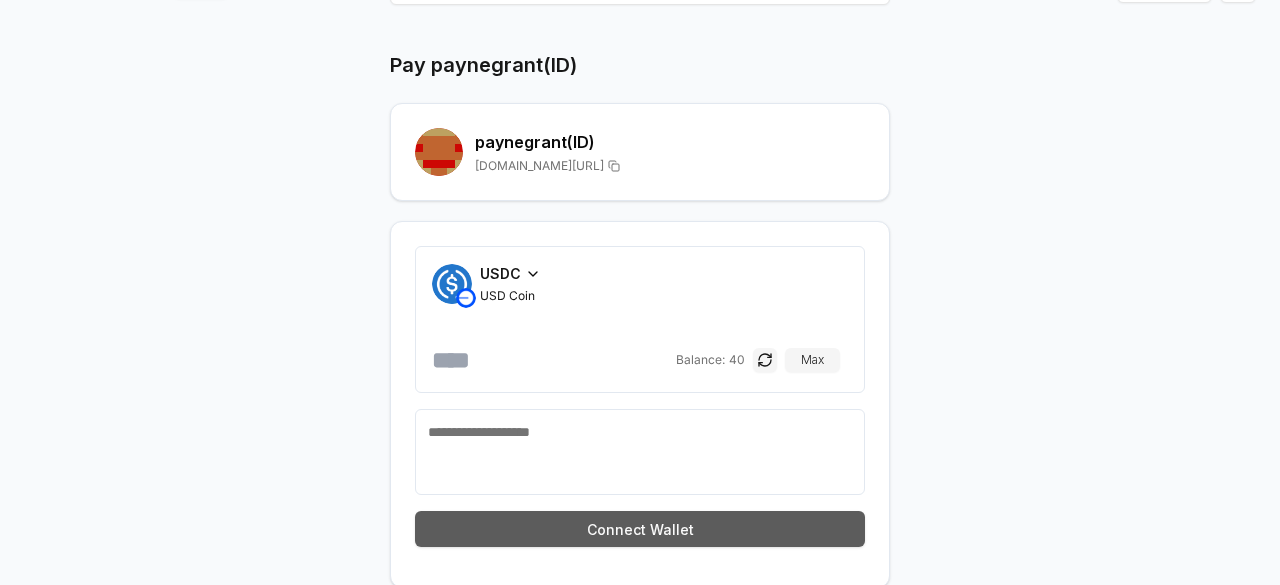 click on "Connect Wallet" at bounding box center (640, 529) 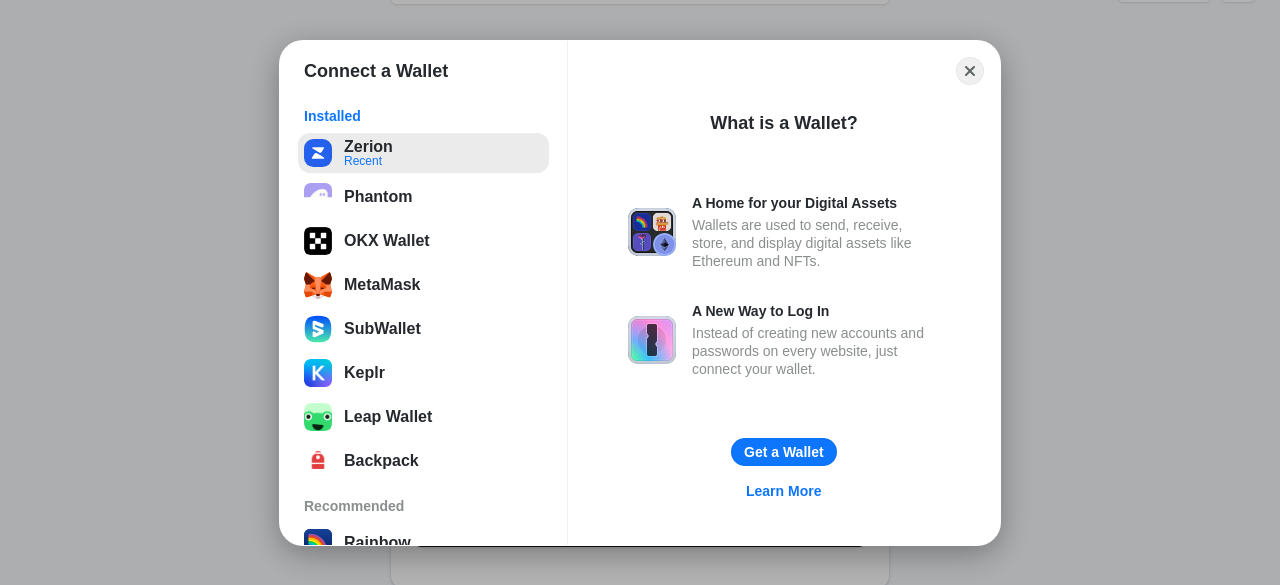 click on "Zerion Recent" at bounding box center [423, 153] 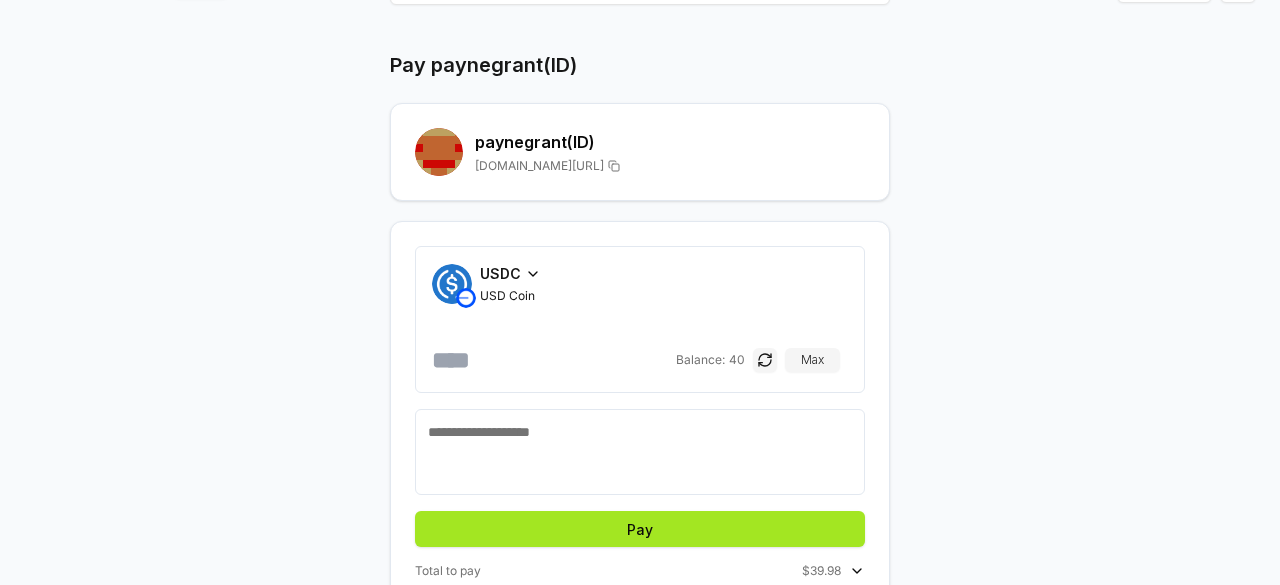 click on "Pay" at bounding box center [640, 529] 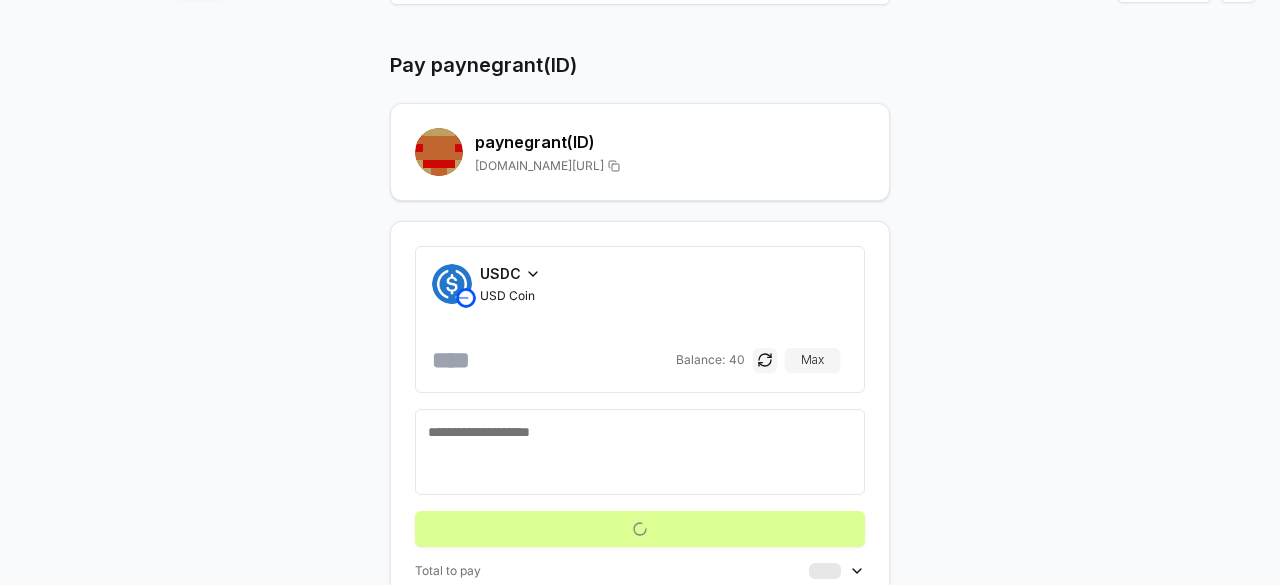 scroll, scrollTop: 57, scrollLeft: 0, axis: vertical 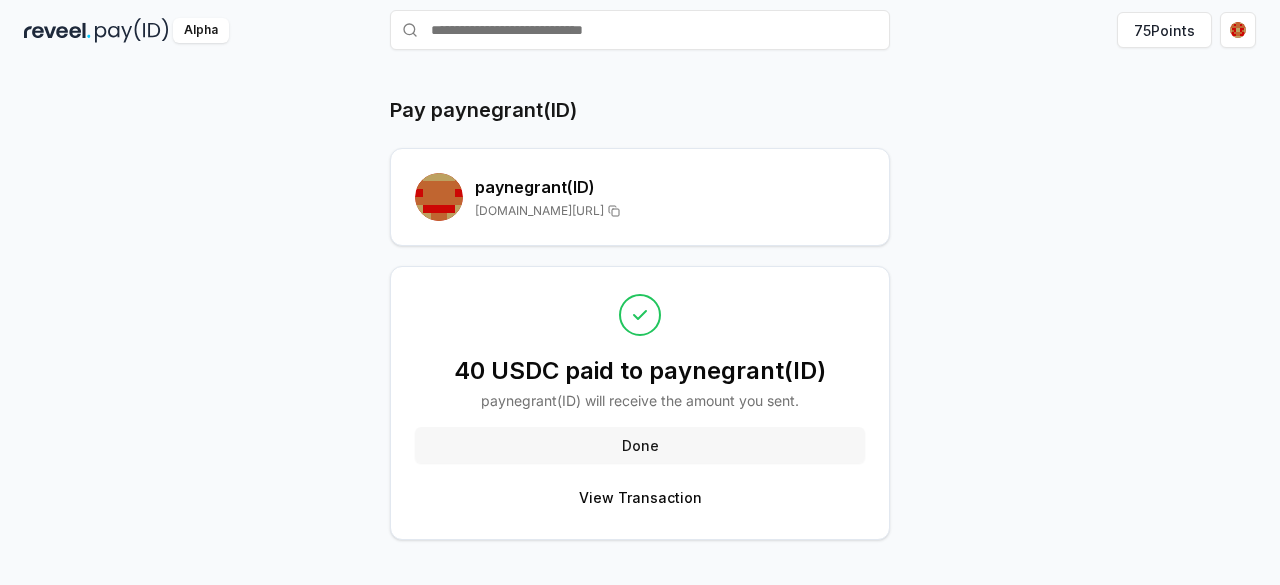 click on "Done" at bounding box center [640, 445] 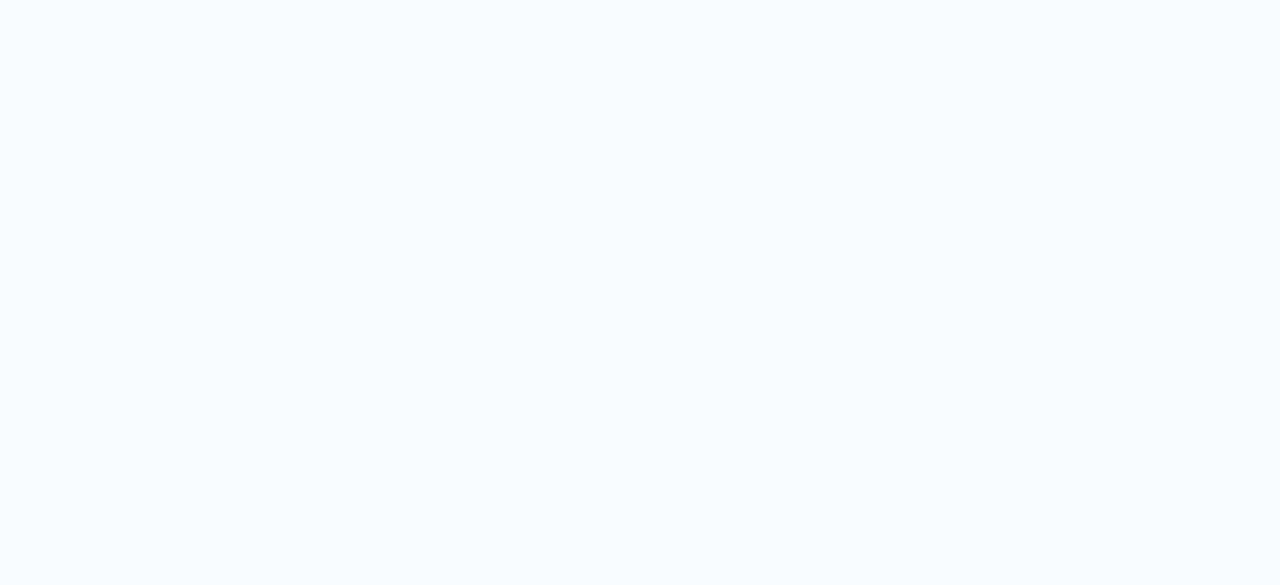 scroll, scrollTop: 0, scrollLeft: 0, axis: both 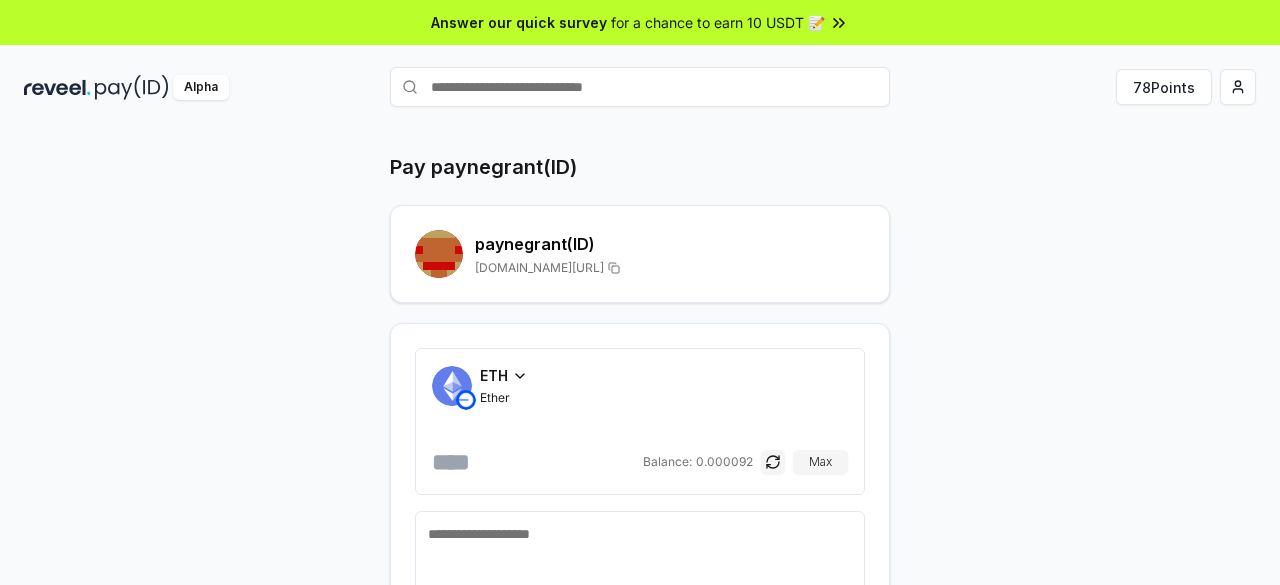 click on "Pay paynegrant(ID) paynegrant (ID) reveel.id/pay/paynegrant ETH Ether Balance: 0.000092 Max Connect Wallet" at bounding box center (640, 421) 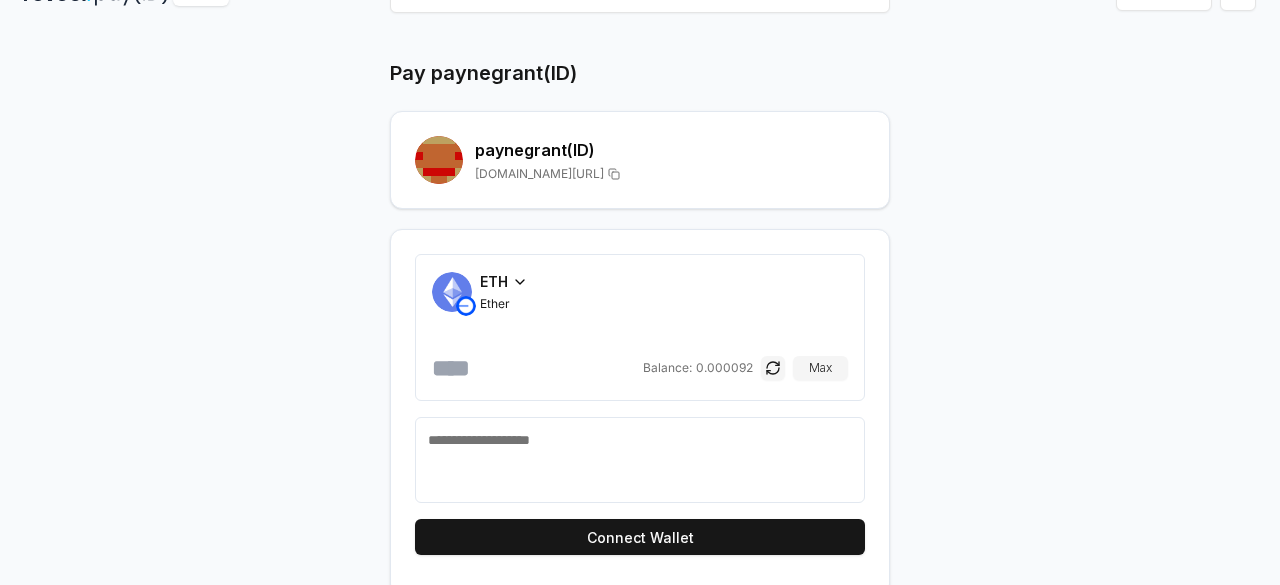 scroll, scrollTop: 102, scrollLeft: 0, axis: vertical 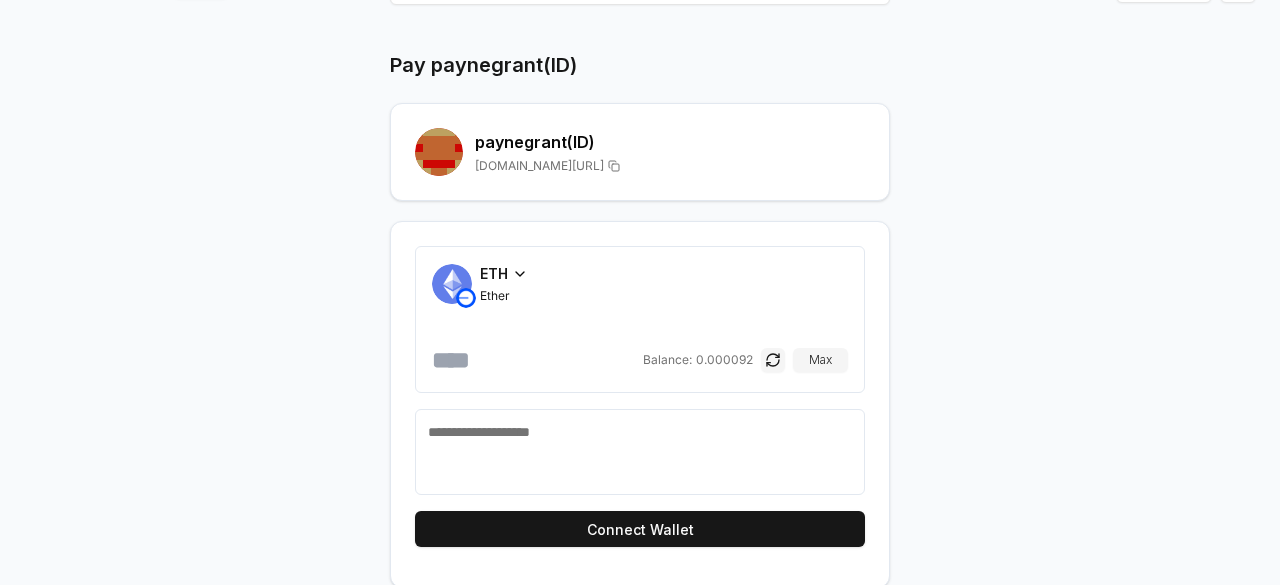 click 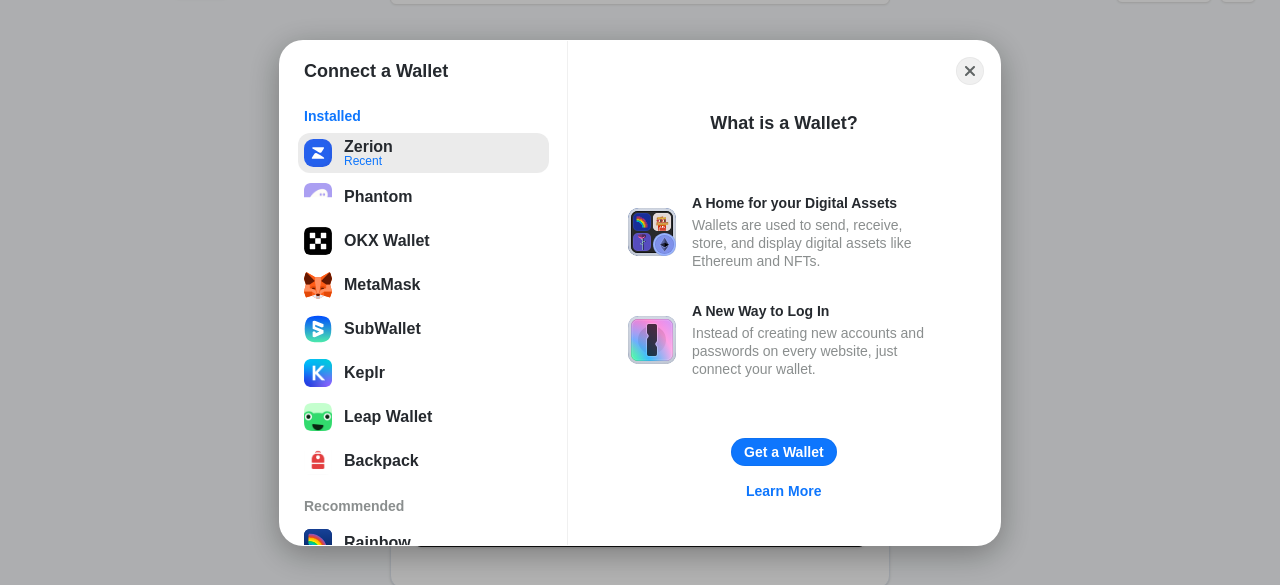 click on "Zerion Recent" at bounding box center (423, 153) 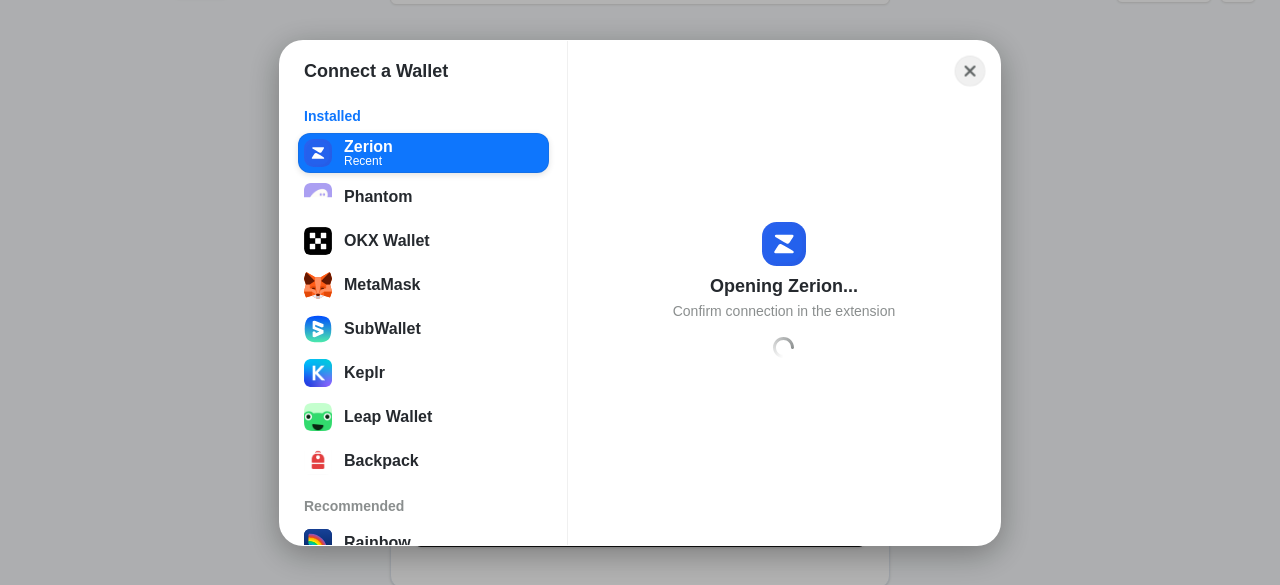 click on "Close" at bounding box center [970, 70] 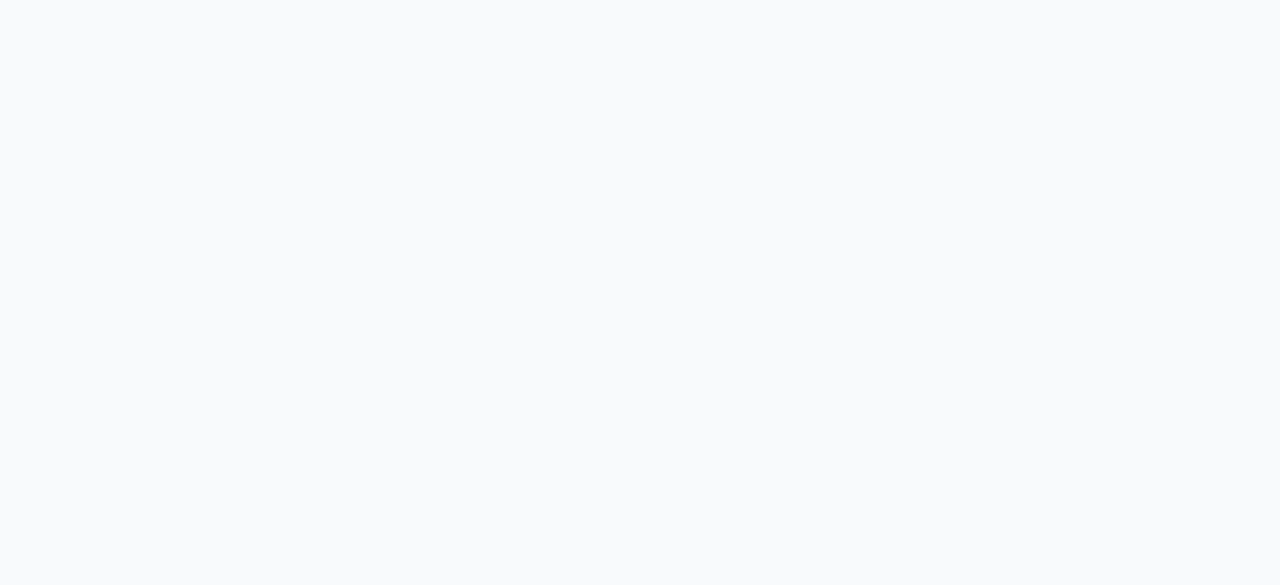 scroll, scrollTop: 0, scrollLeft: 0, axis: both 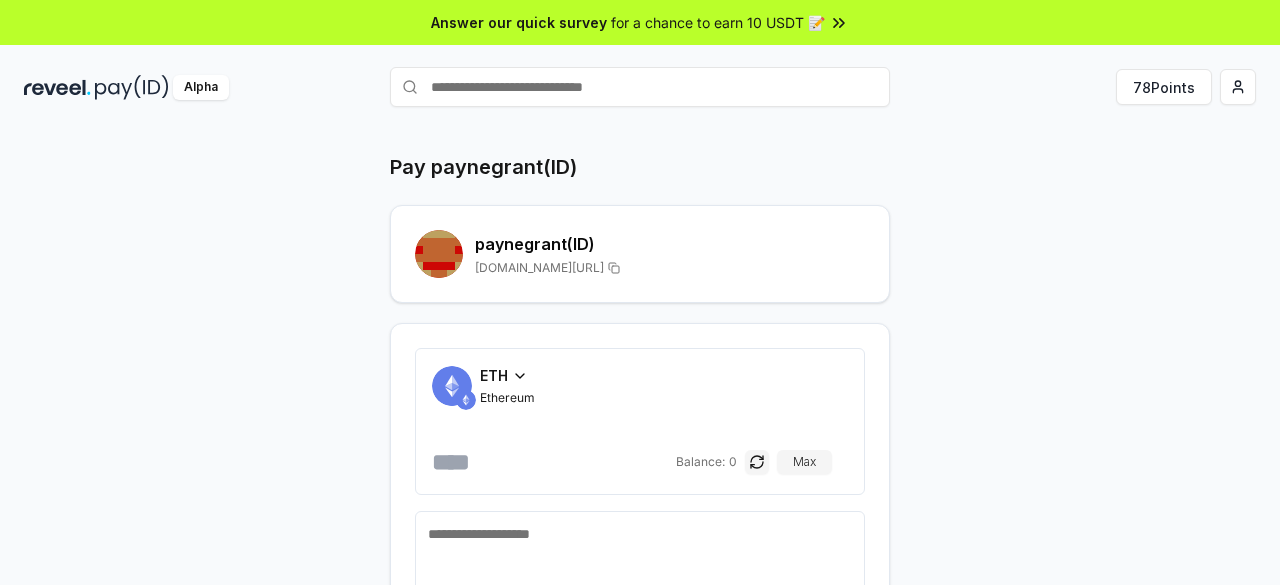 click 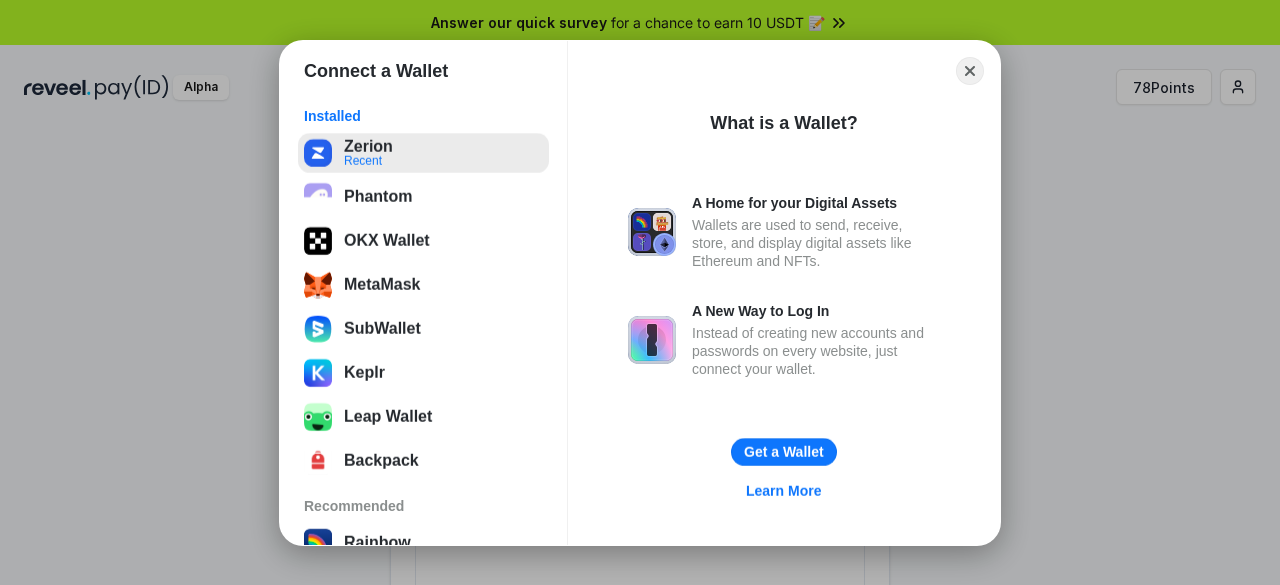 click on "Zerion Recent" at bounding box center [423, 153] 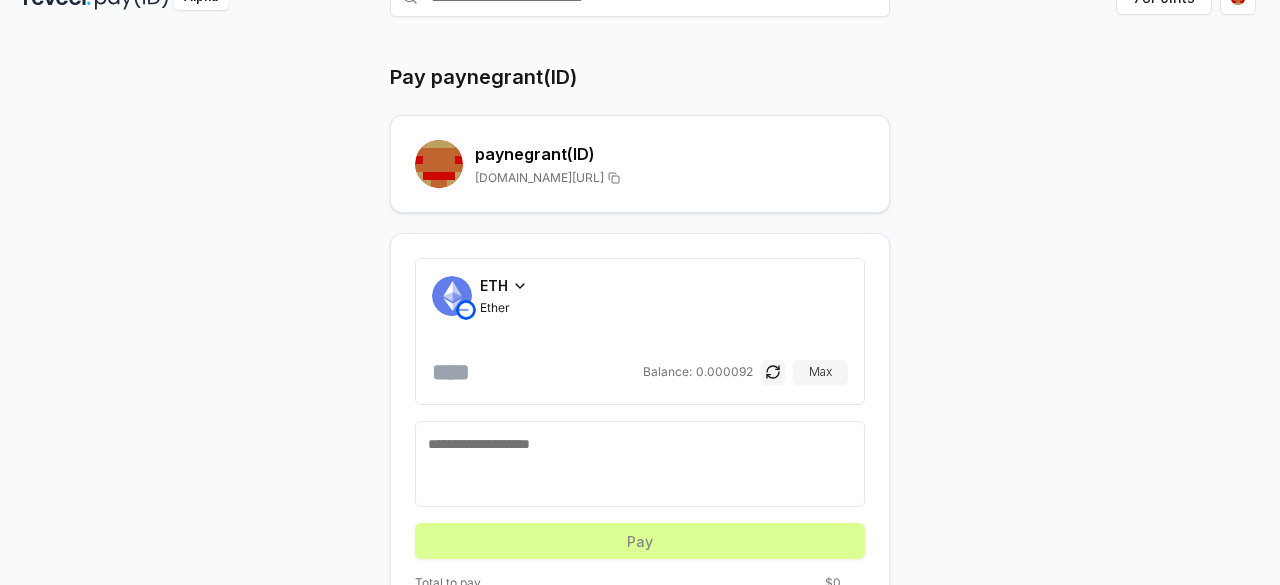 scroll, scrollTop: 142, scrollLeft: 0, axis: vertical 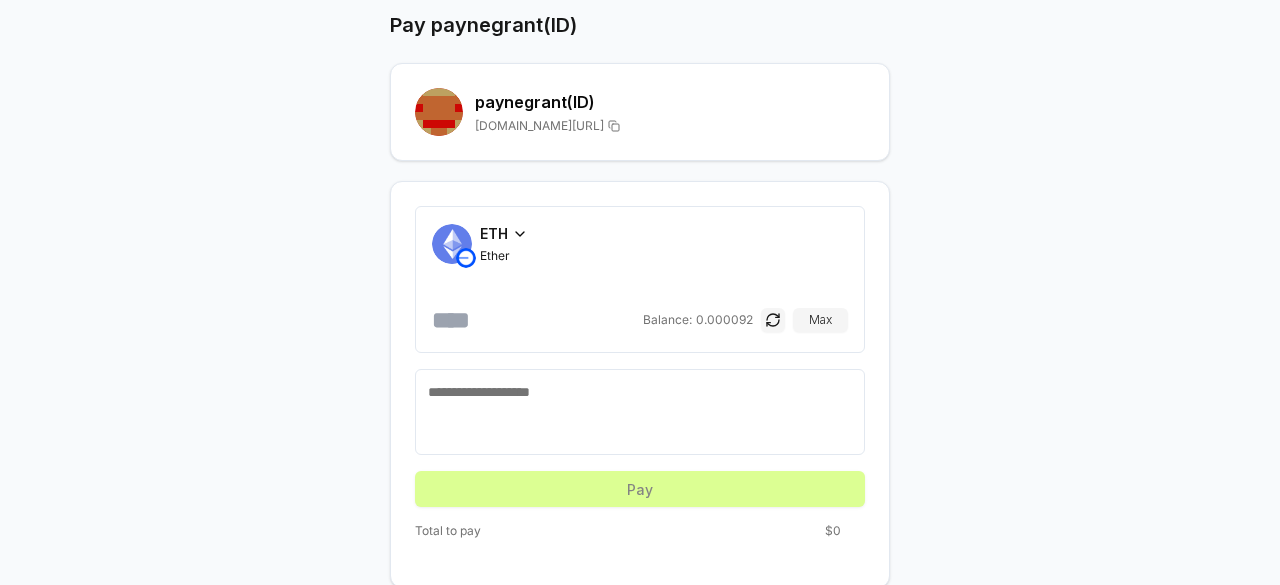 click on "ETH" at bounding box center (494, 233) 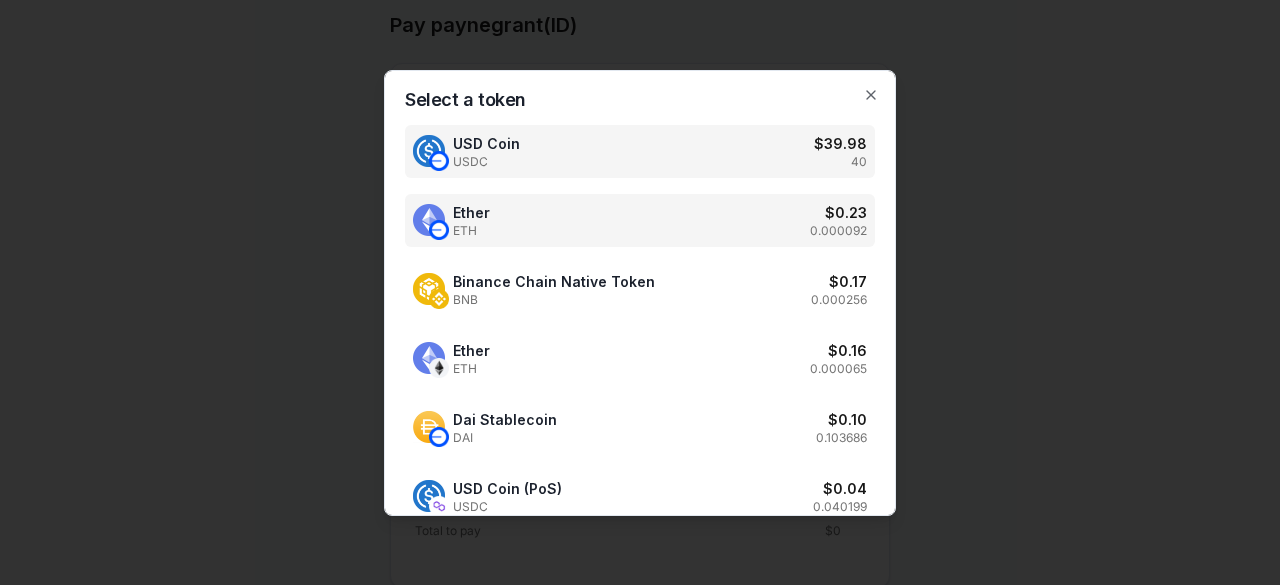 click on "USD Coin USDC $ 39.98 40" at bounding box center [640, 151] 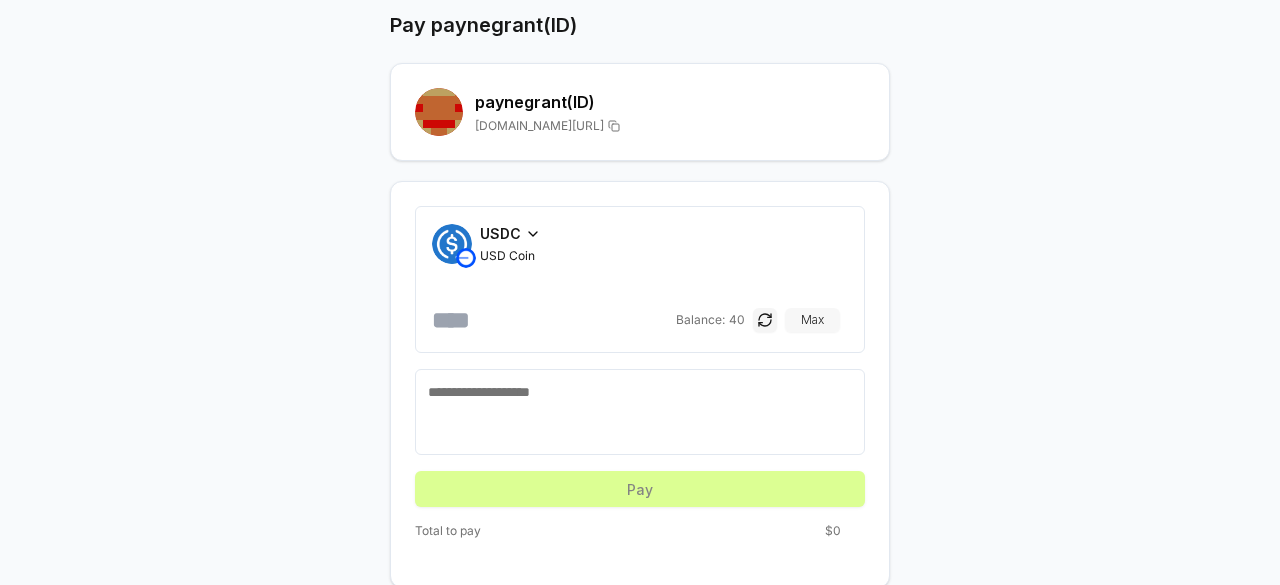 click on "Max" at bounding box center [812, 320] 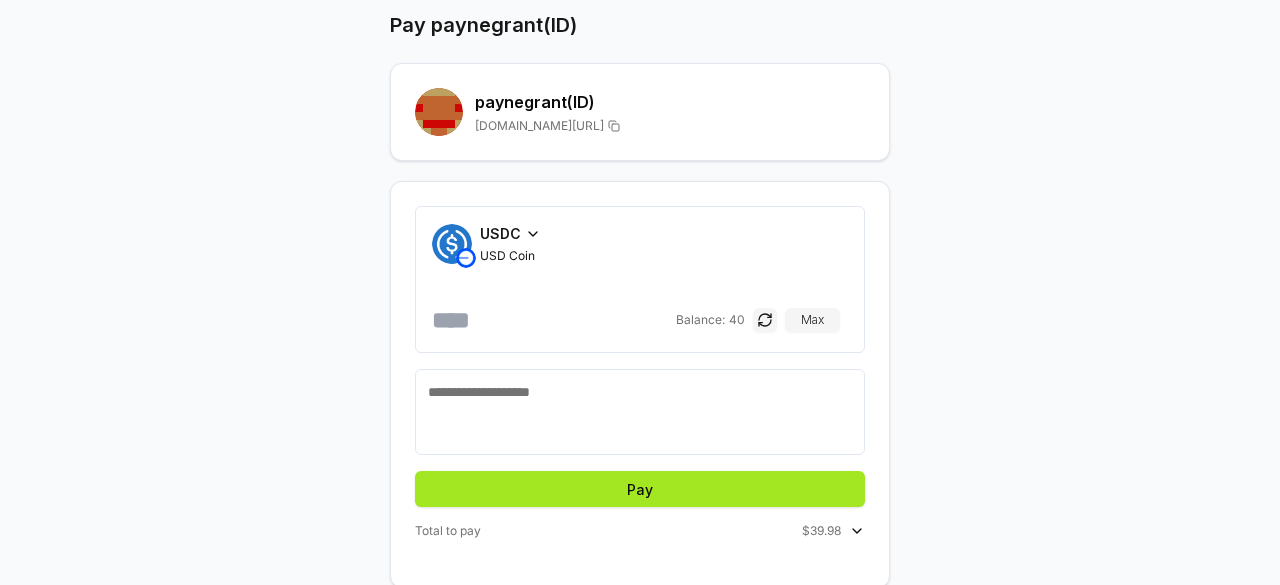 click on "Pay" at bounding box center (640, 489) 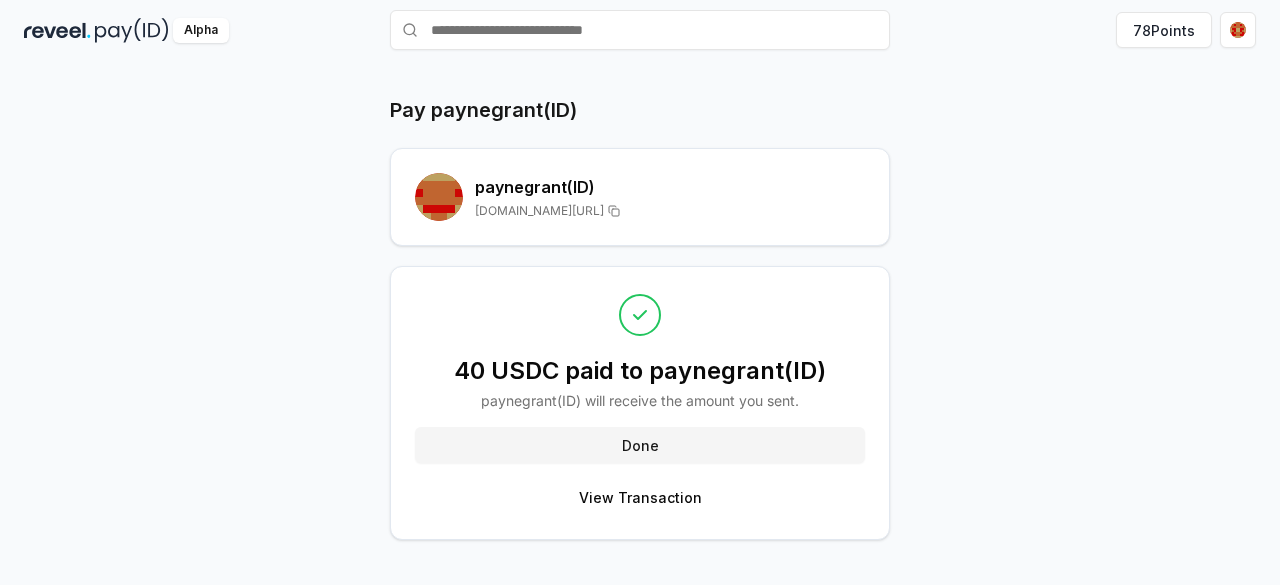 scroll, scrollTop: 57, scrollLeft: 0, axis: vertical 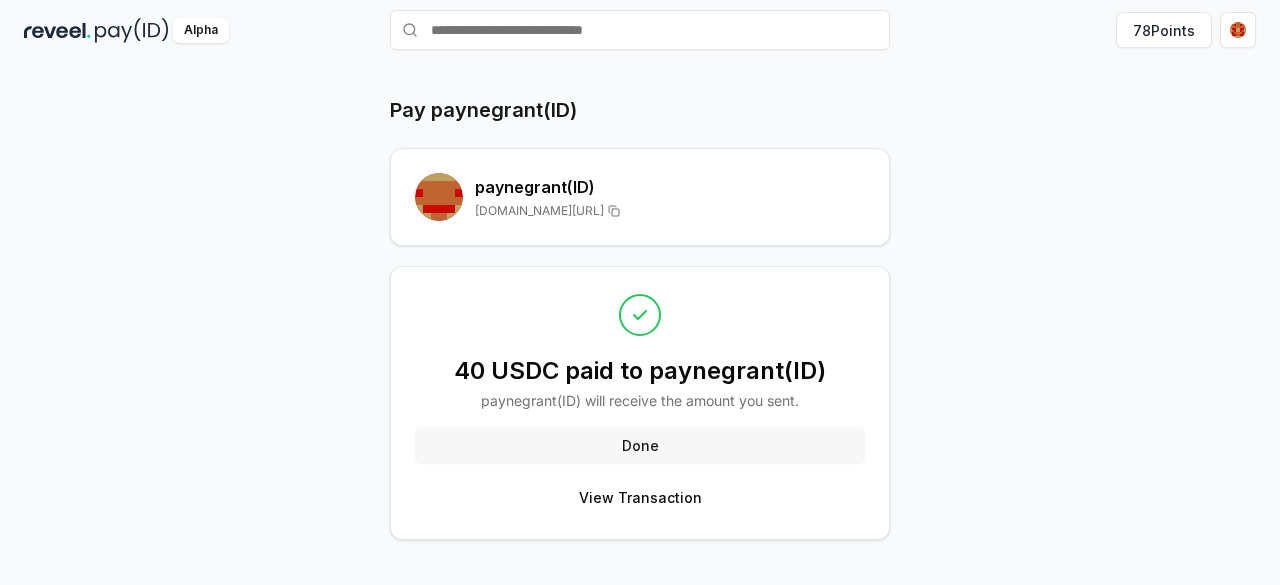 click on "Done" at bounding box center [640, 445] 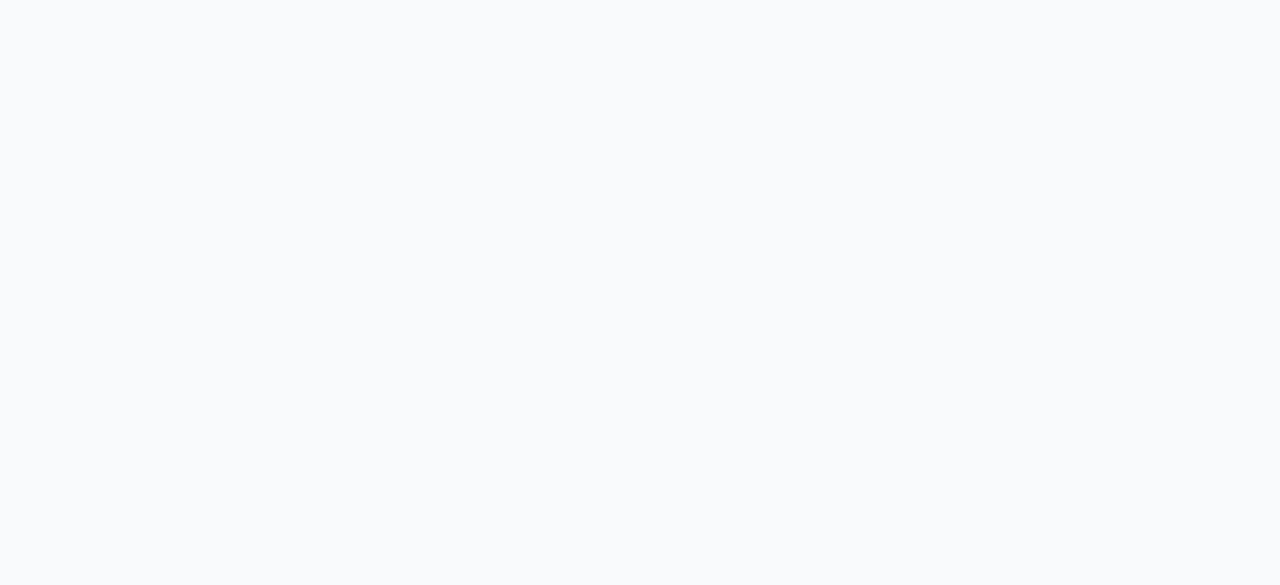 scroll, scrollTop: 0, scrollLeft: 0, axis: both 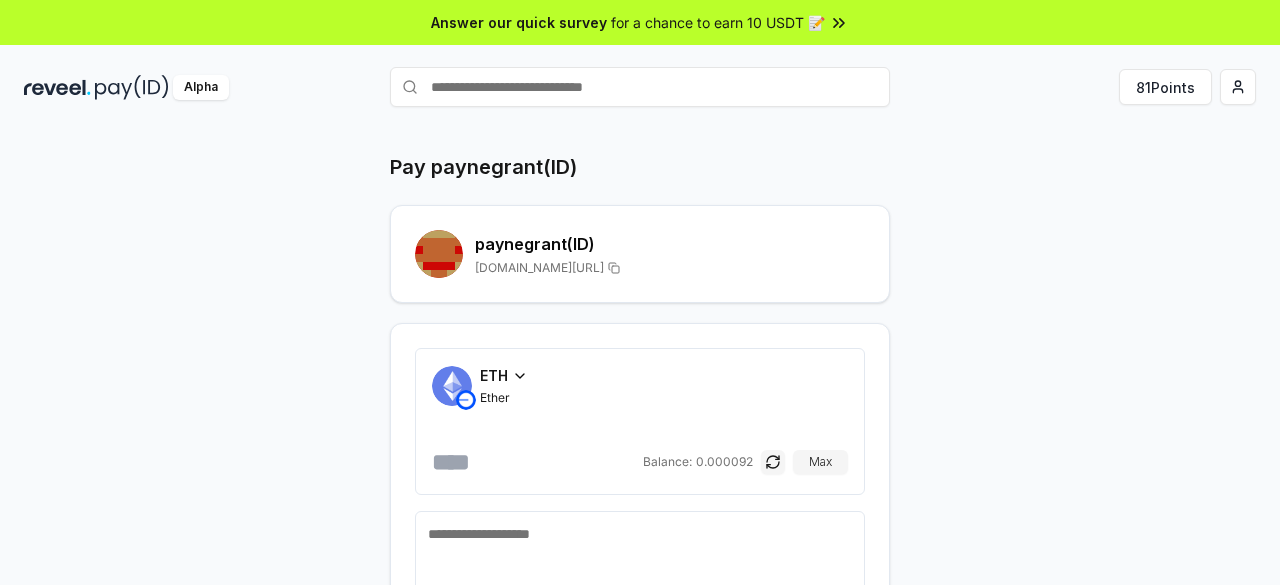 click on "ETH" at bounding box center (494, 375) 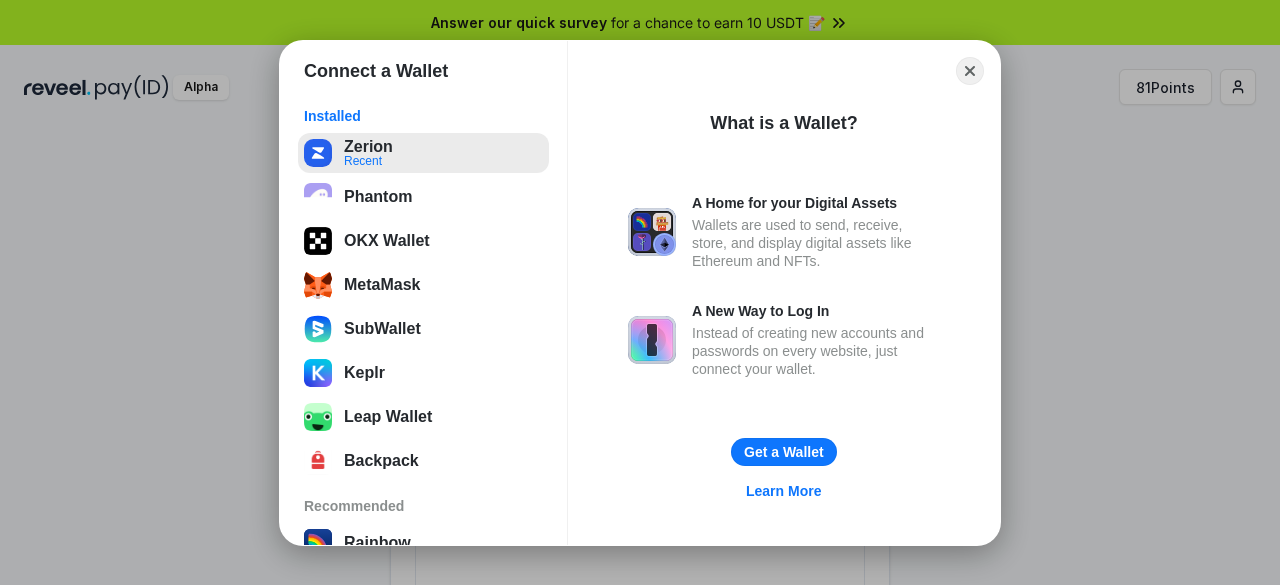 click on "Zerion Recent" at bounding box center [423, 153] 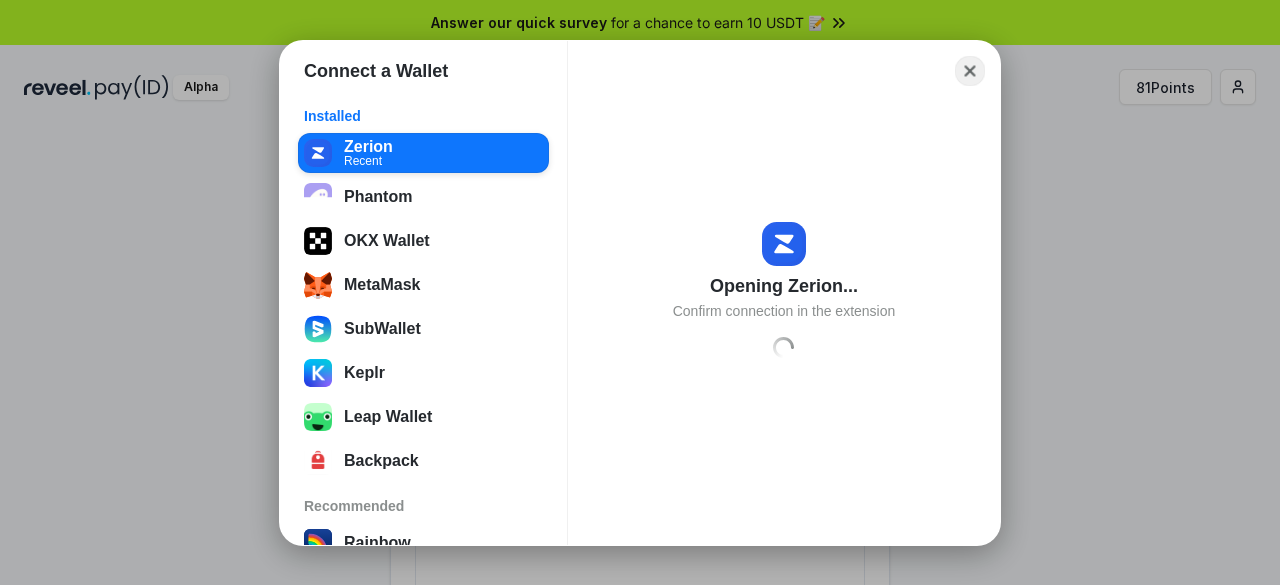 click on "Close" at bounding box center (970, 70) 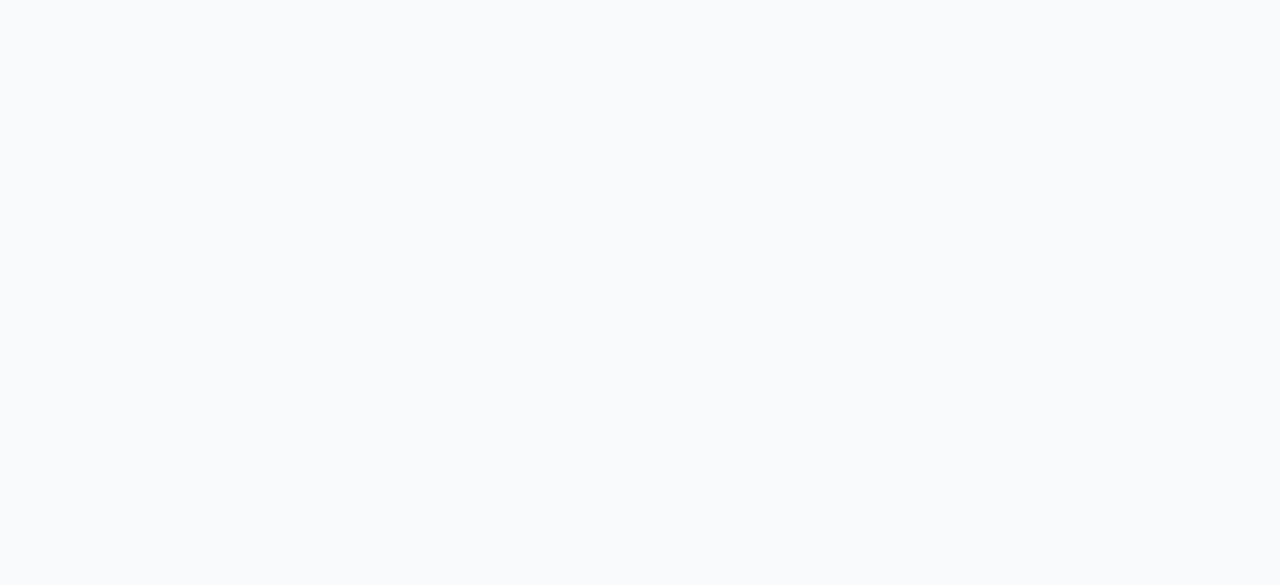 scroll, scrollTop: 0, scrollLeft: 0, axis: both 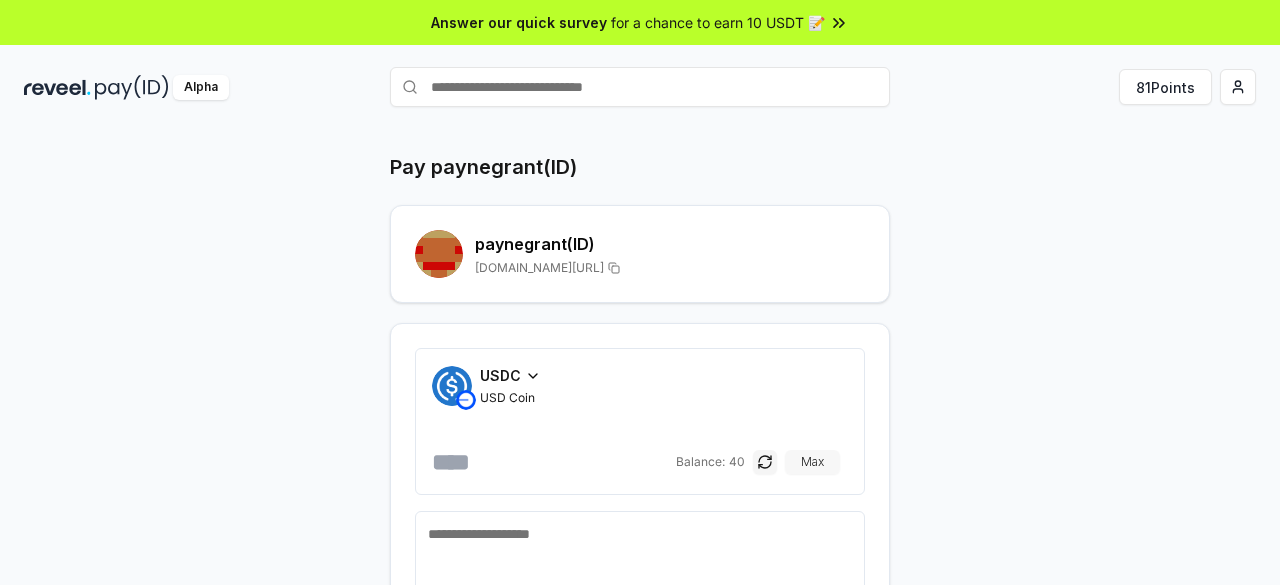 click on "Max" at bounding box center [812, 462] 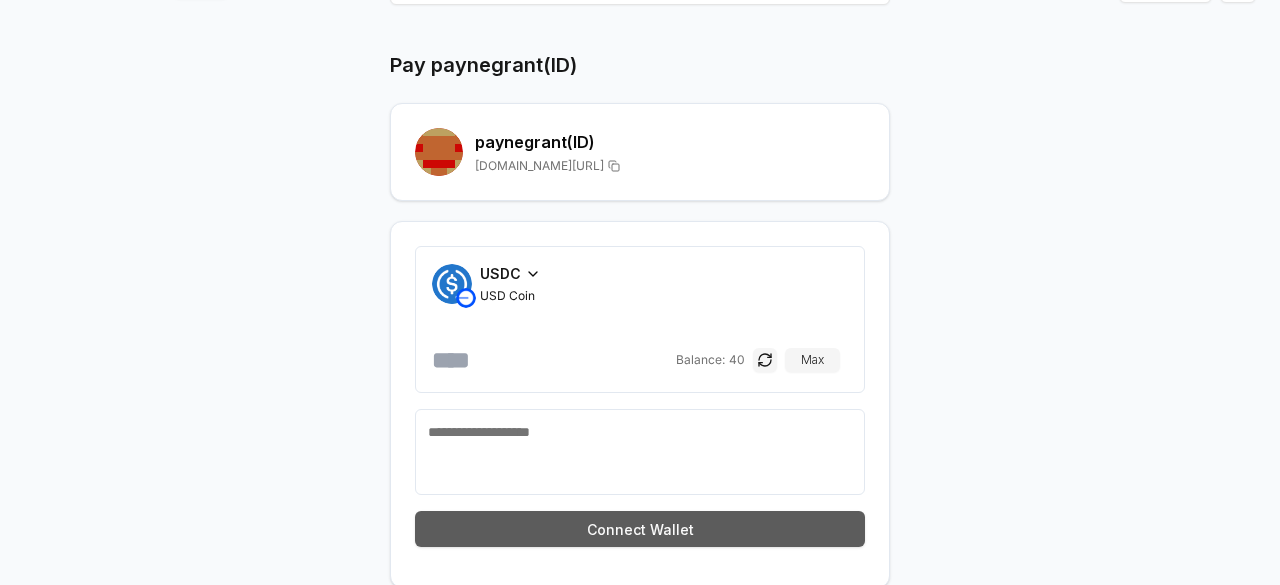 click on "Connect Wallet" at bounding box center [640, 529] 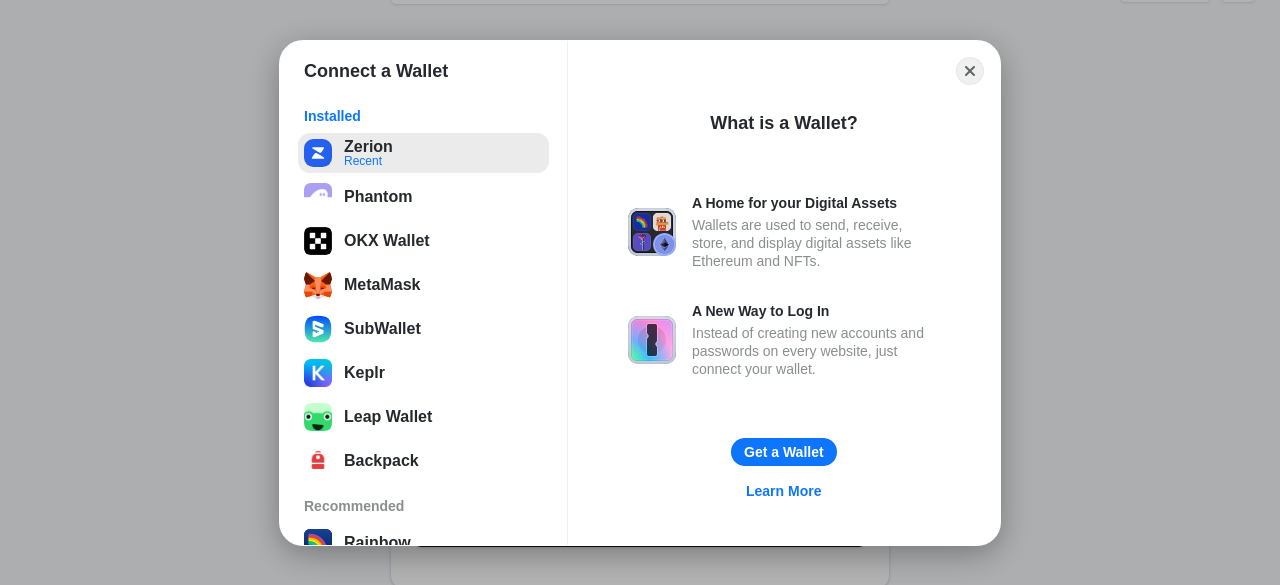 click on "Zerion Recent" at bounding box center [423, 153] 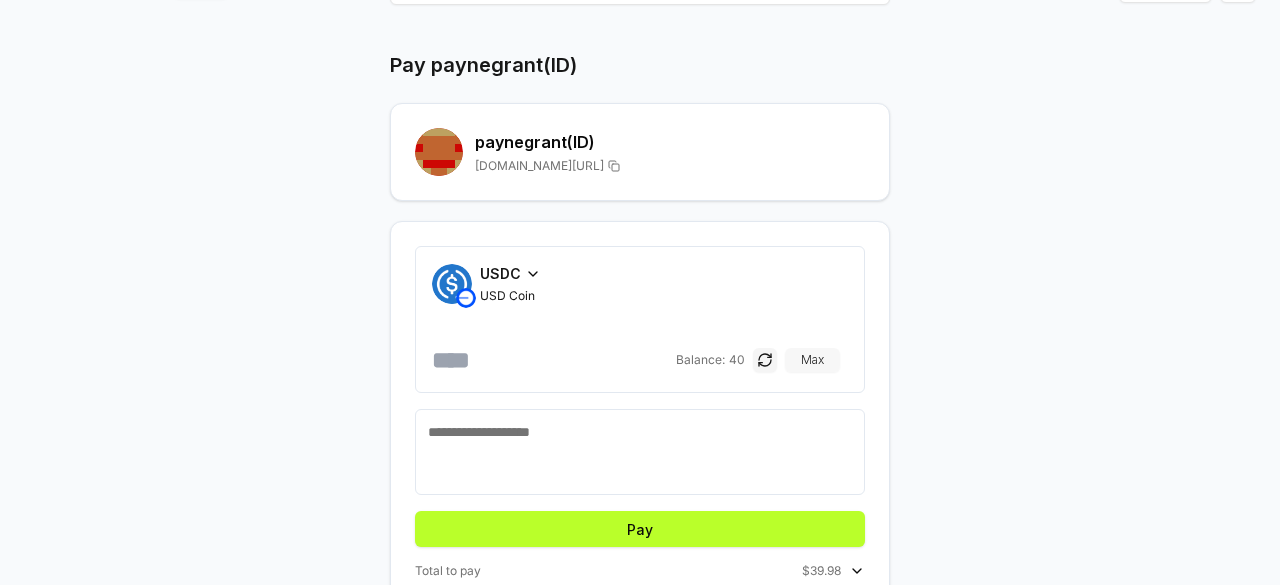 click on "Max" at bounding box center (812, 360) 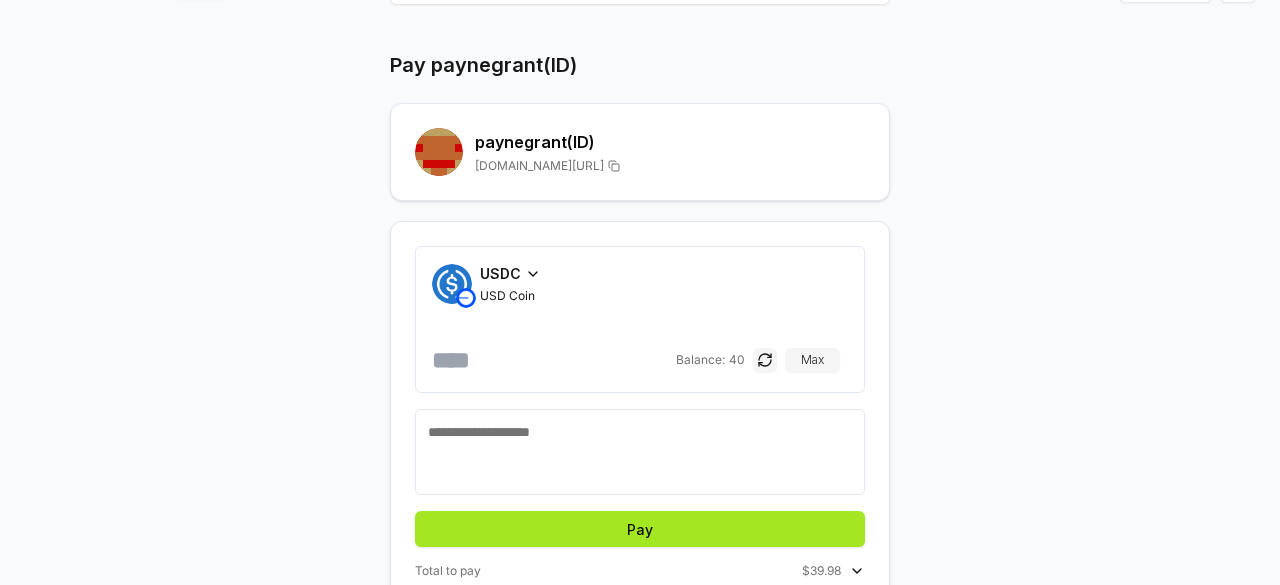 click on "Pay" at bounding box center (640, 529) 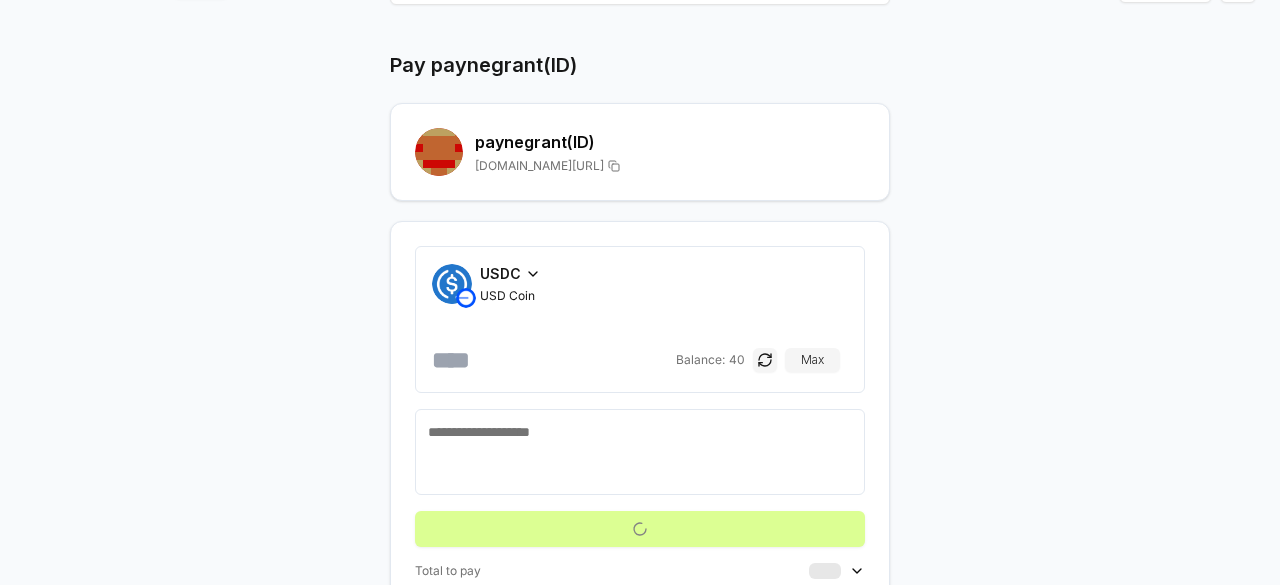 scroll, scrollTop: 57, scrollLeft: 0, axis: vertical 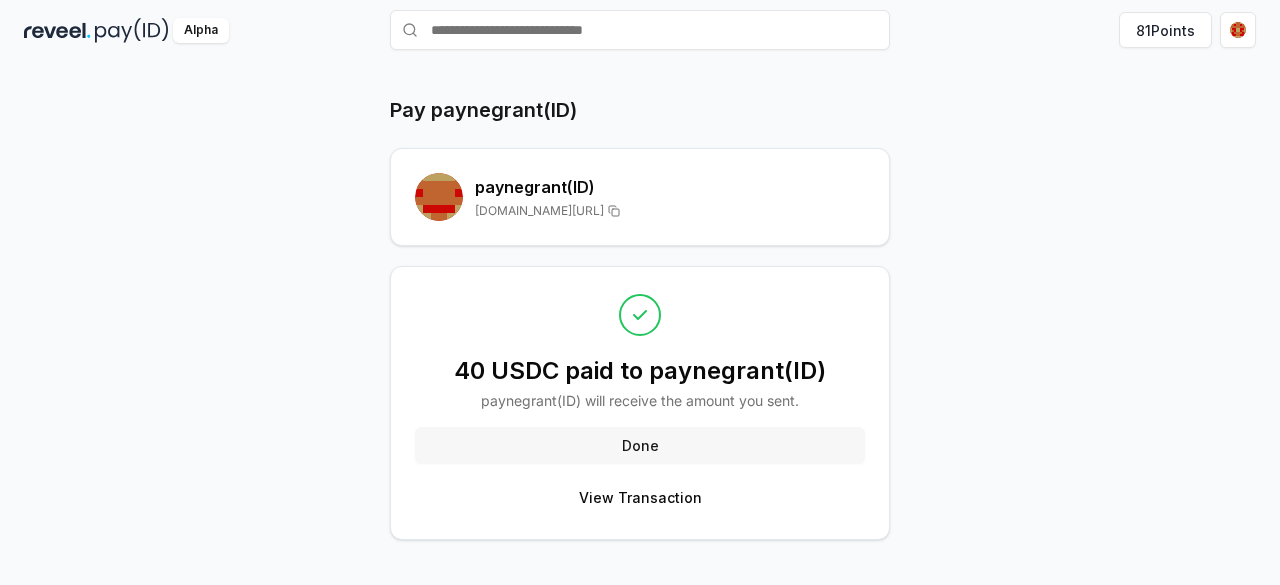 click on "Done" at bounding box center (640, 445) 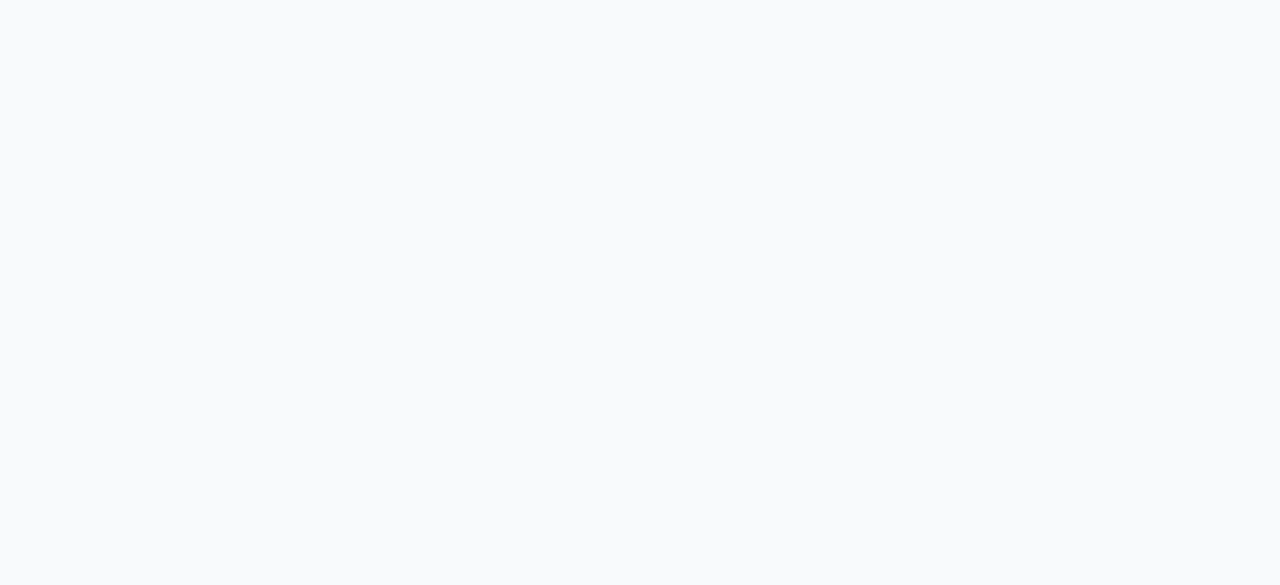scroll, scrollTop: 0, scrollLeft: 0, axis: both 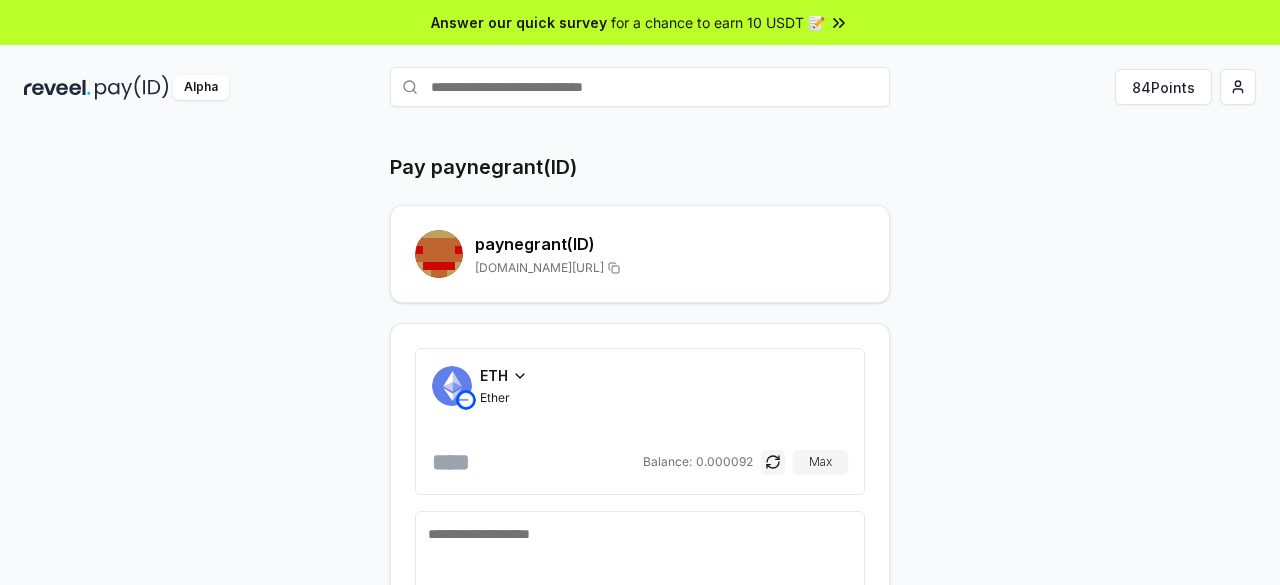 click on "ETH" at bounding box center (504, 375) 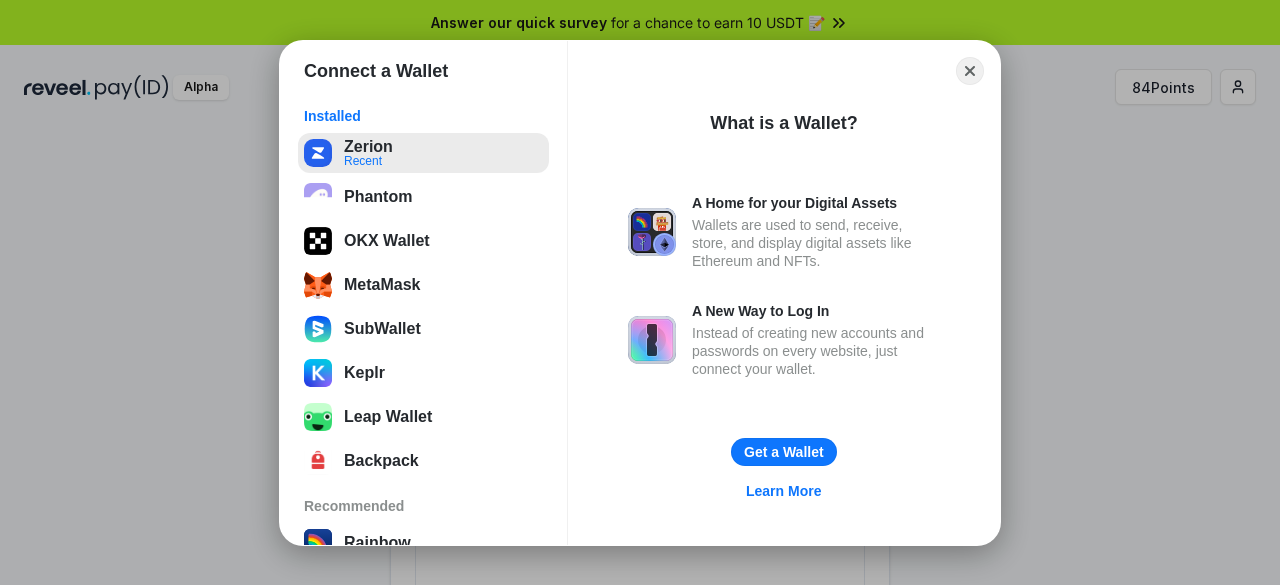 click on "Zerion Recent" at bounding box center (423, 153) 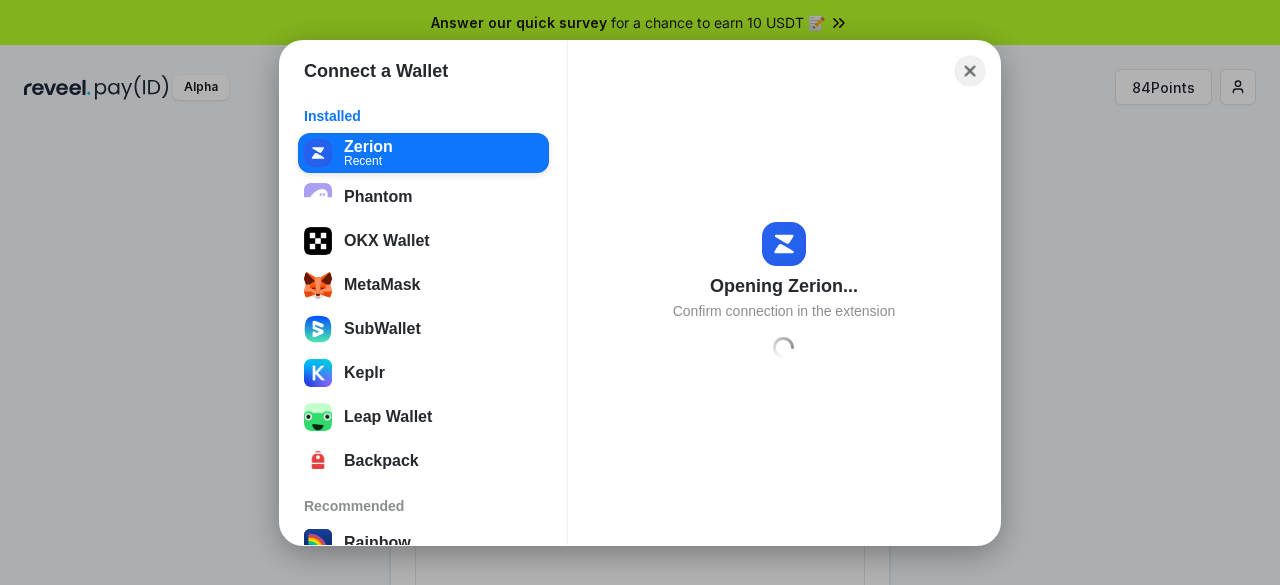 click on "Close" at bounding box center (970, 70) 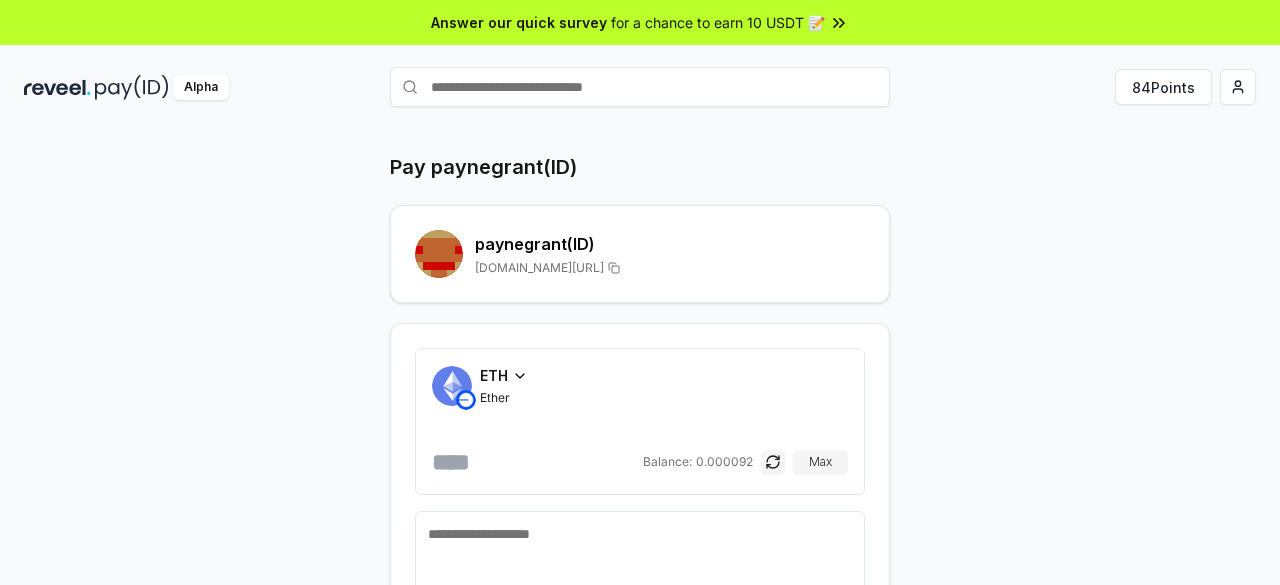 click 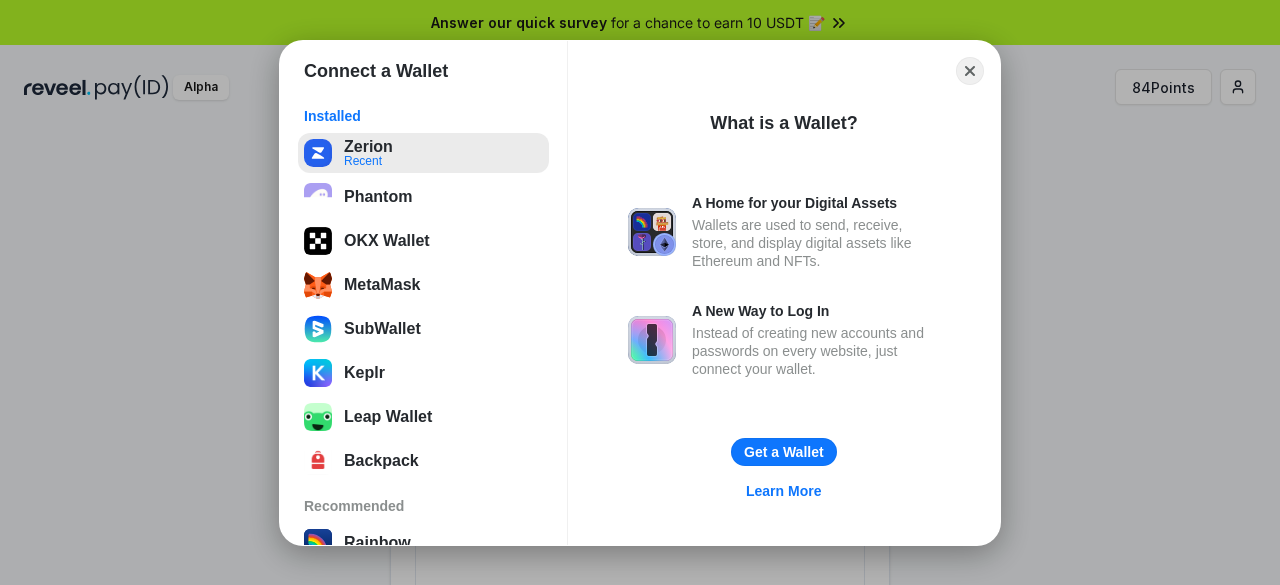 click on "Zerion Recent" at bounding box center [423, 153] 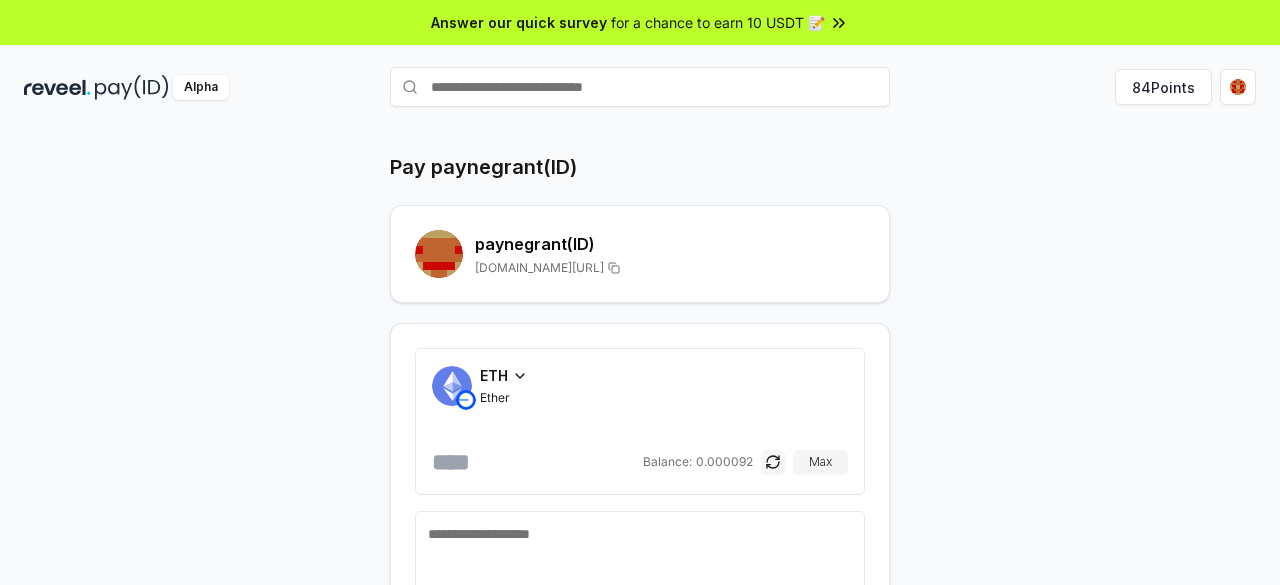click 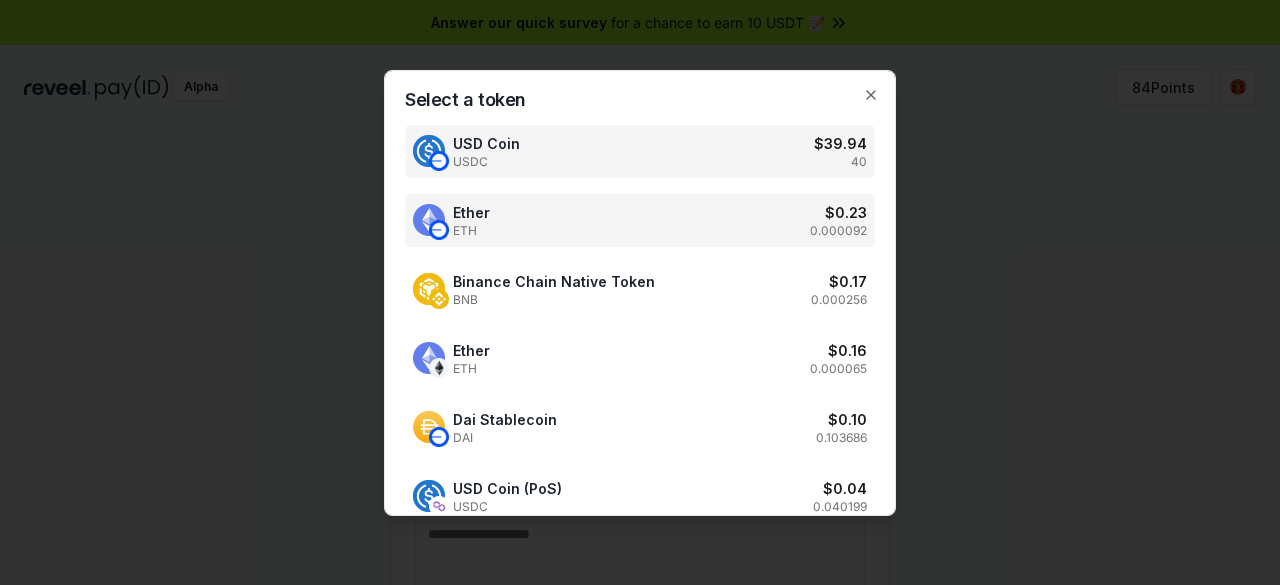 click on "USD Coin" at bounding box center [486, 143] 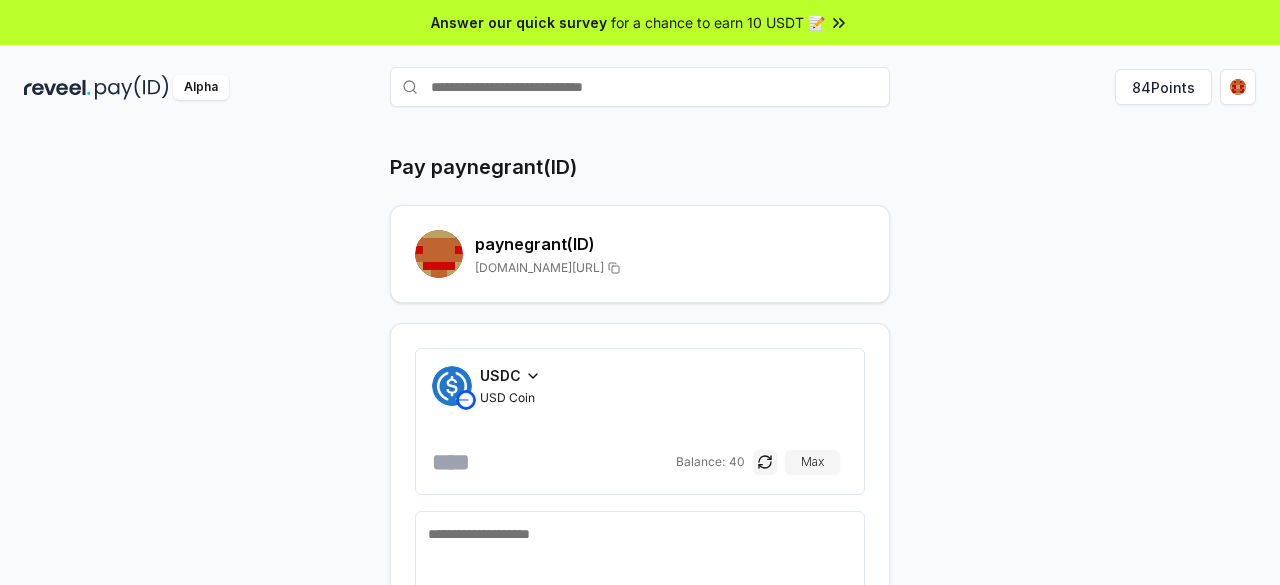 click on "Balance: 40 Max" at bounding box center (758, 462) 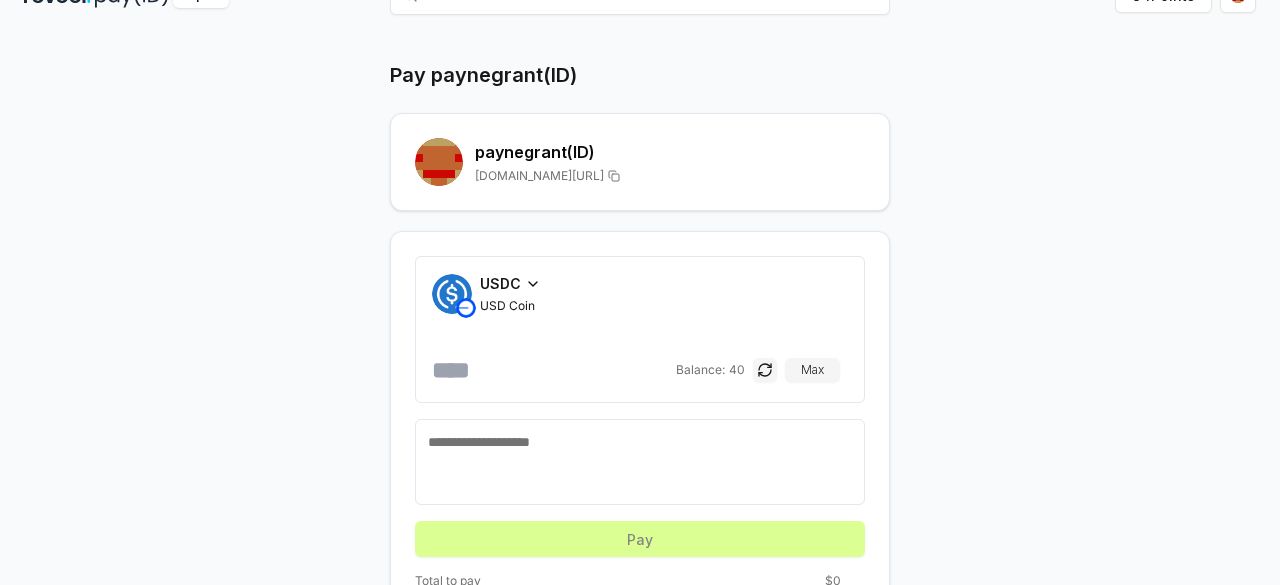 scroll, scrollTop: 142, scrollLeft: 0, axis: vertical 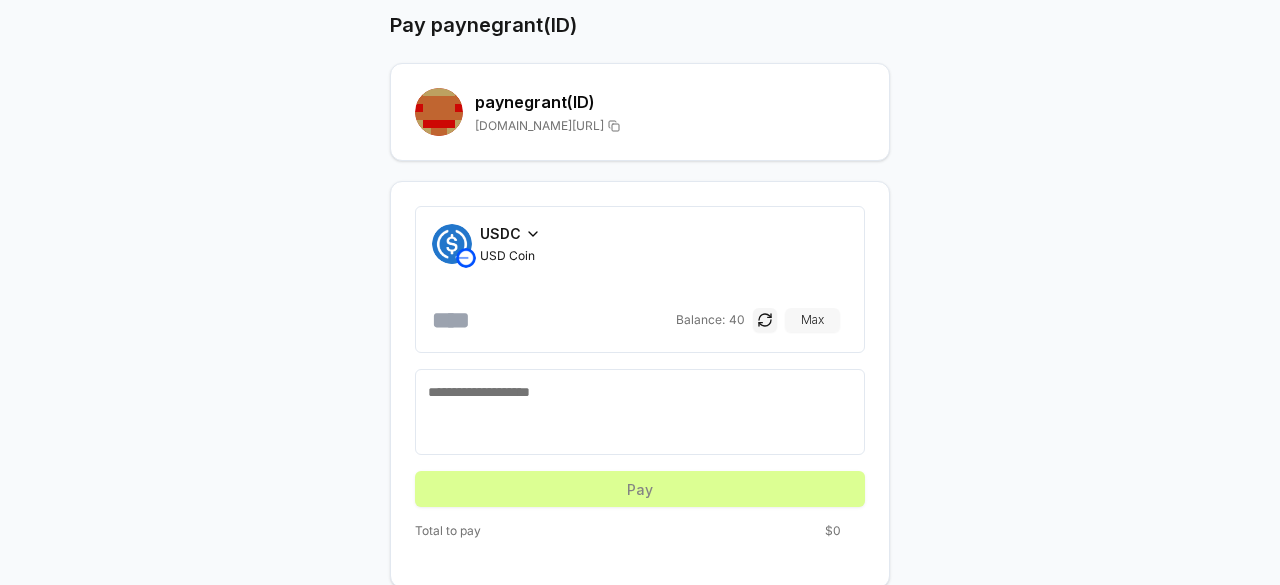 click on "Max" at bounding box center (812, 320) 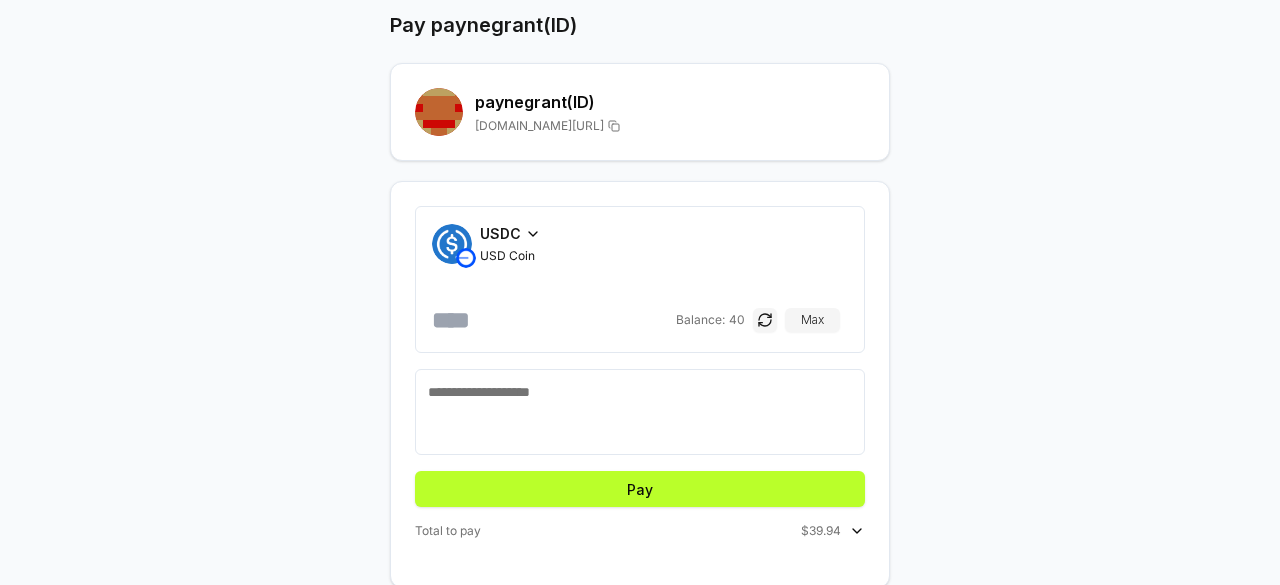 click on "Pay" at bounding box center [640, 489] 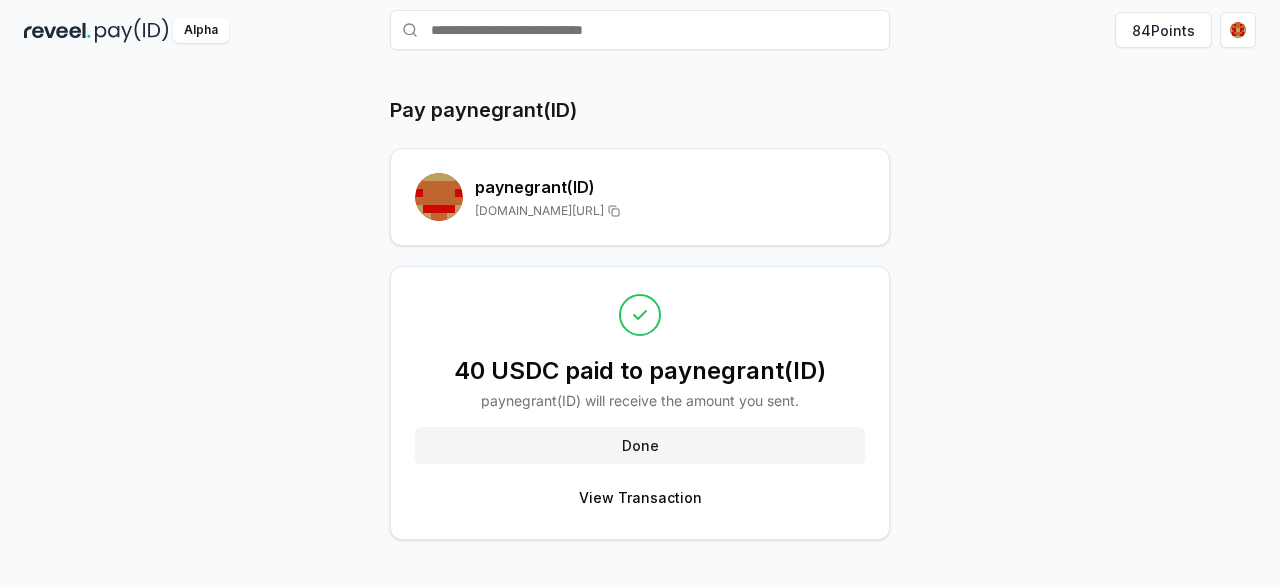 scroll, scrollTop: 57, scrollLeft: 0, axis: vertical 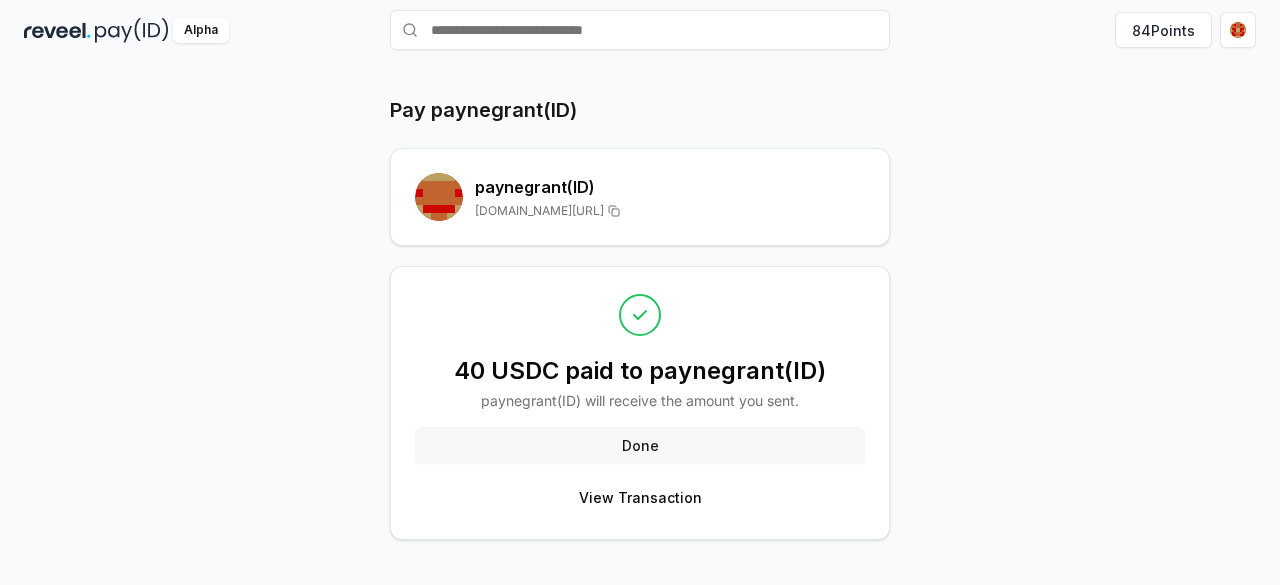 click on "Done" at bounding box center (640, 445) 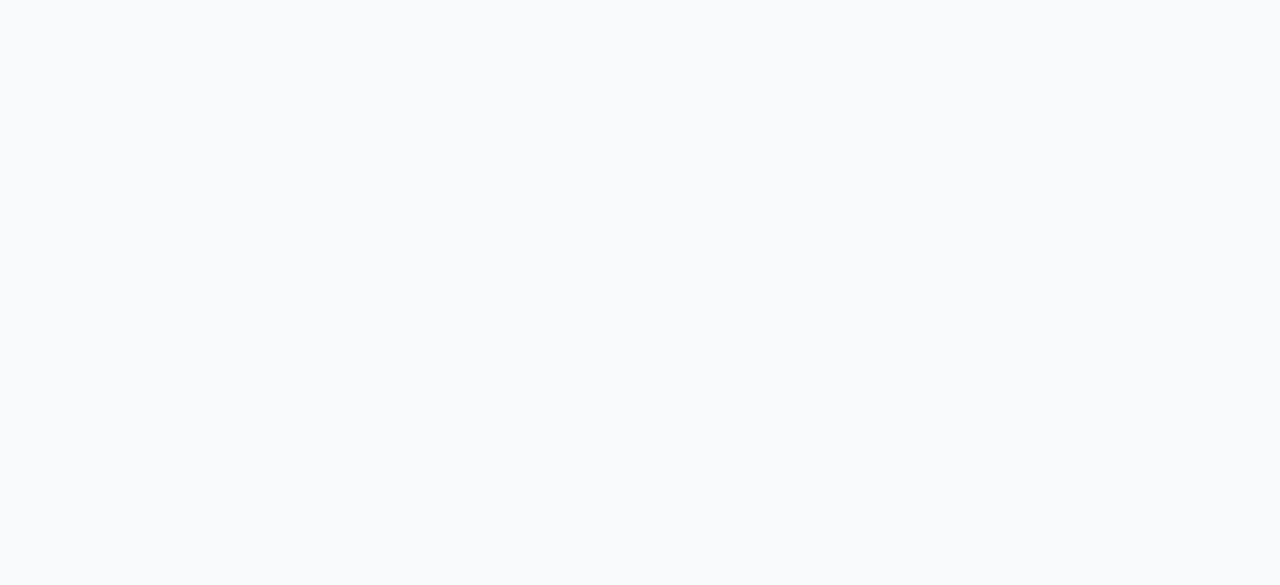 scroll, scrollTop: 0, scrollLeft: 0, axis: both 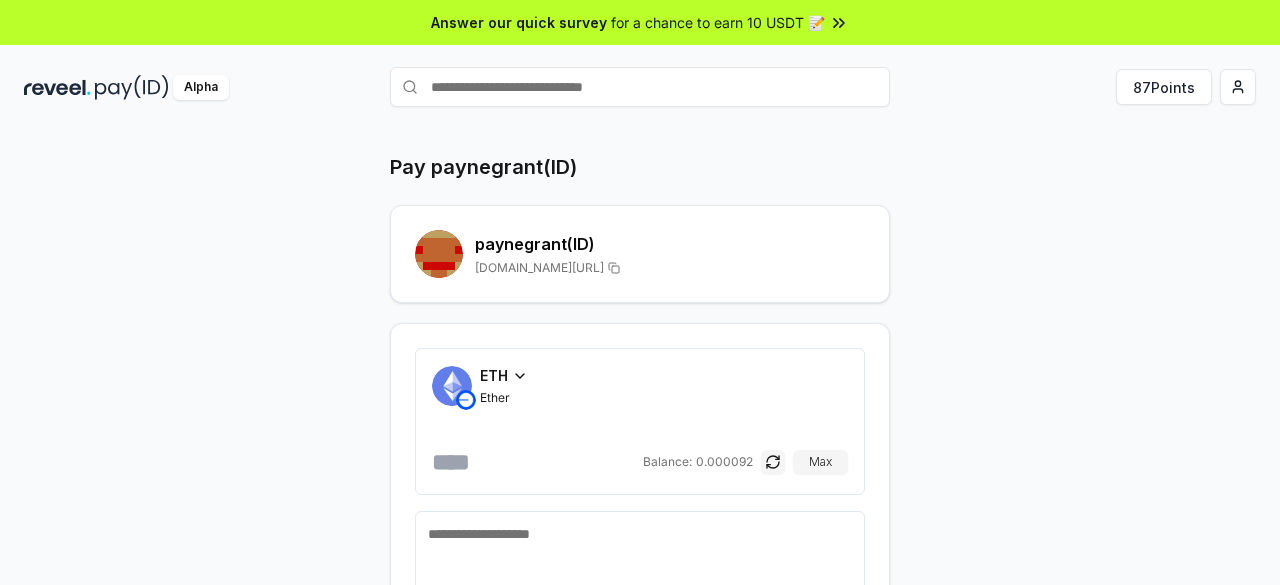 click on "ETH" at bounding box center [494, 375] 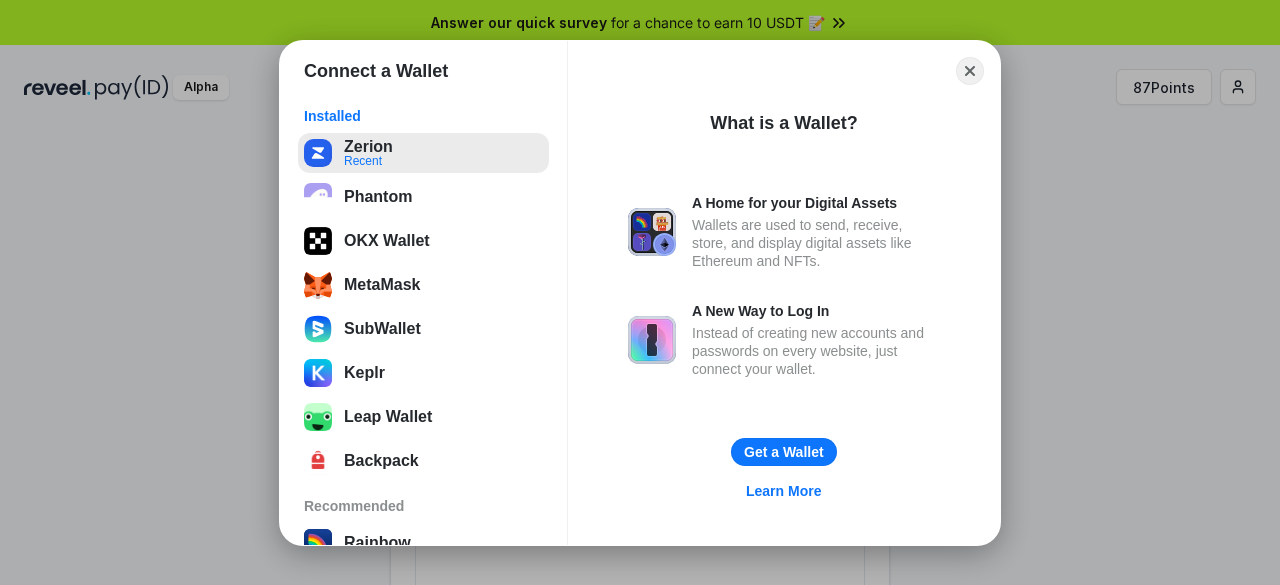 click on "Zerion Recent" at bounding box center [423, 153] 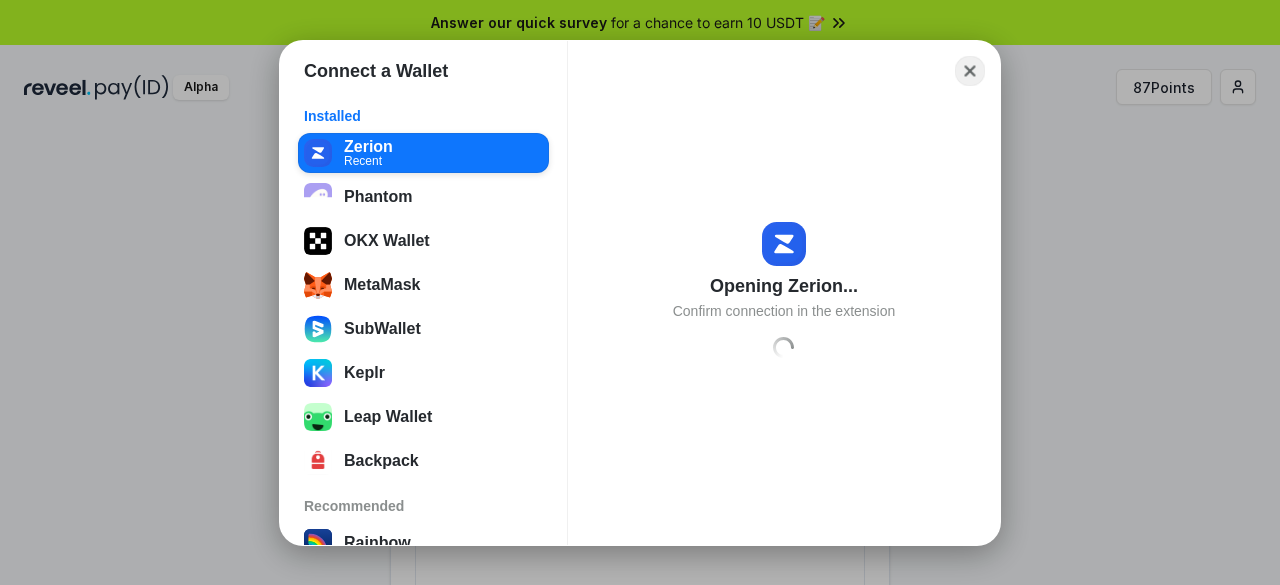 click on "Close" at bounding box center [970, 70] 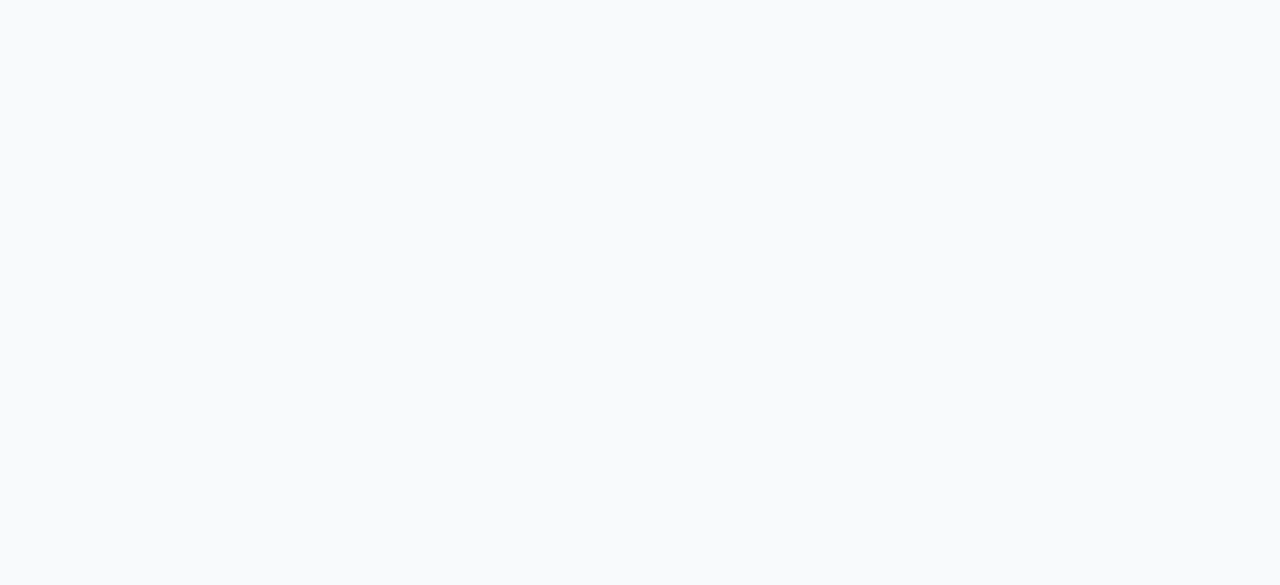 scroll, scrollTop: 0, scrollLeft: 0, axis: both 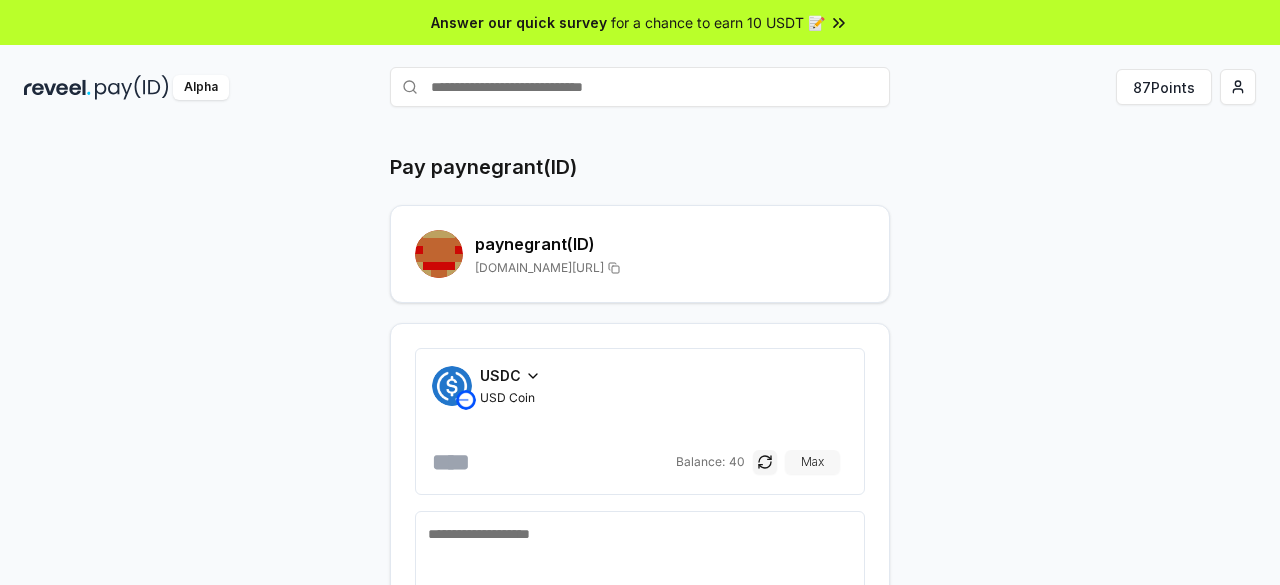 click on "Max" at bounding box center (812, 462) 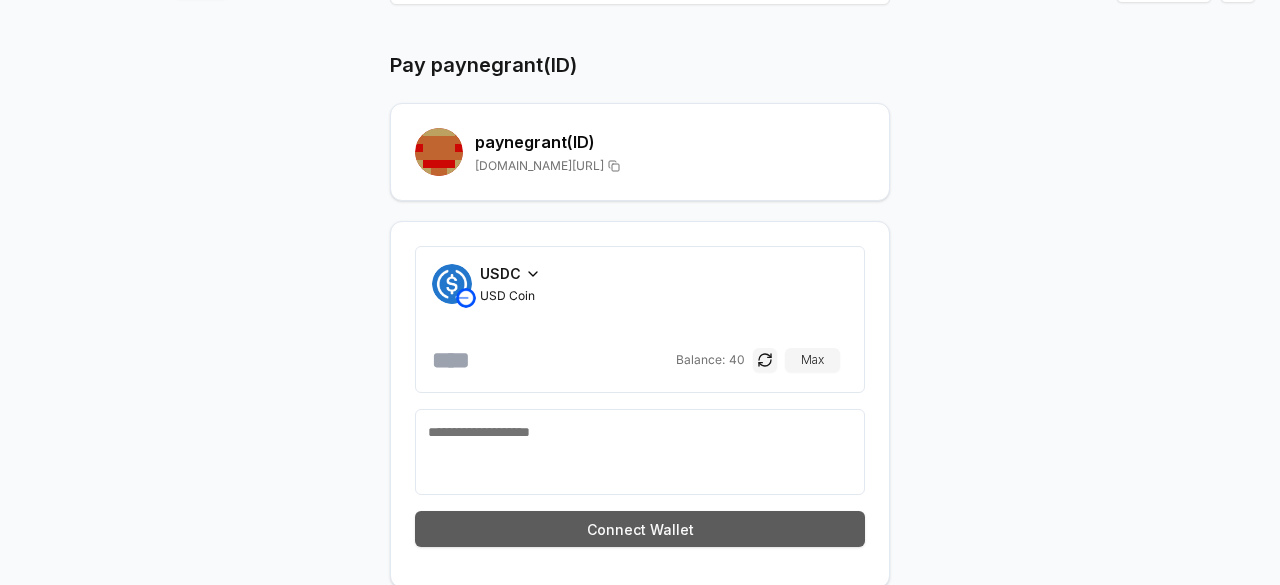 click on "Connect Wallet" at bounding box center (640, 529) 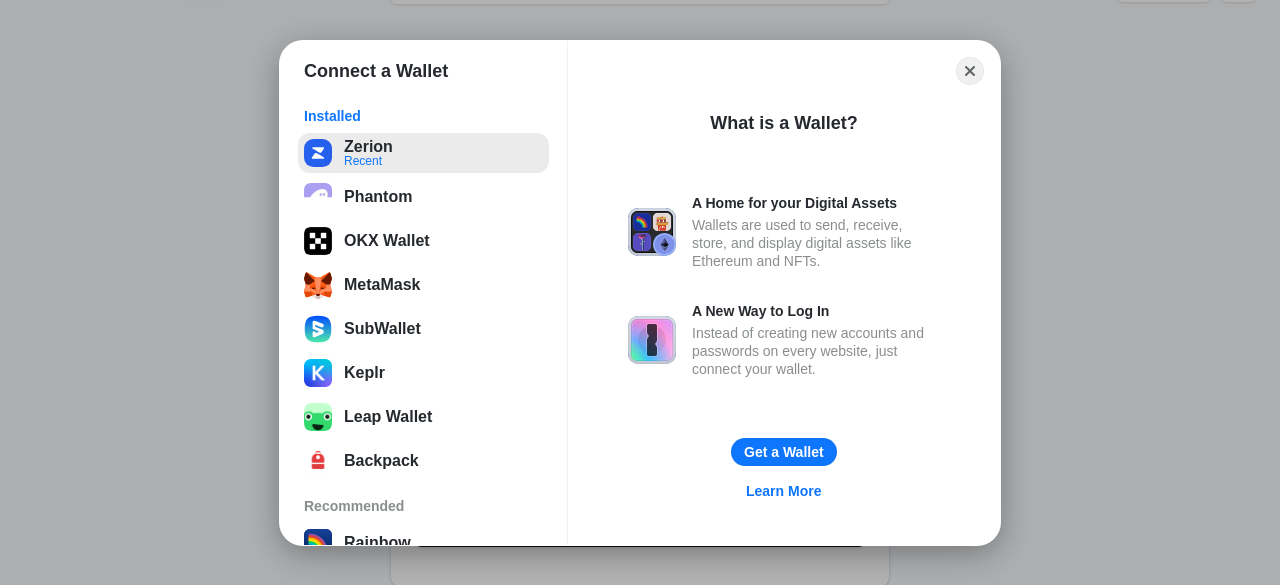 click on "Zerion Recent" at bounding box center [423, 153] 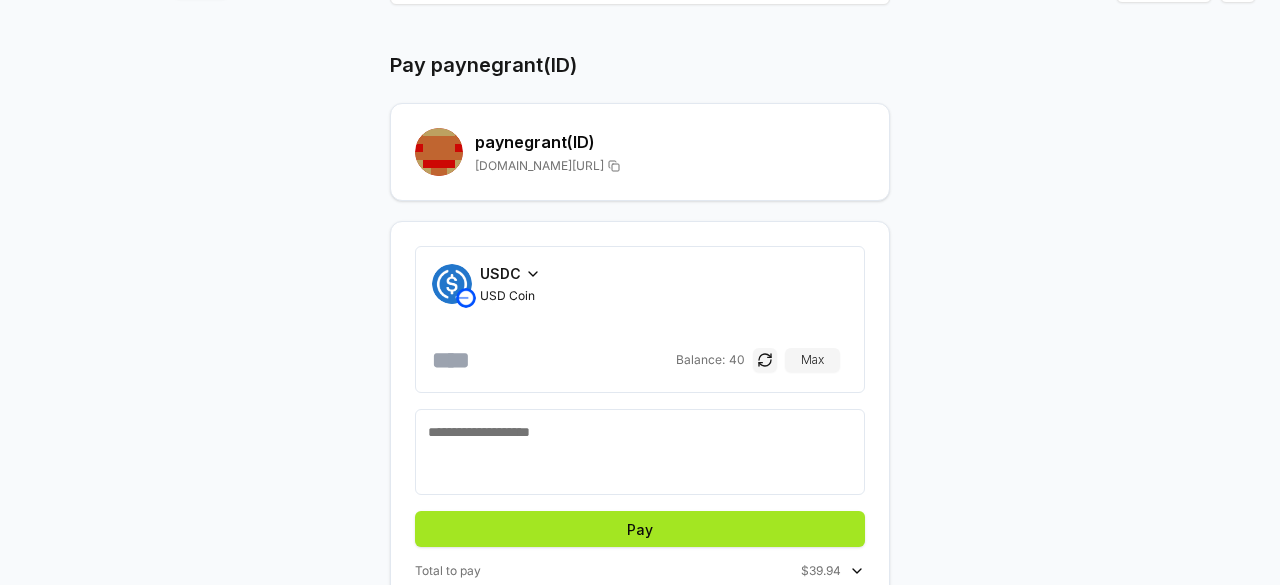 click on "Pay" at bounding box center (640, 529) 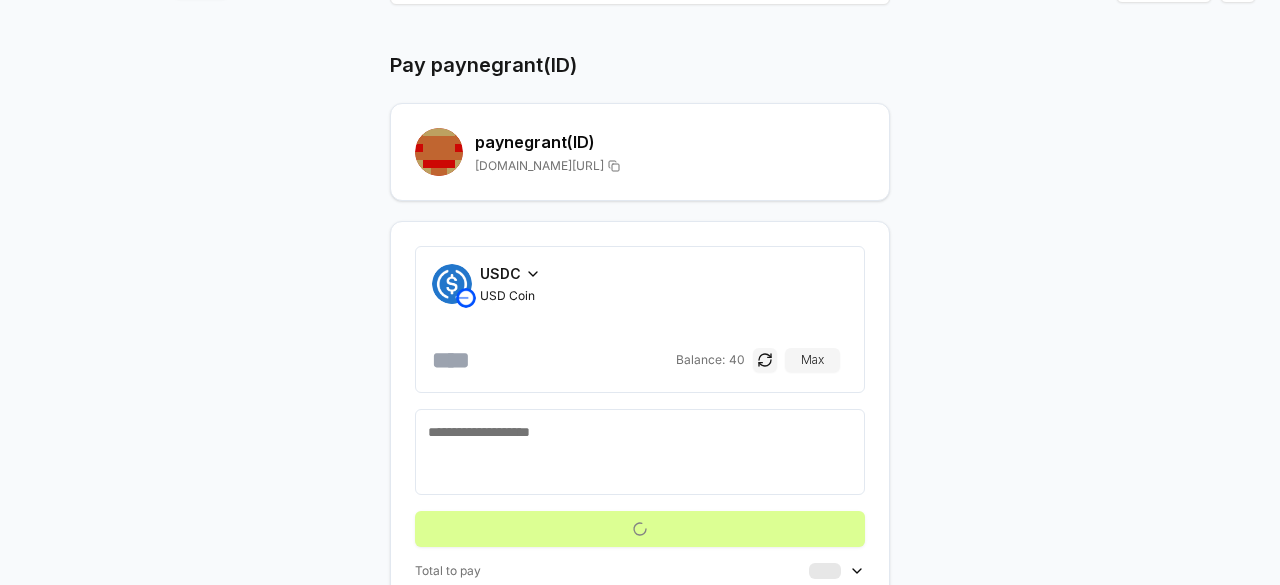 scroll, scrollTop: 57, scrollLeft: 0, axis: vertical 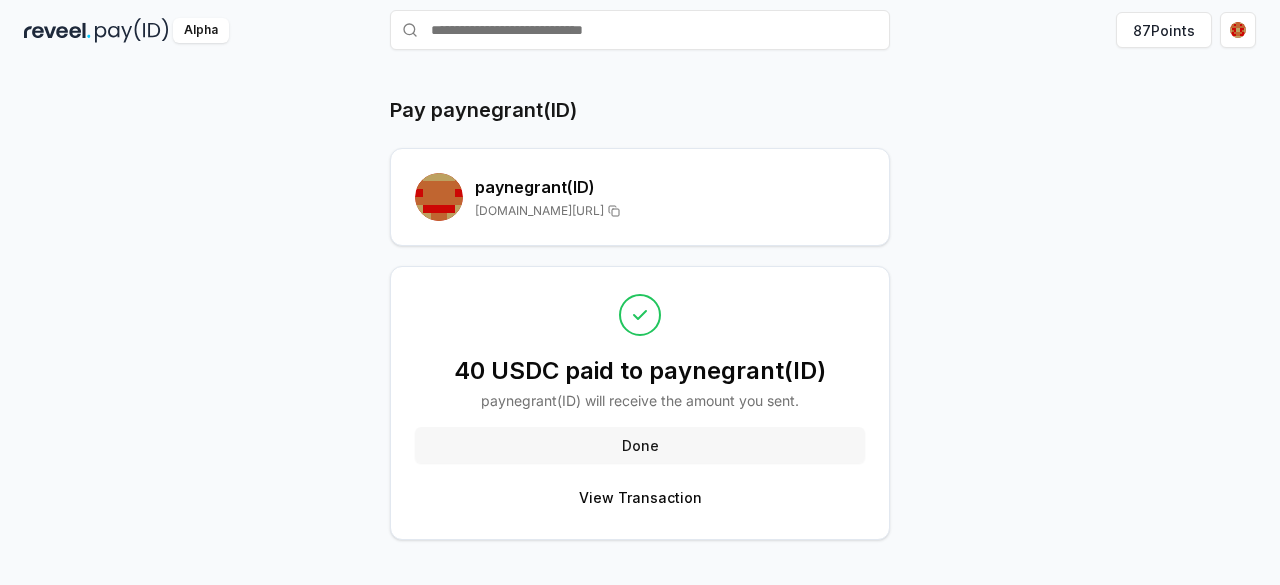 click on "Done" at bounding box center (640, 445) 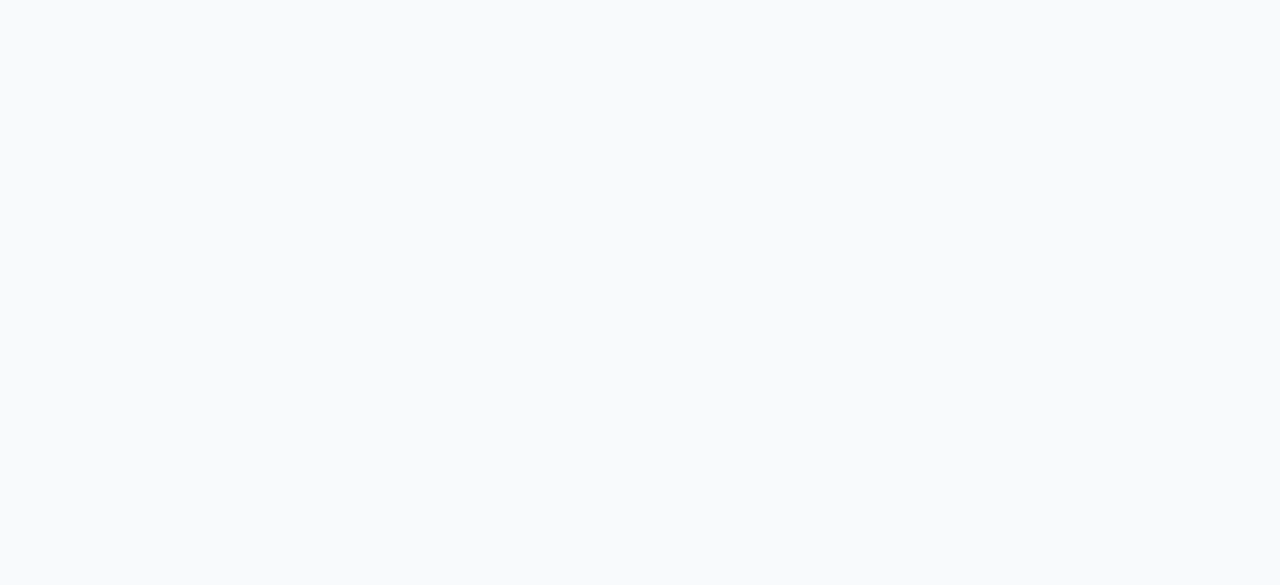 scroll, scrollTop: 0, scrollLeft: 0, axis: both 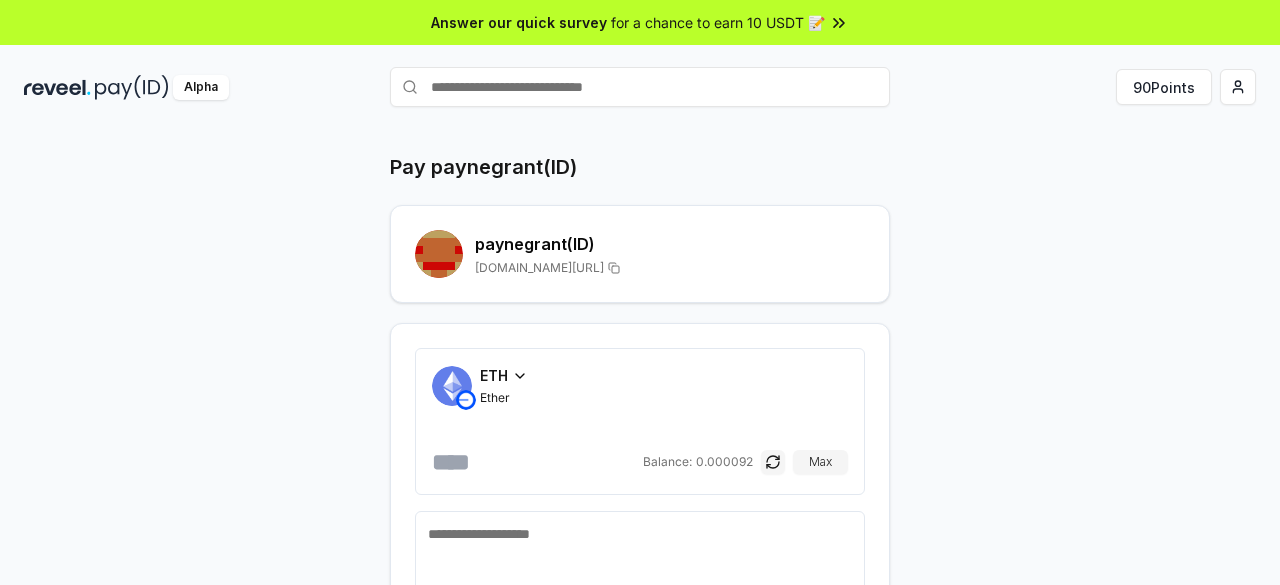 click 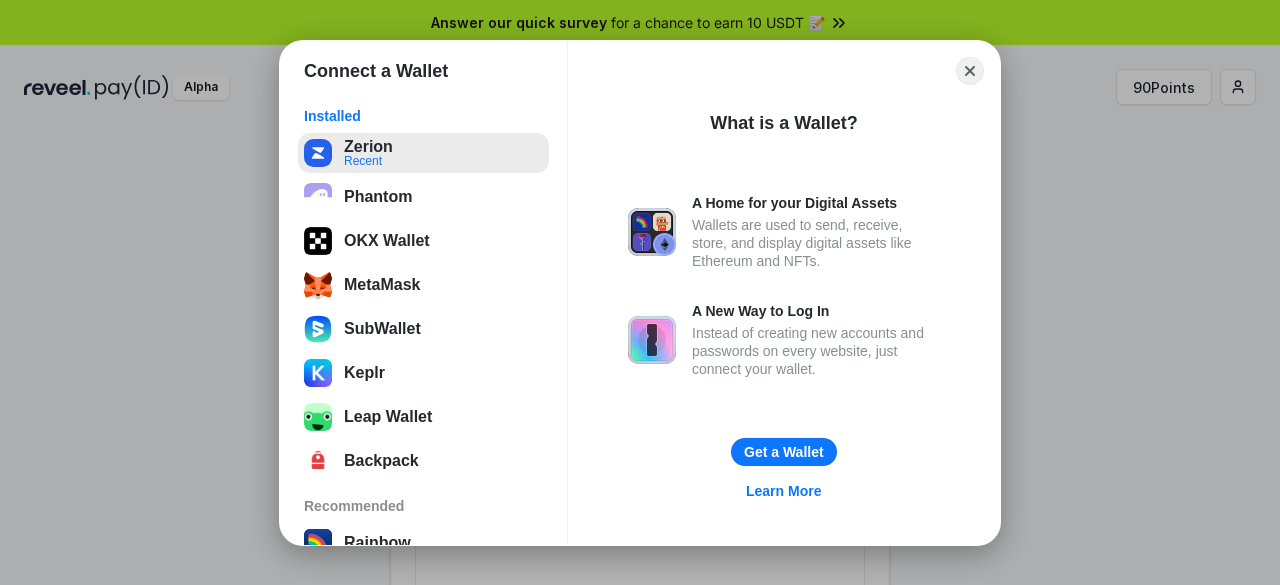 click on "Zerion Recent" at bounding box center [423, 153] 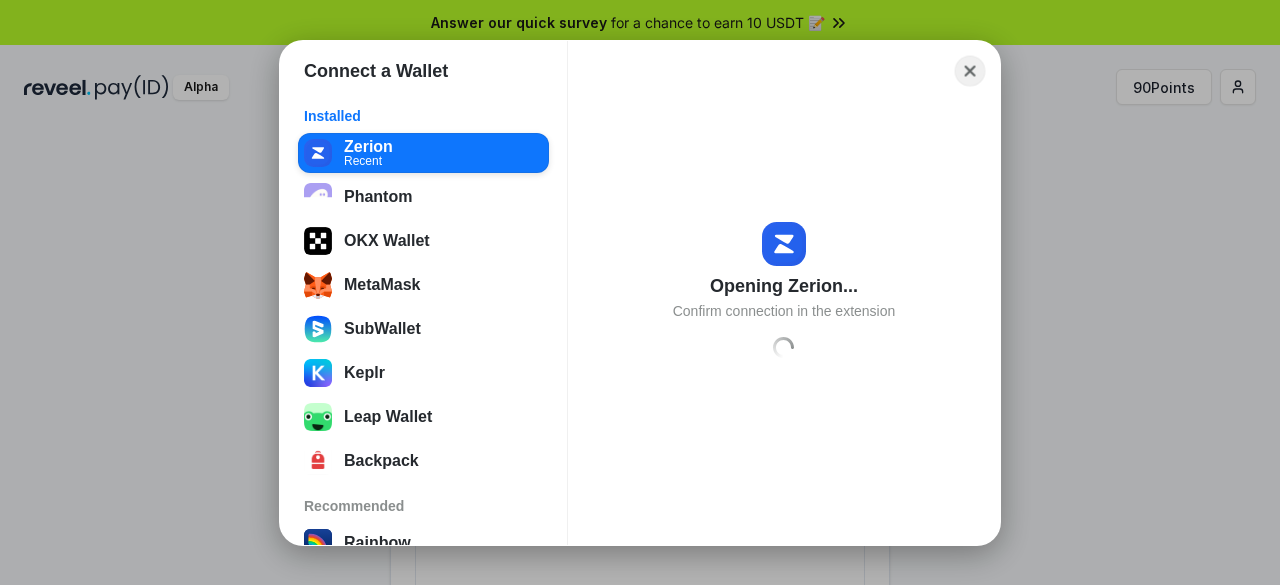 click on "Close" at bounding box center [970, 70] 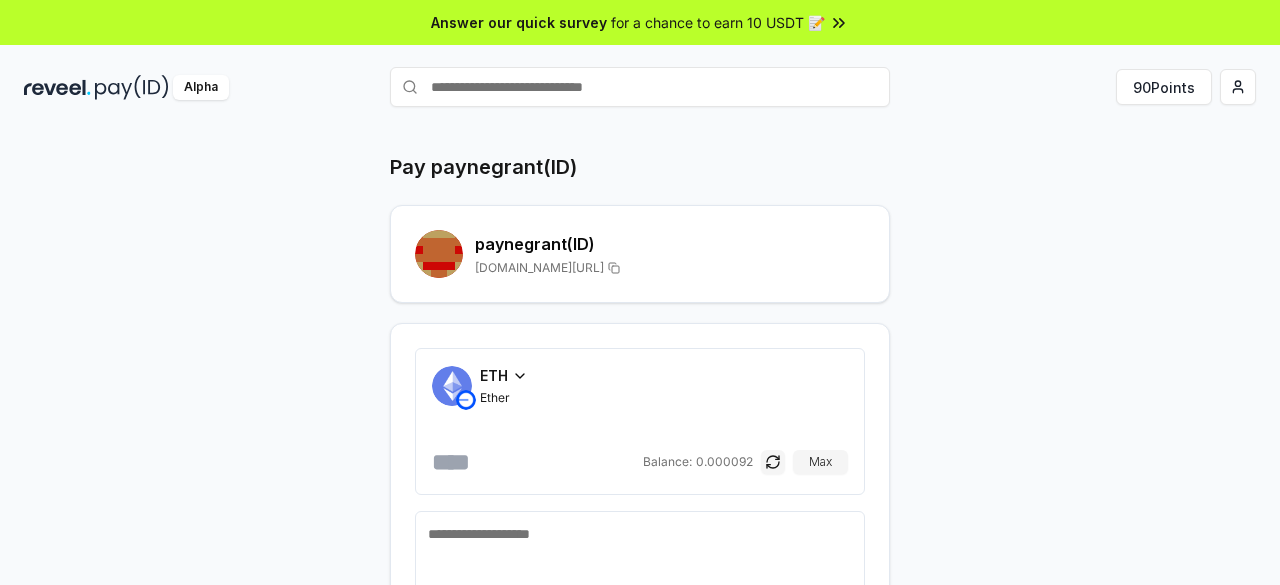 click on "ETH" at bounding box center (494, 375) 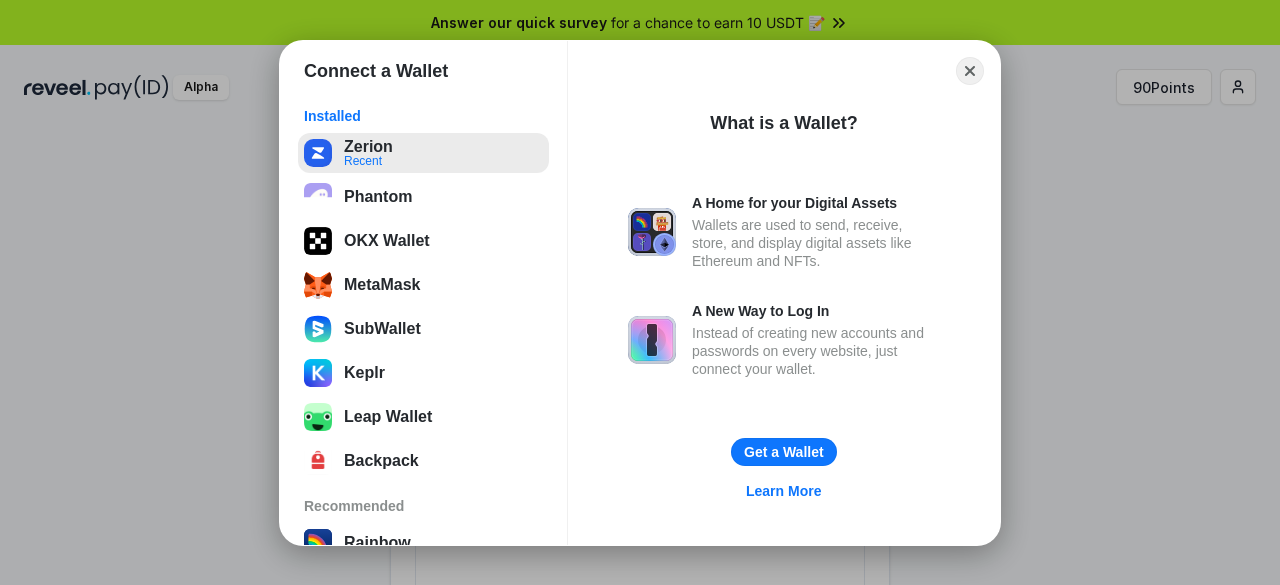 click on "Zerion Recent" at bounding box center (423, 153) 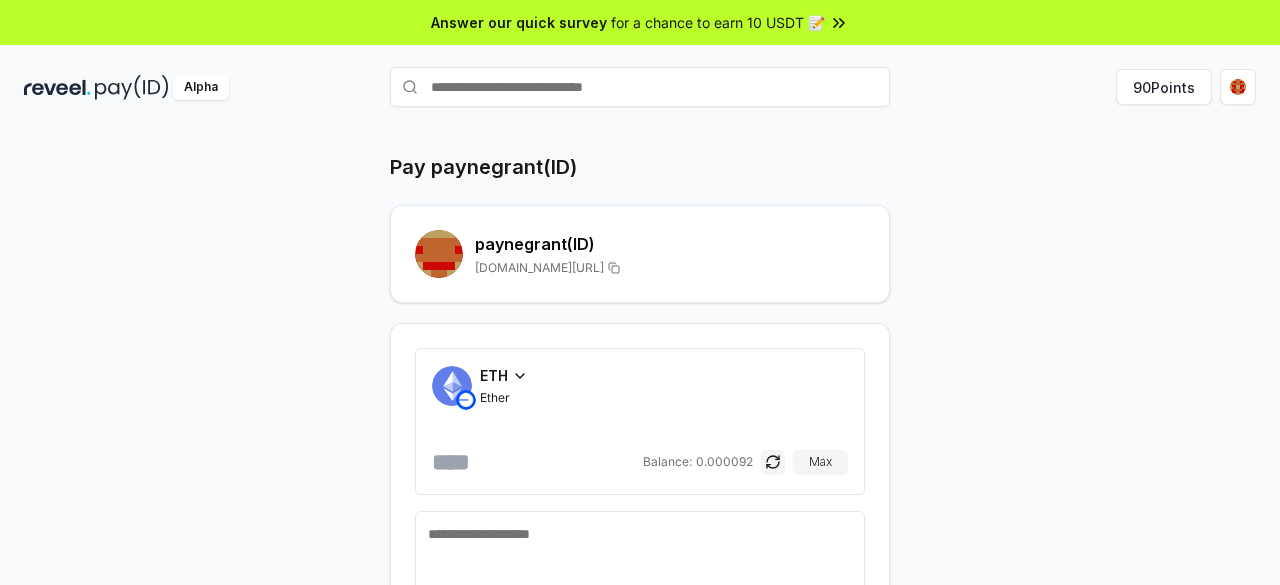 click 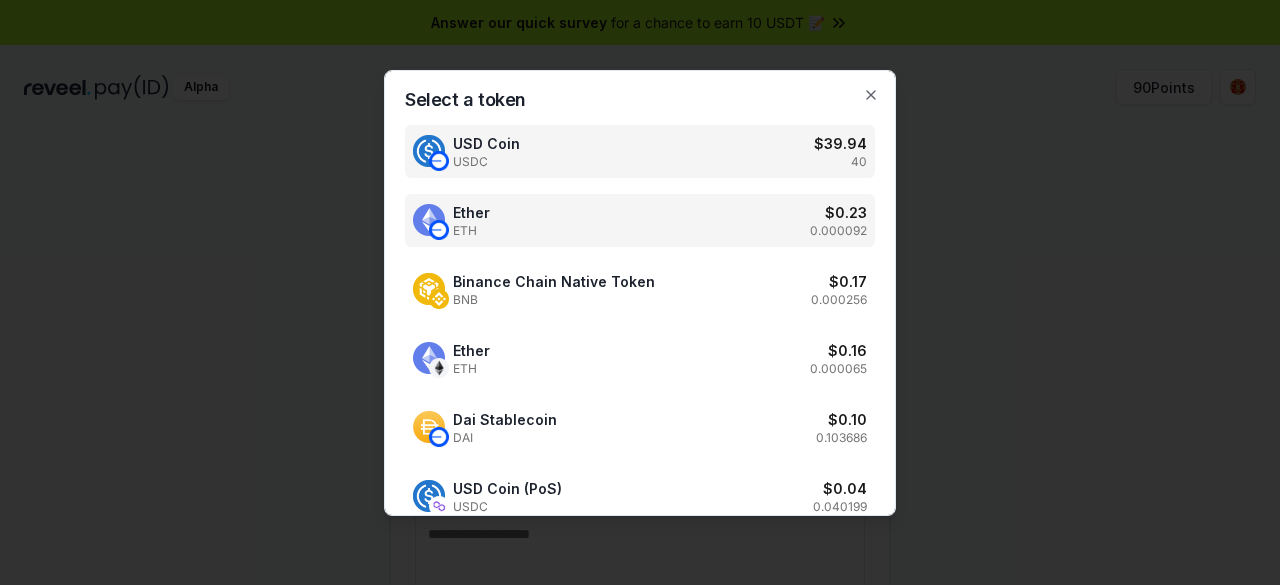 click on "USD Coin USDC $ 39.94 40" at bounding box center [640, 151] 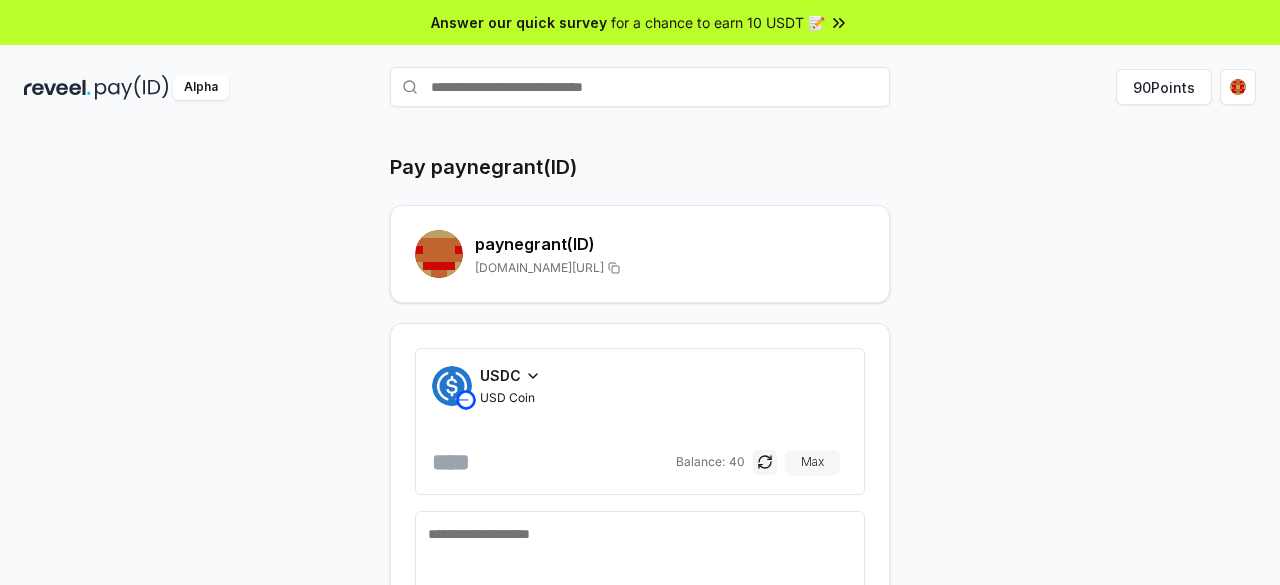 click on "Max" at bounding box center (812, 462) 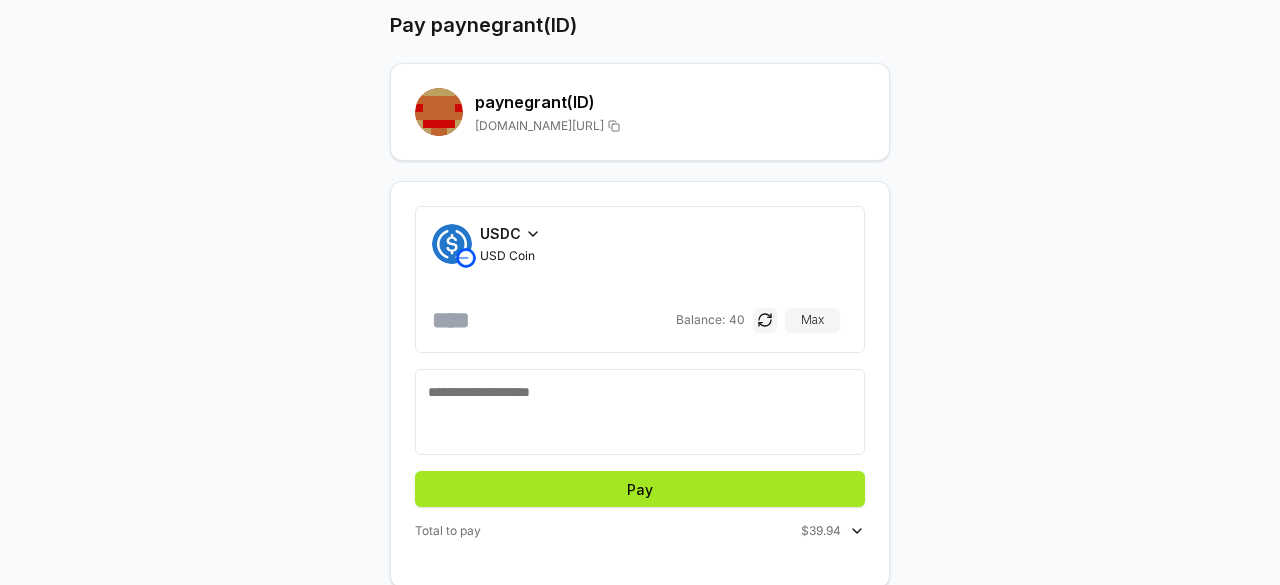 click on "Pay" at bounding box center [640, 489] 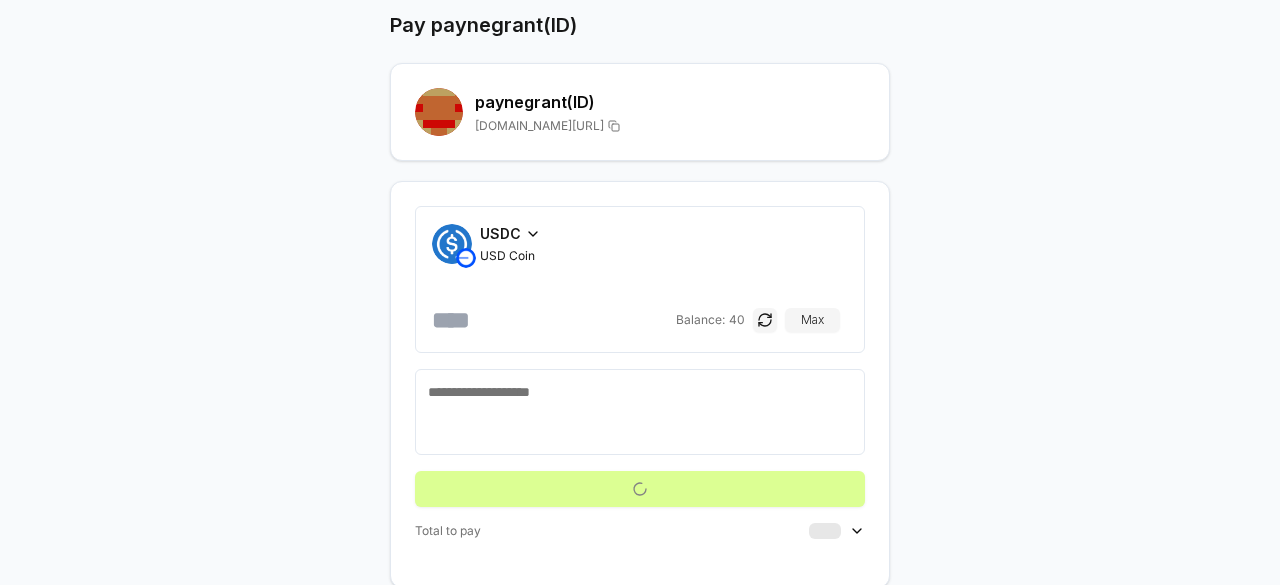 scroll, scrollTop: 57, scrollLeft: 0, axis: vertical 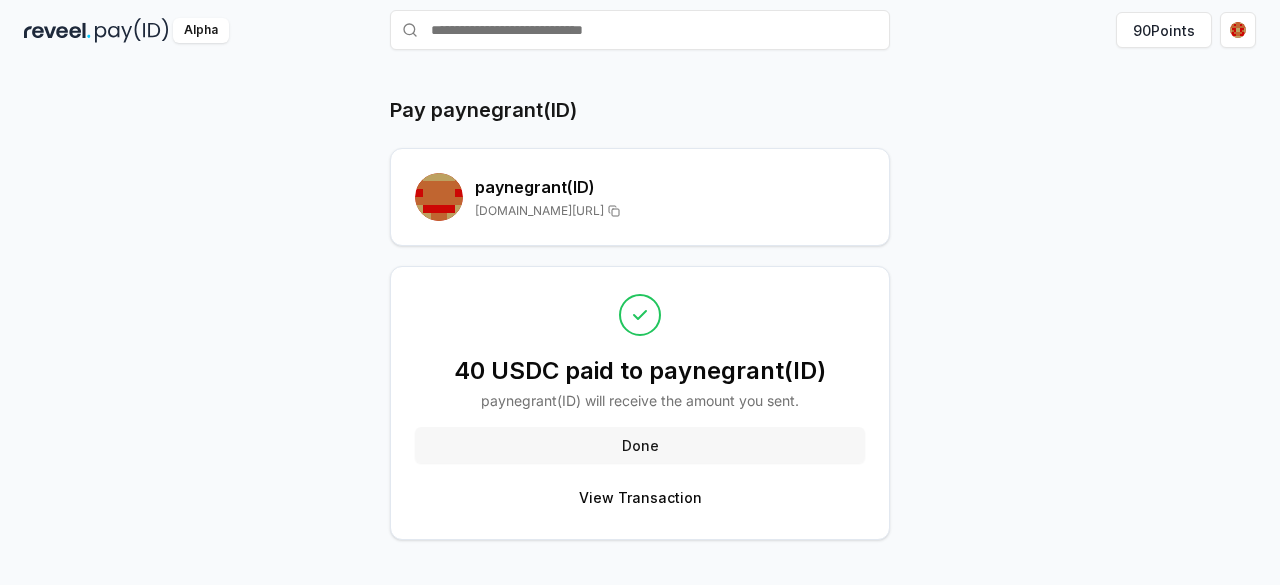 click on "Done" at bounding box center (640, 445) 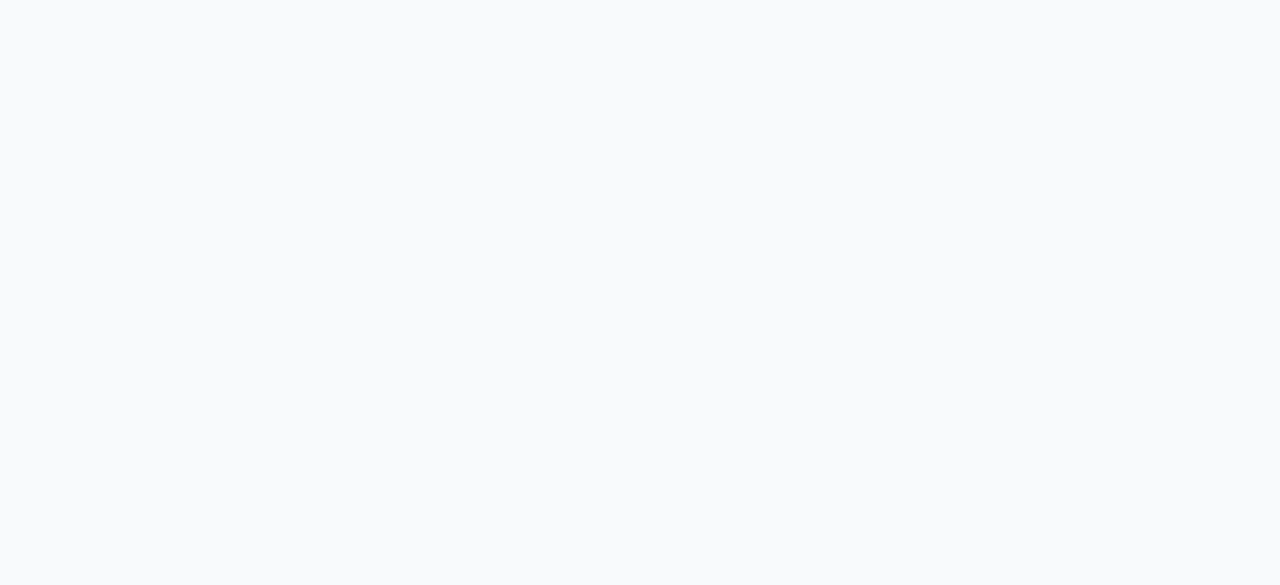 scroll, scrollTop: 0, scrollLeft: 0, axis: both 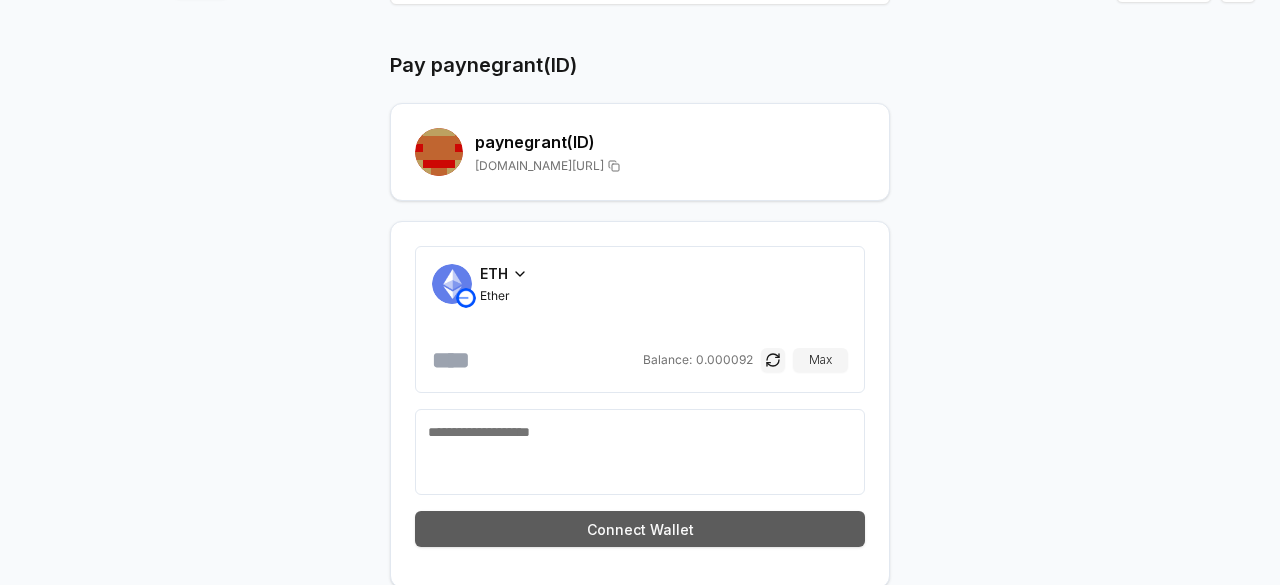 click on "Connect Wallet" at bounding box center [640, 529] 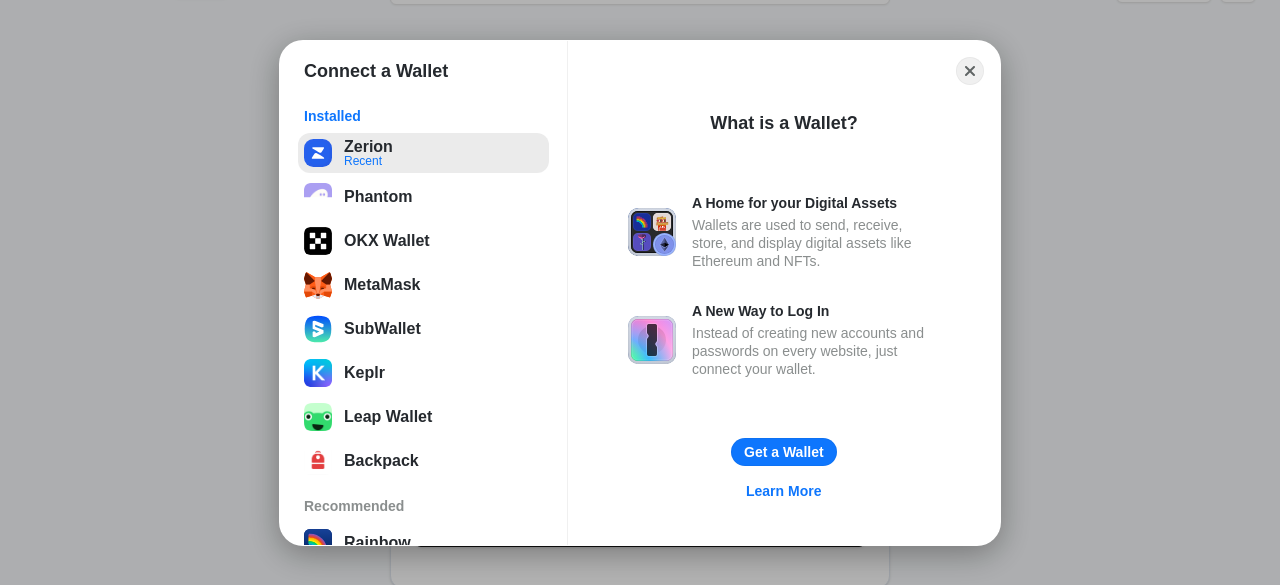 click on "Zerion Recent" at bounding box center (423, 153) 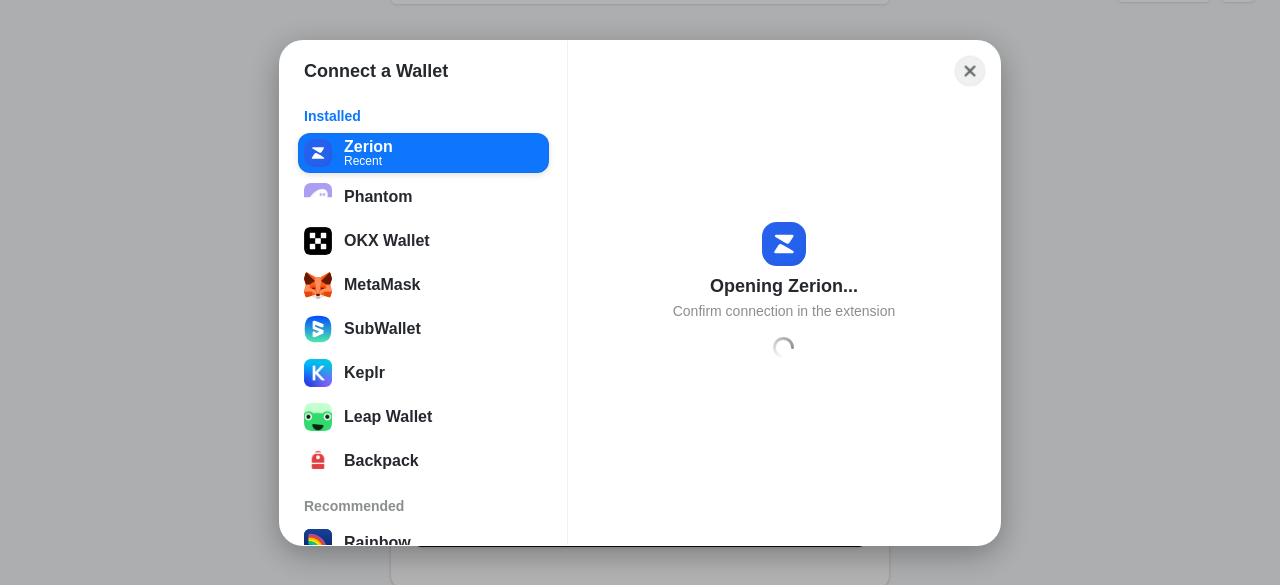 click on "Close" at bounding box center [970, 70] 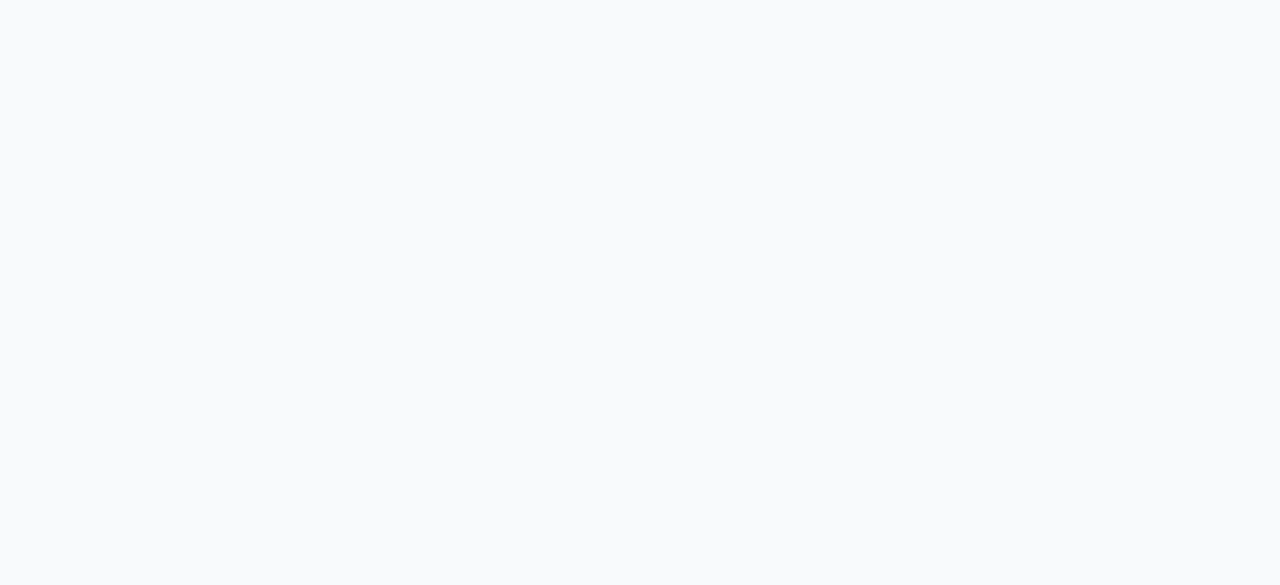 scroll, scrollTop: 0, scrollLeft: 0, axis: both 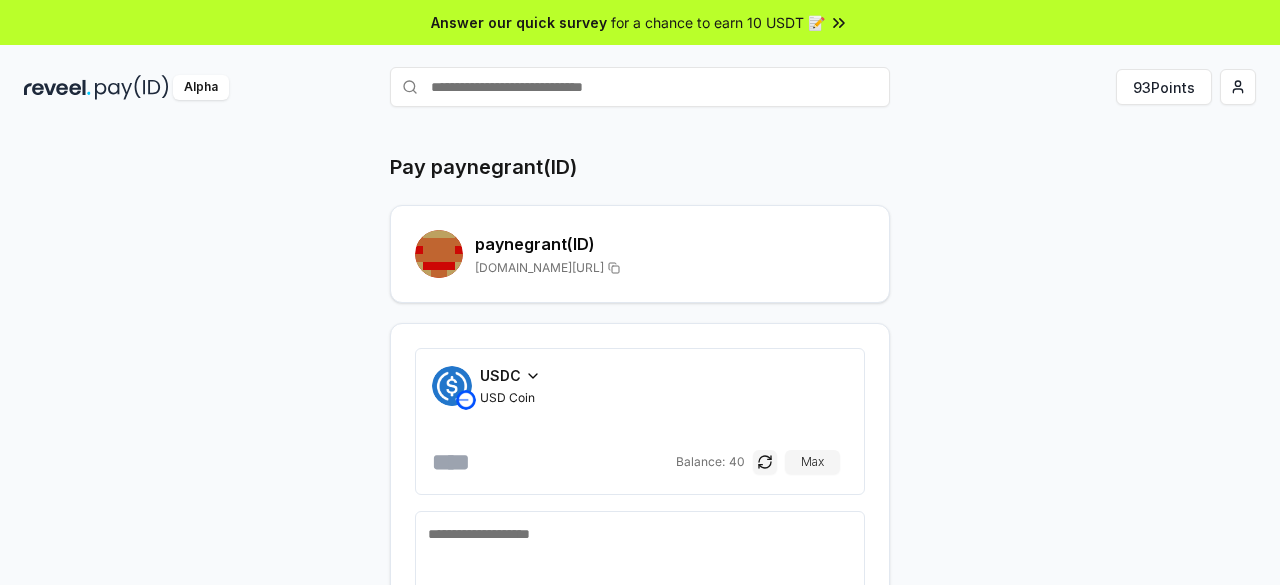 click on "Balance: 40 Max" at bounding box center [758, 462] 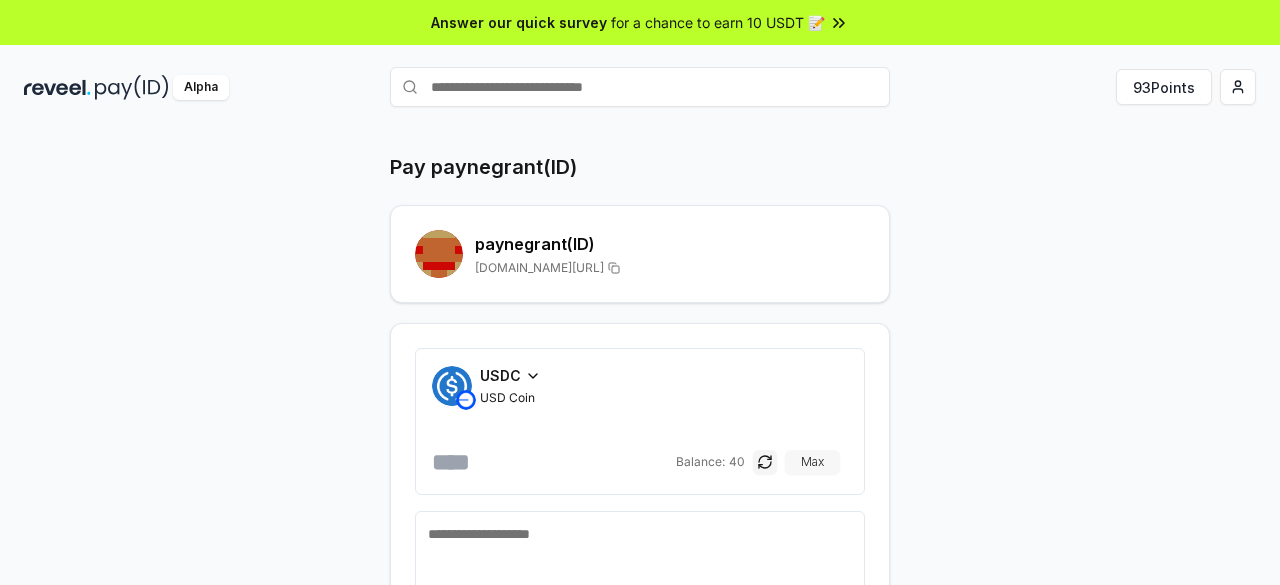 click on "Max" at bounding box center (812, 462) 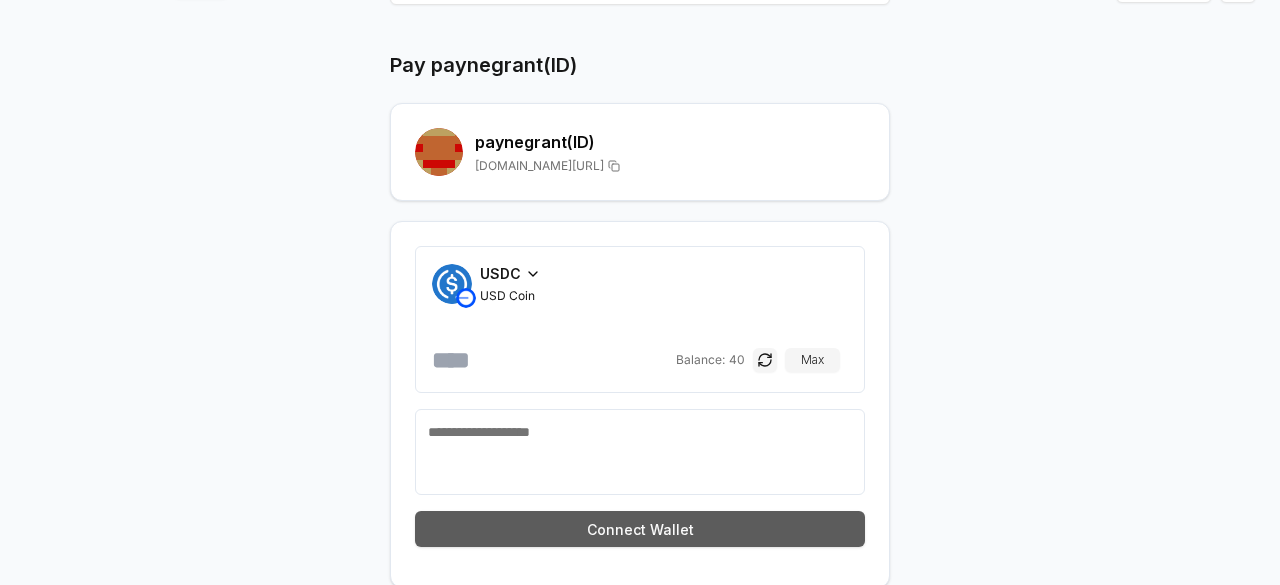 click on "Connect Wallet" at bounding box center [640, 529] 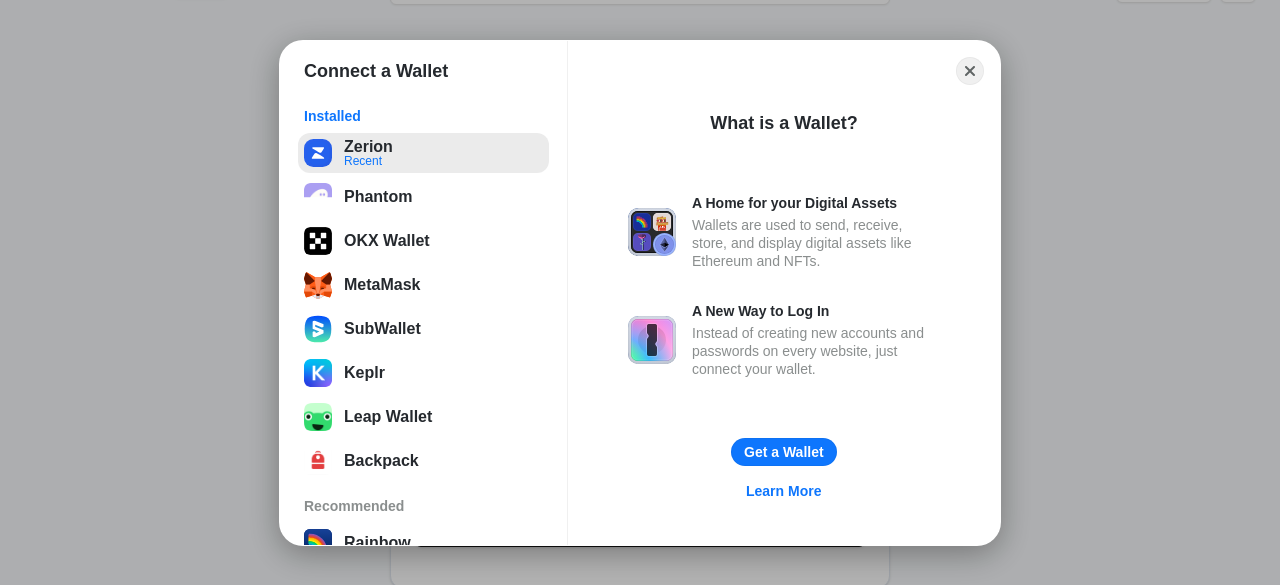 click on "Zerion Recent" at bounding box center (423, 153) 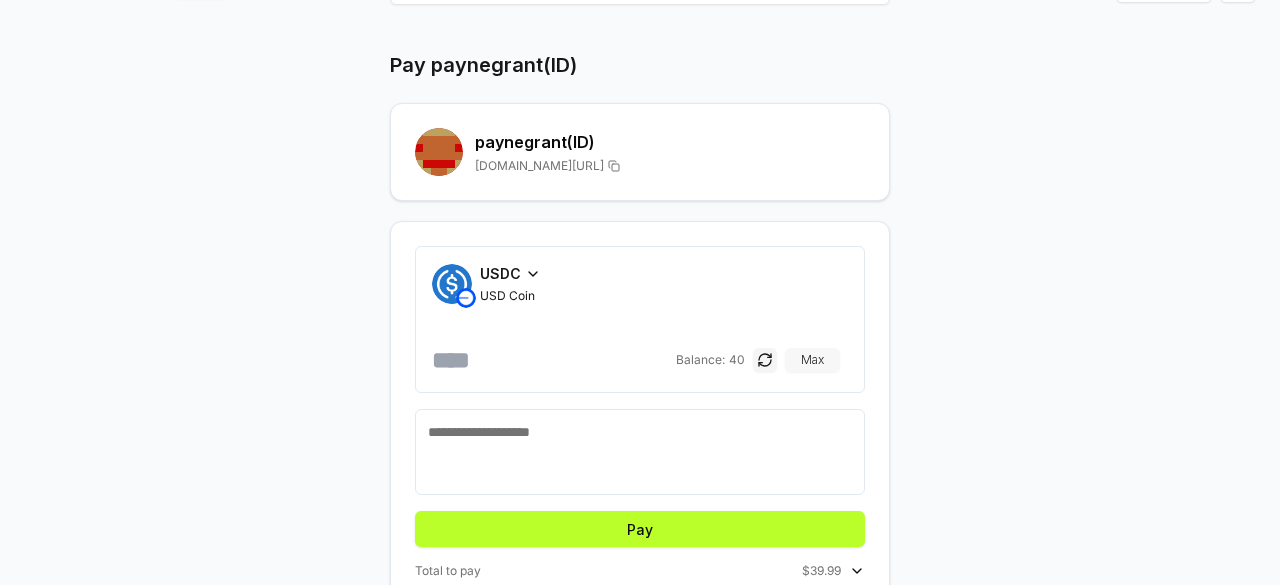 click on "Max" at bounding box center (812, 360) 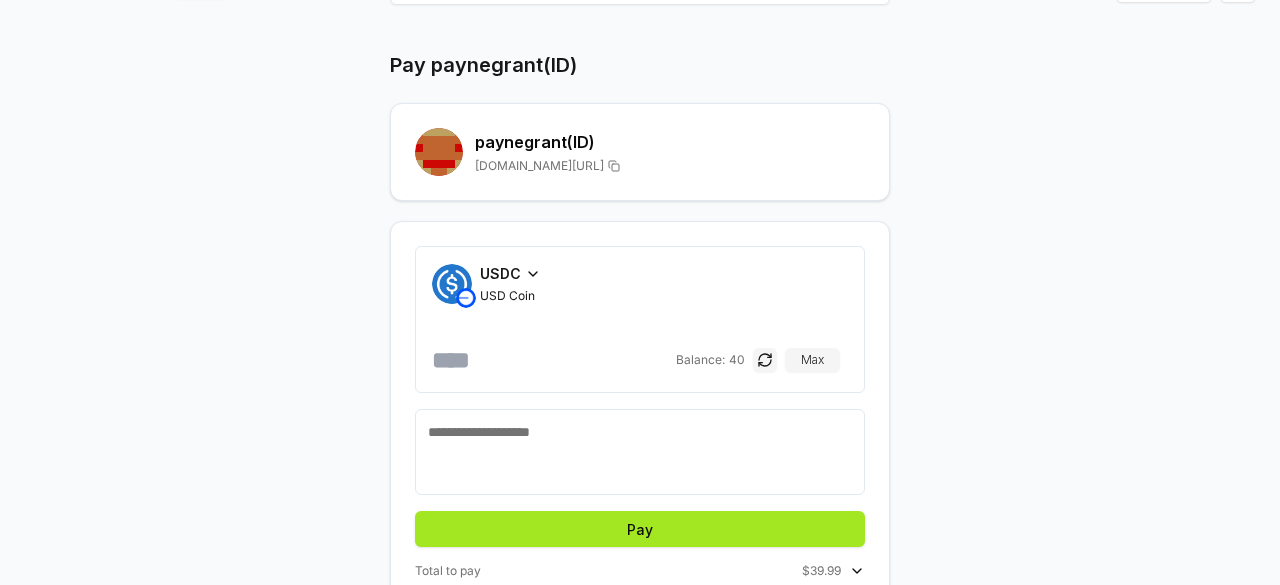 click on "Pay" at bounding box center (640, 529) 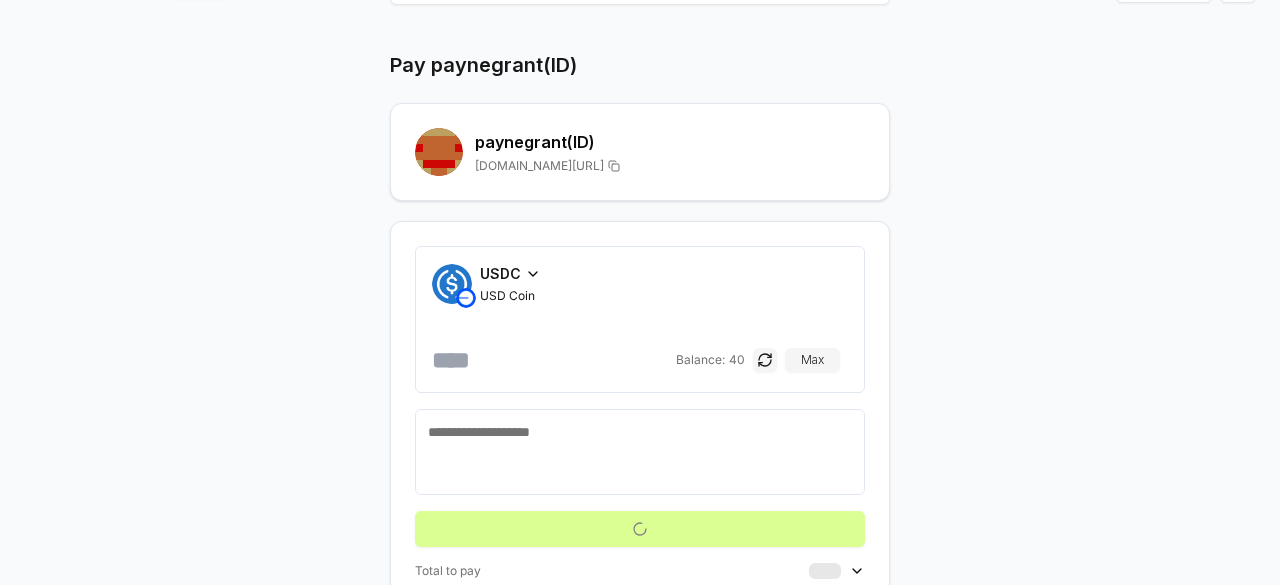 scroll, scrollTop: 57, scrollLeft: 0, axis: vertical 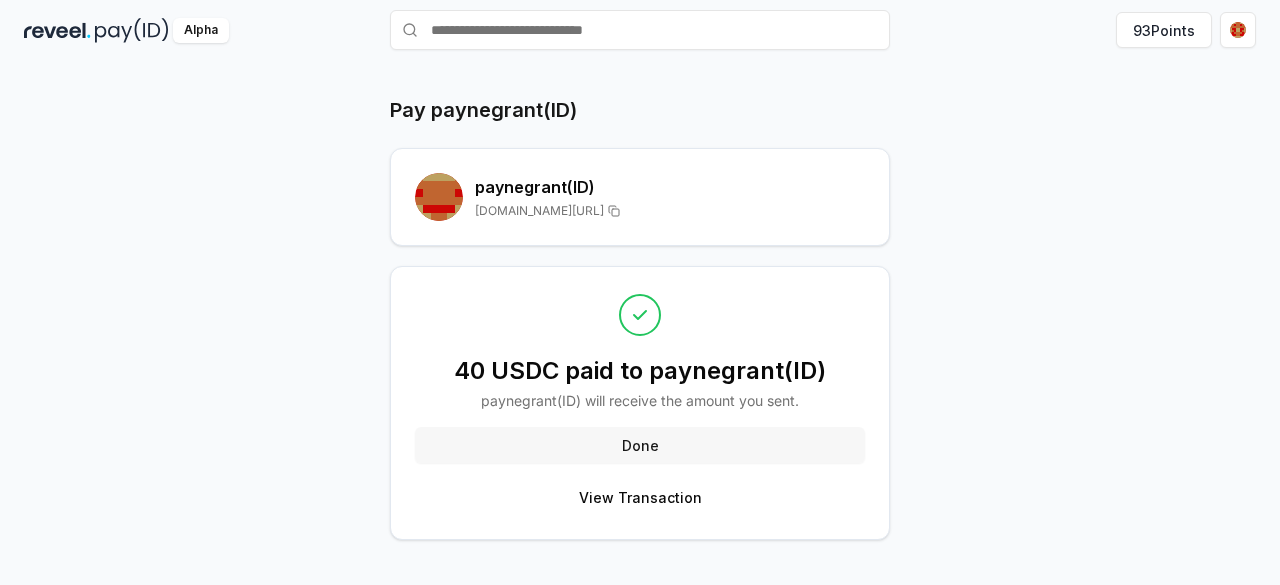 click on "Done" at bounding box center (640, 445) 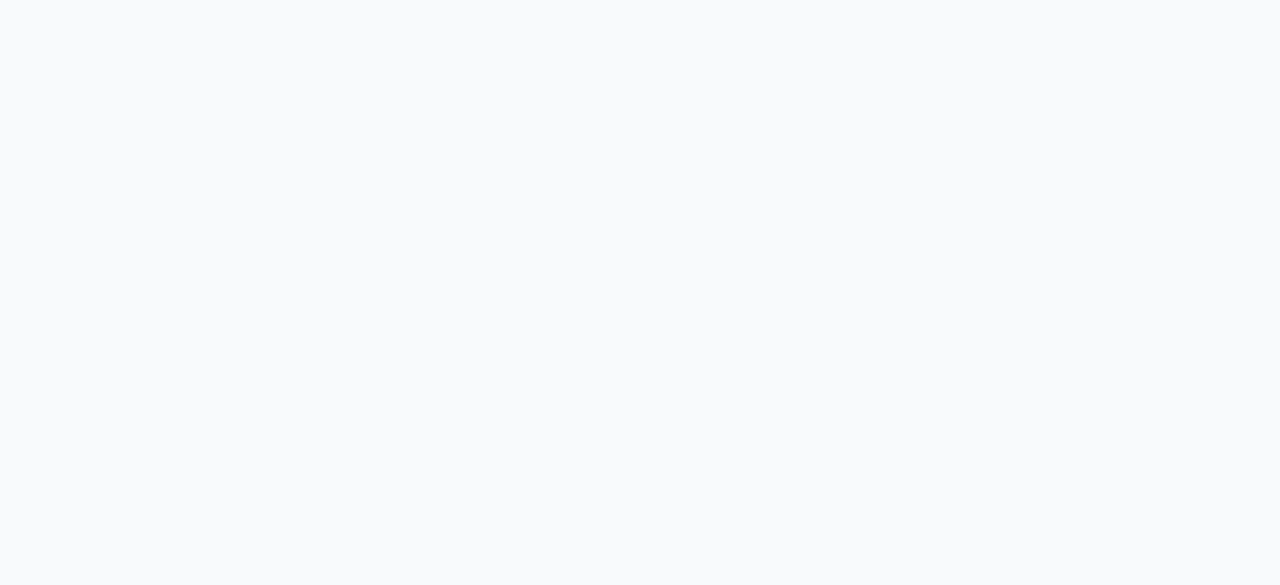 scroll, scrollTop: 0, scrollLeft: 0, axis: both 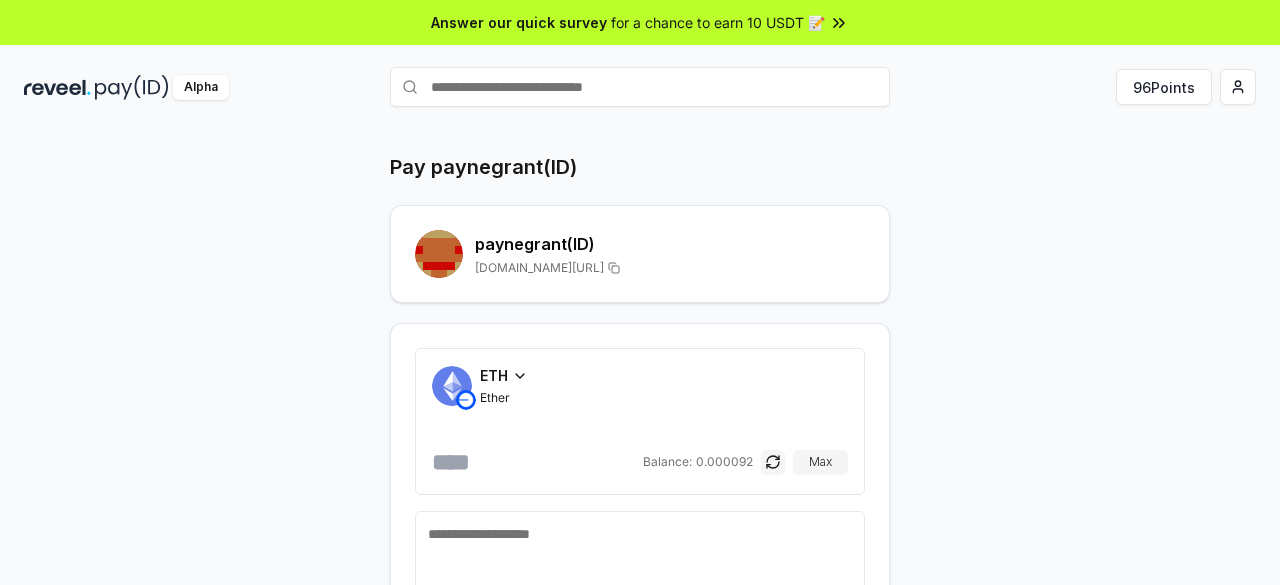click on "ETH" at bounding box center (494, 375) 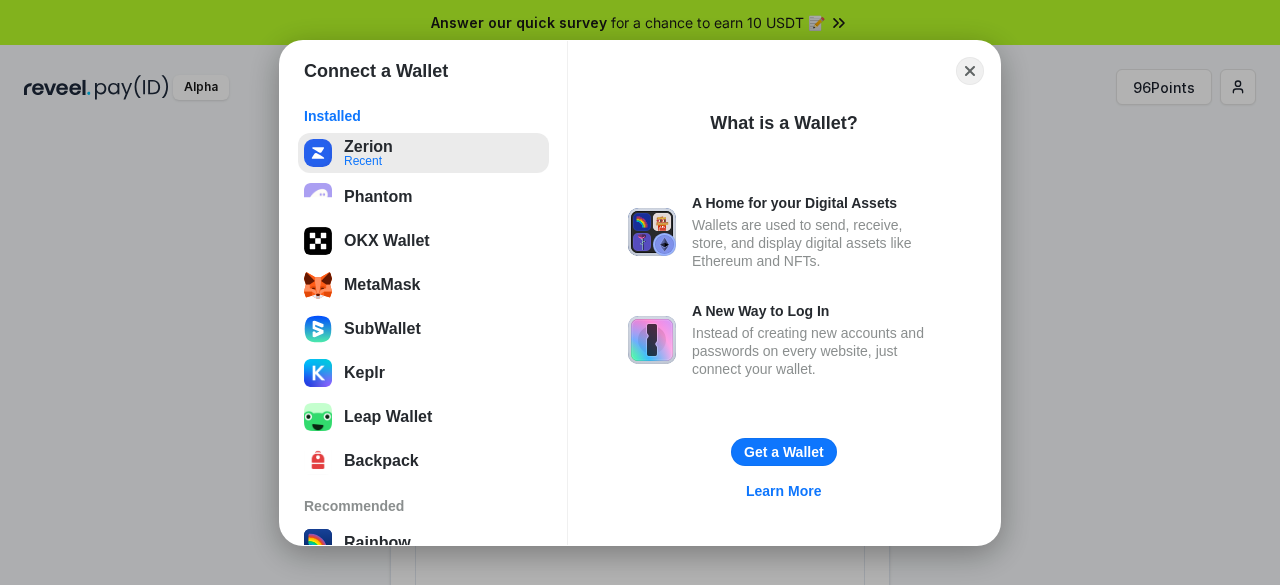 click on "Zerion Recent" at bounding box center (423, 153) 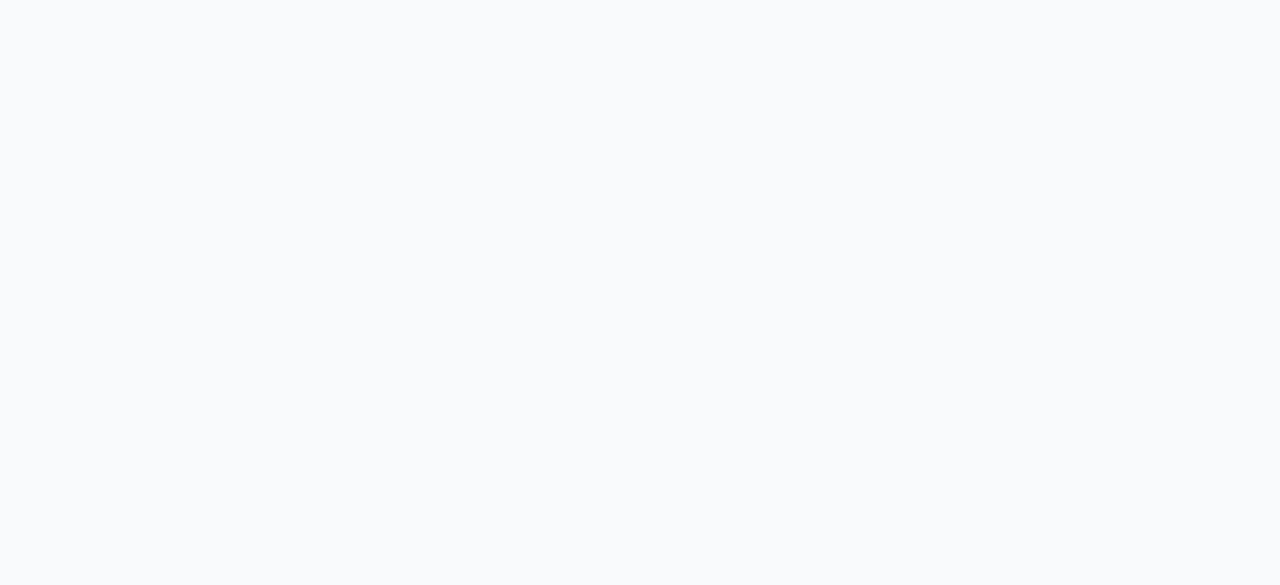 scroll, scrollTop: 0, scrollLeft: 0, axis: both 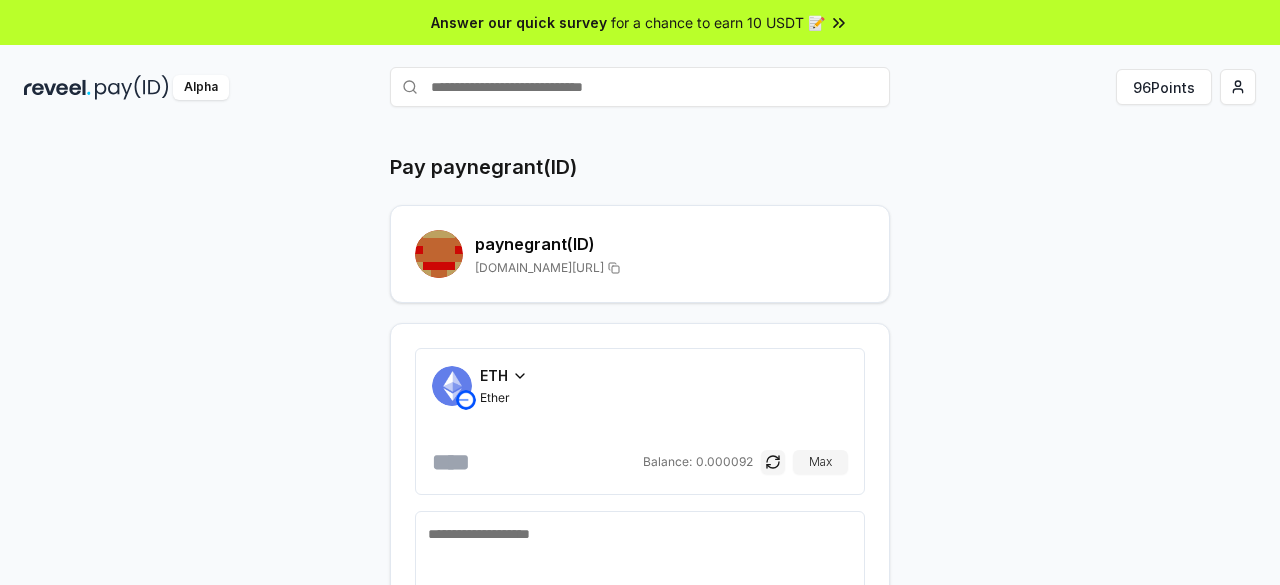 click on "ETH" at bounding box center [494, 375] 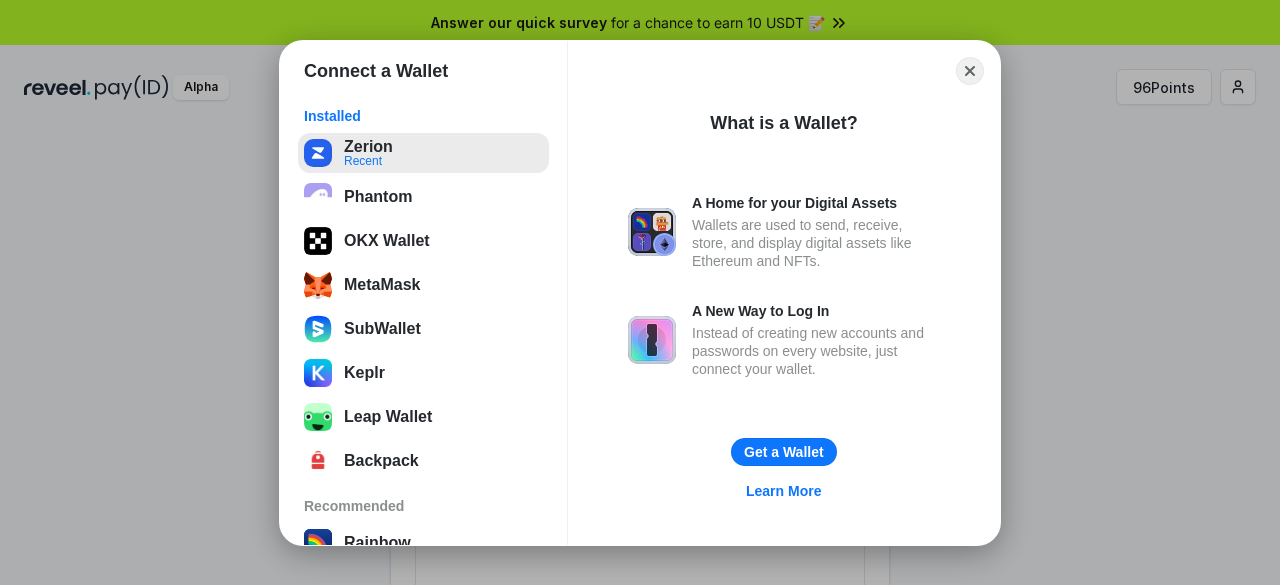 click on "Zerion Recent" at bounding box center [423, 153] 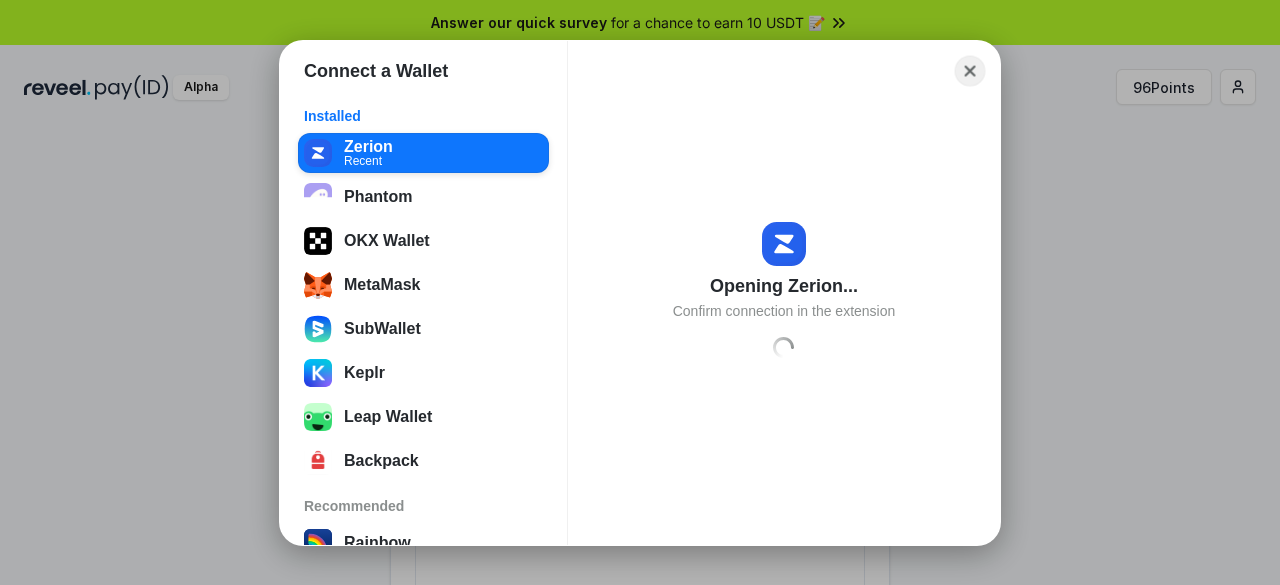 click on "Close" at bounding box center [970, 70] 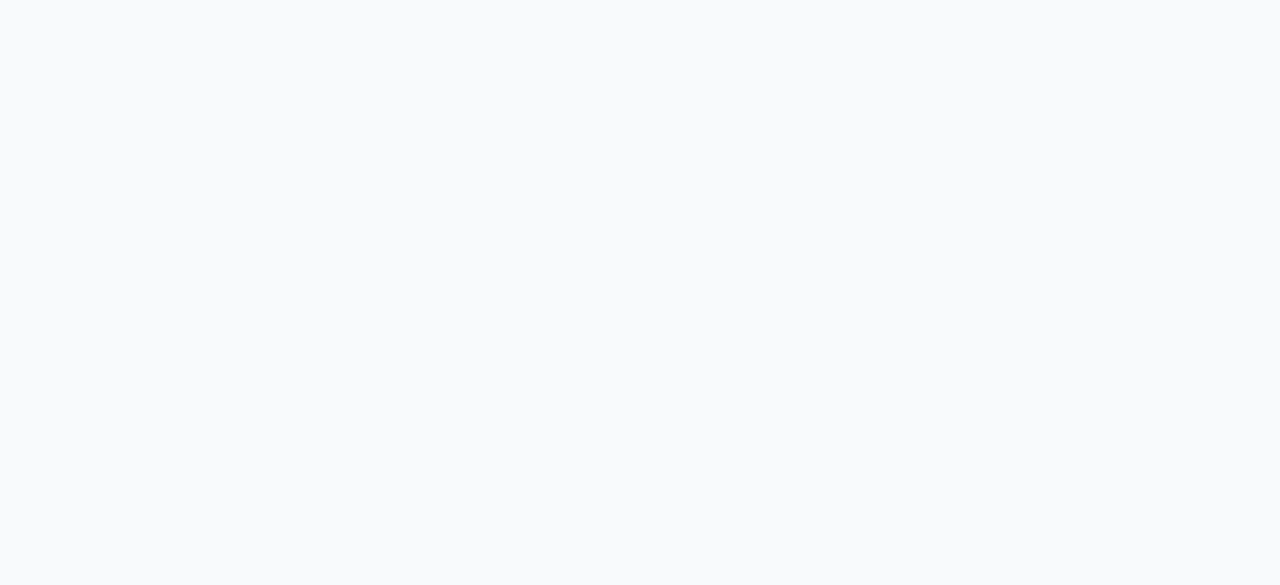 scroll, scrollTop: 0, scrollLeft: 0, axis: both 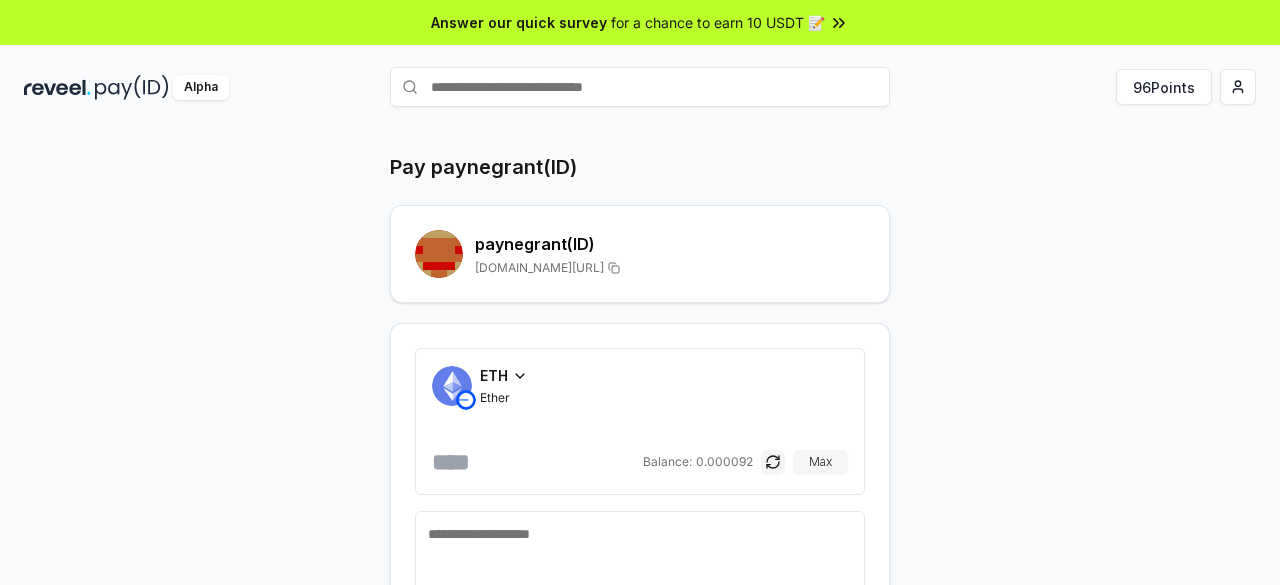 click on "ETH Ether Balance: 0.000092 Max Connect Wallet" at bounding box center (640, 506) 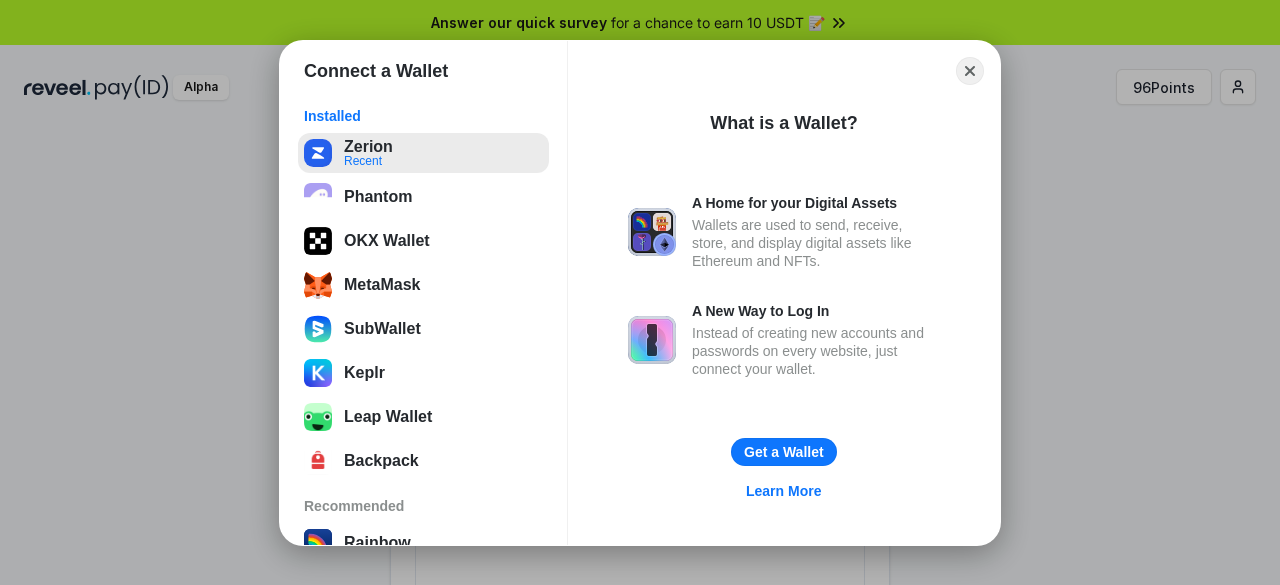 click on "Zerion Recent" at bounding box center [423, 153] 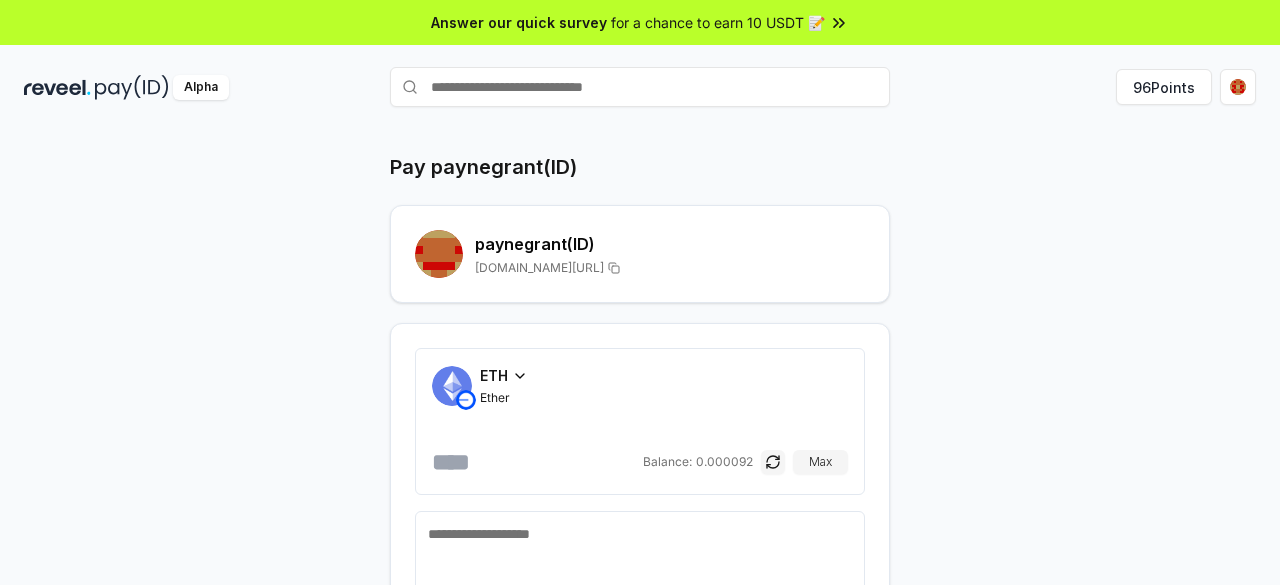 scroll, scrollTop: 142, scrollLeft: 0, axis: vertical 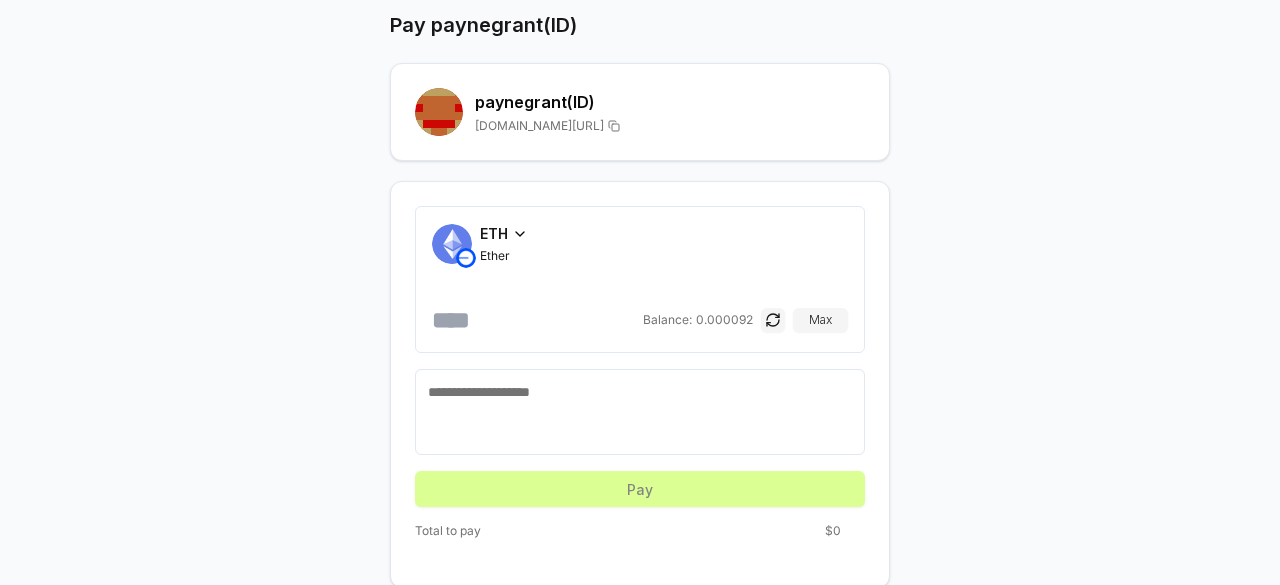 click on "ETH Ether" at bounding box center [504, 243] 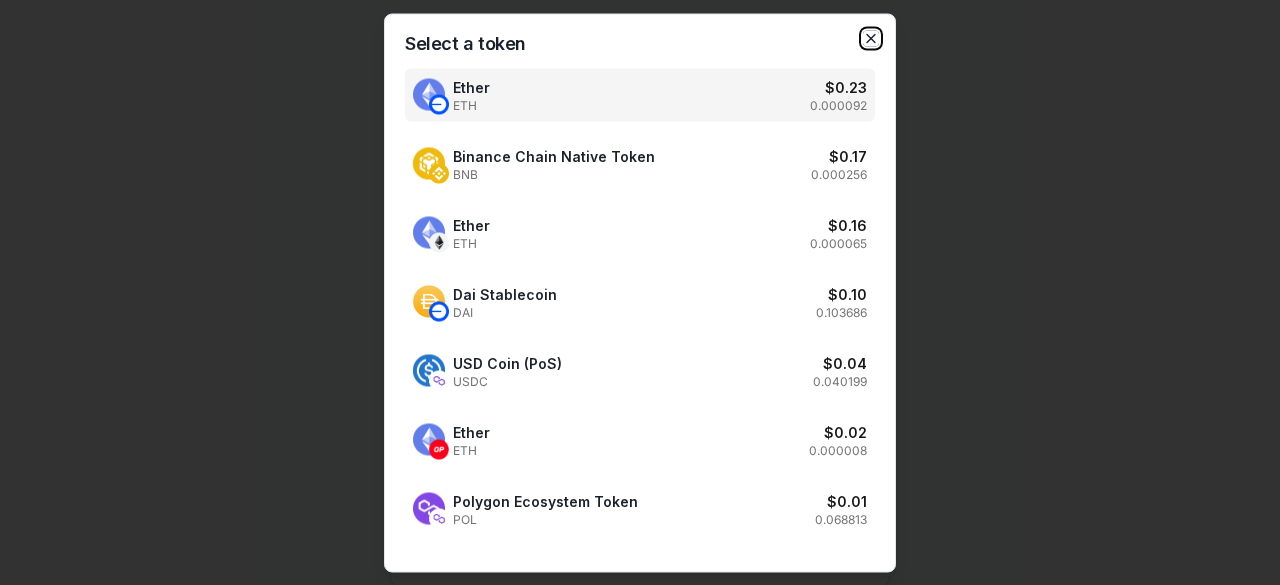 click 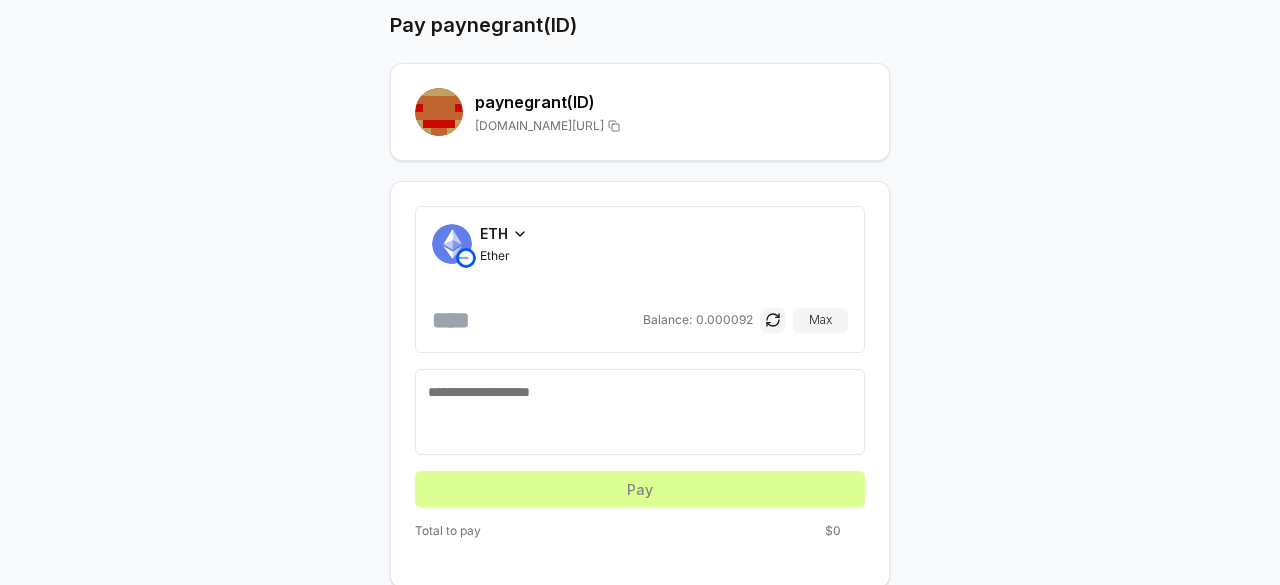 click on "Ether" at bounding box center [504, 256] 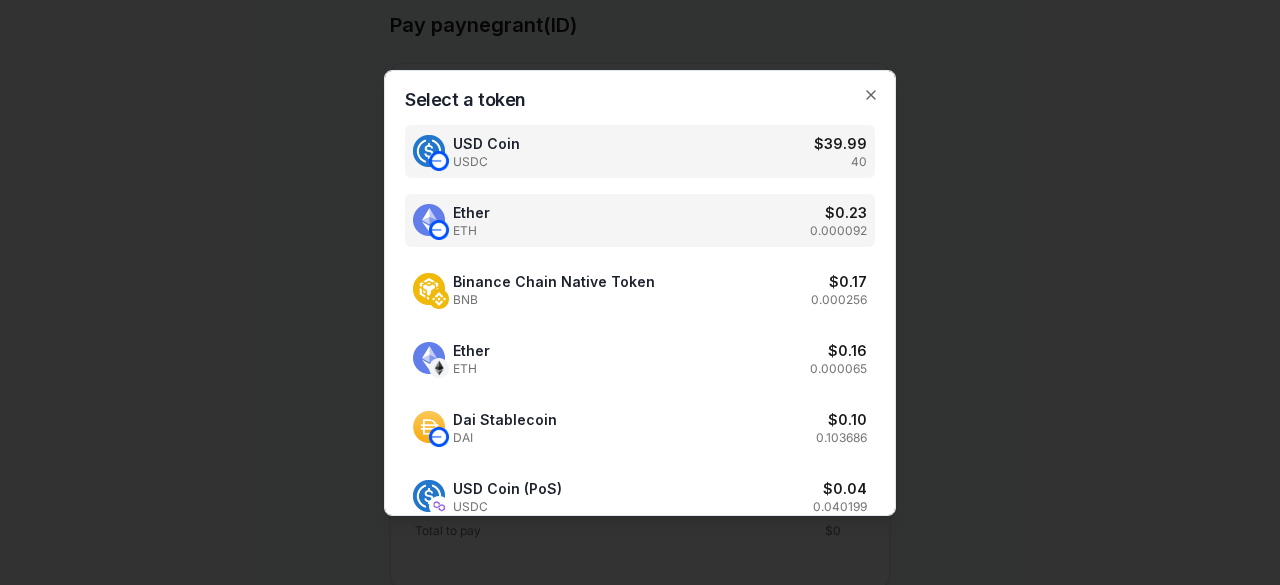 click on "USD Coin USDC $ 39.99 40" at bounding box center [640, 151] 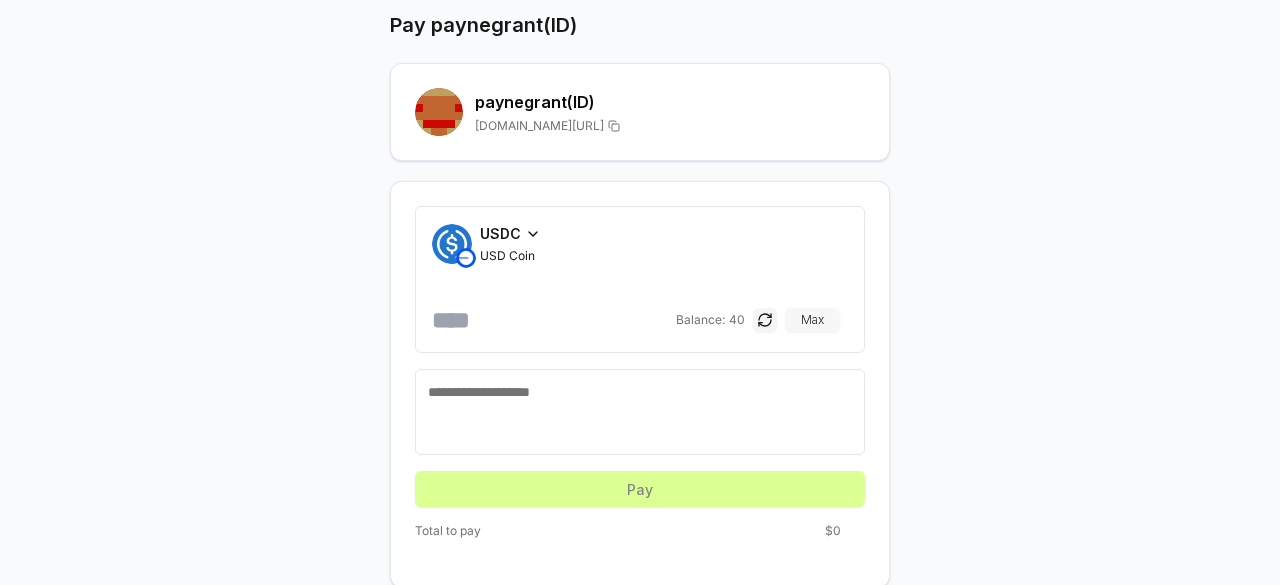 click on "Max" at bounding box center (812, 320) 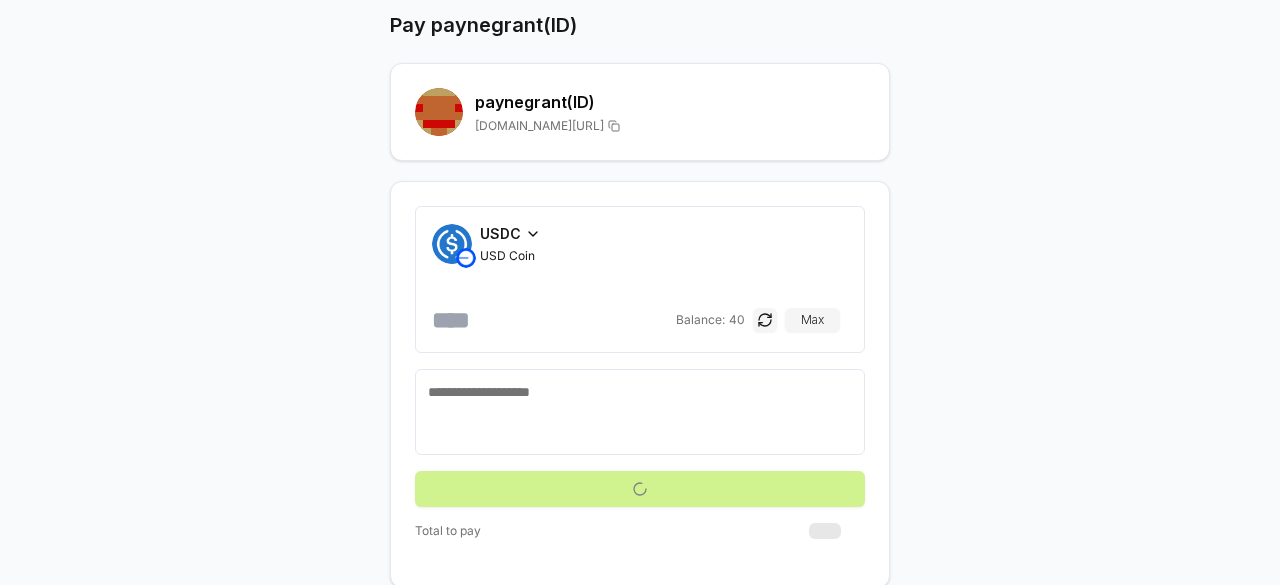 click on "USDC USD Coin ** Balance: 40 Max" at bounding box center (640, 356) 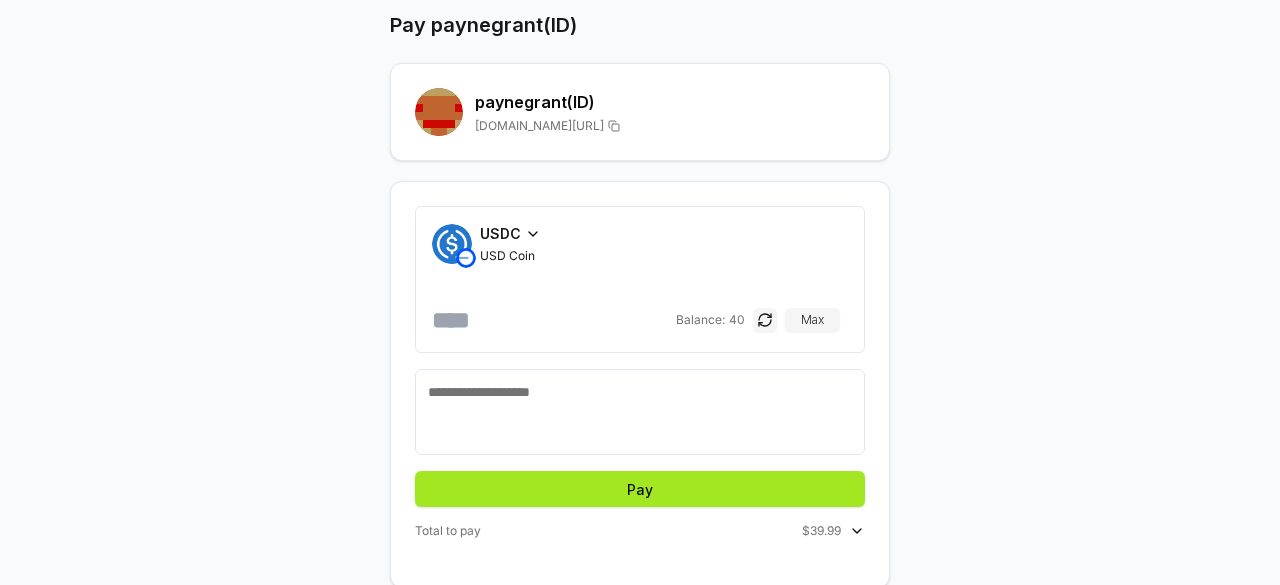 click on "Pay" at bounding box center (640, 489) 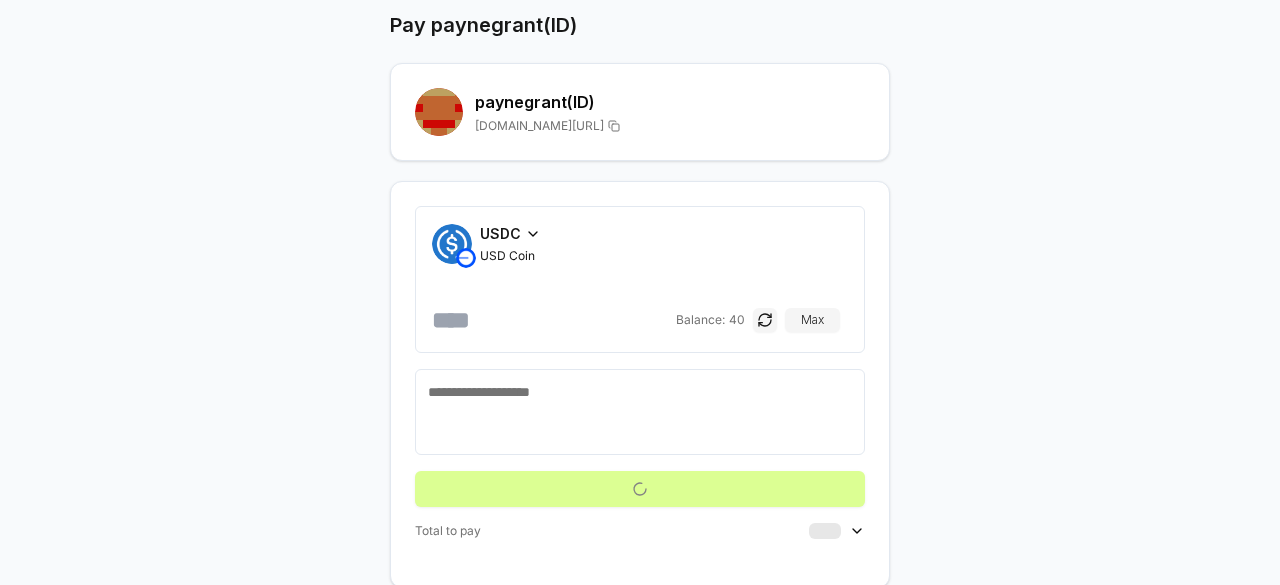scroll, scrollTop: 57, scrollLeft: 0, axis: vertical 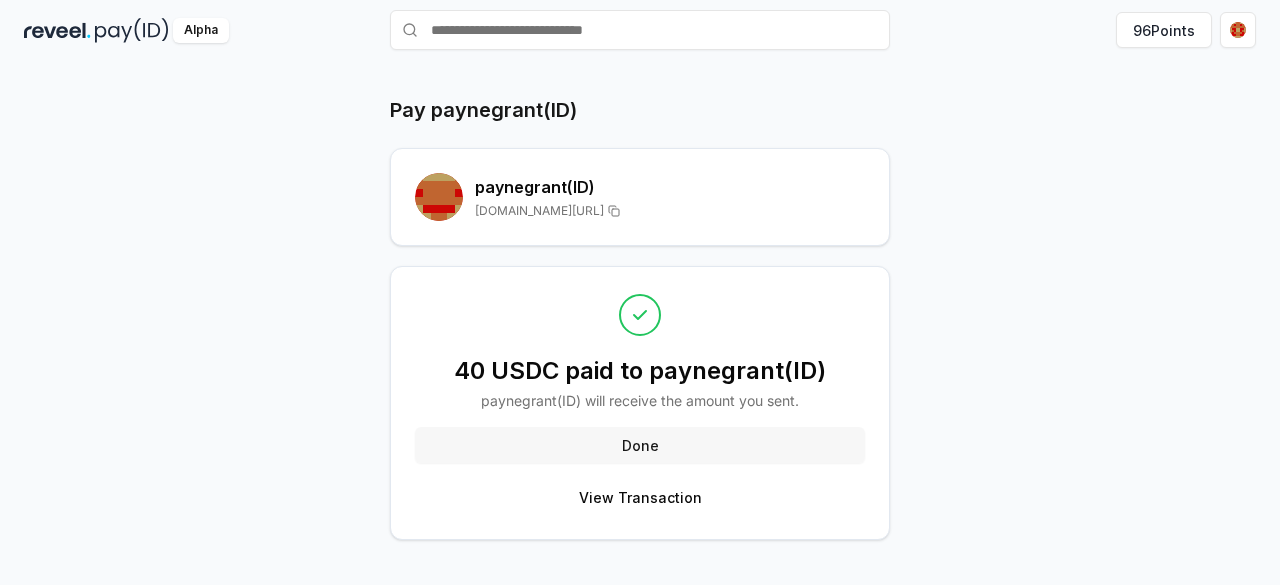 click on "Done" at bounding box center (640, 445) 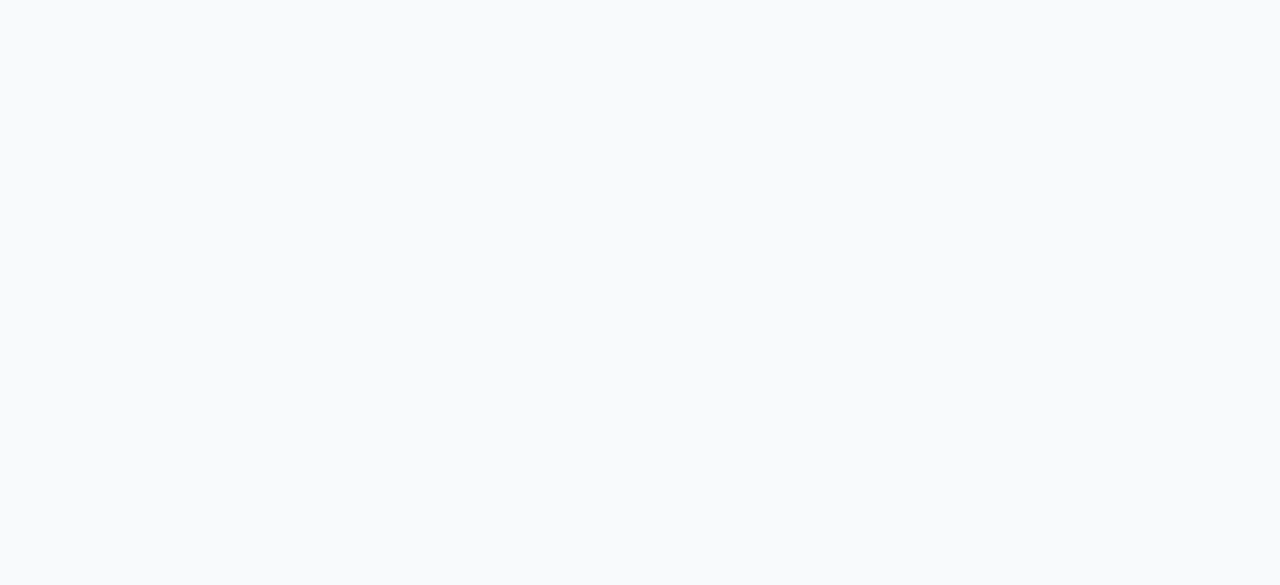 scroll, scrollTop: 0, scrollLeft: 0, axis: both 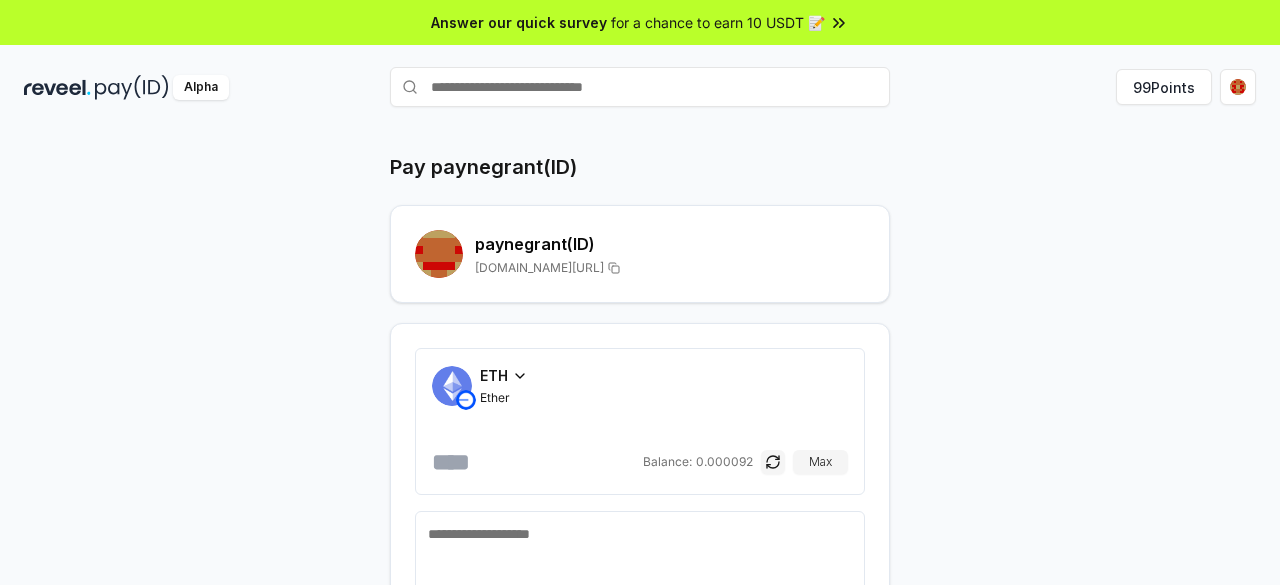 click 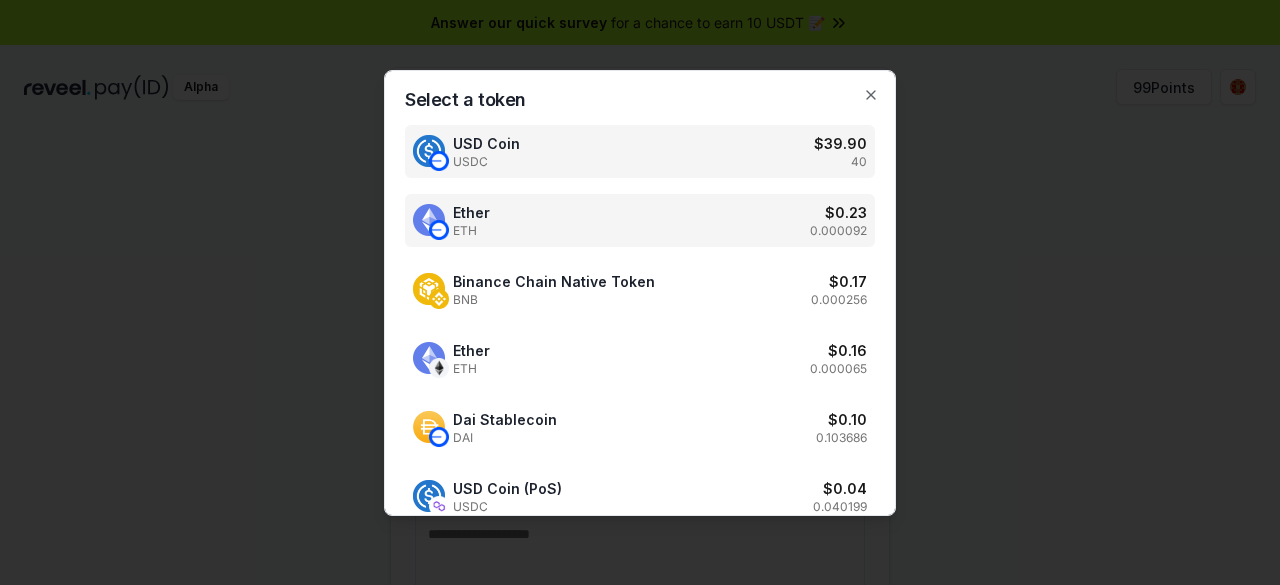 click on "USD Coin USDC $ 39.90 40" at bounding box center (640, 151) 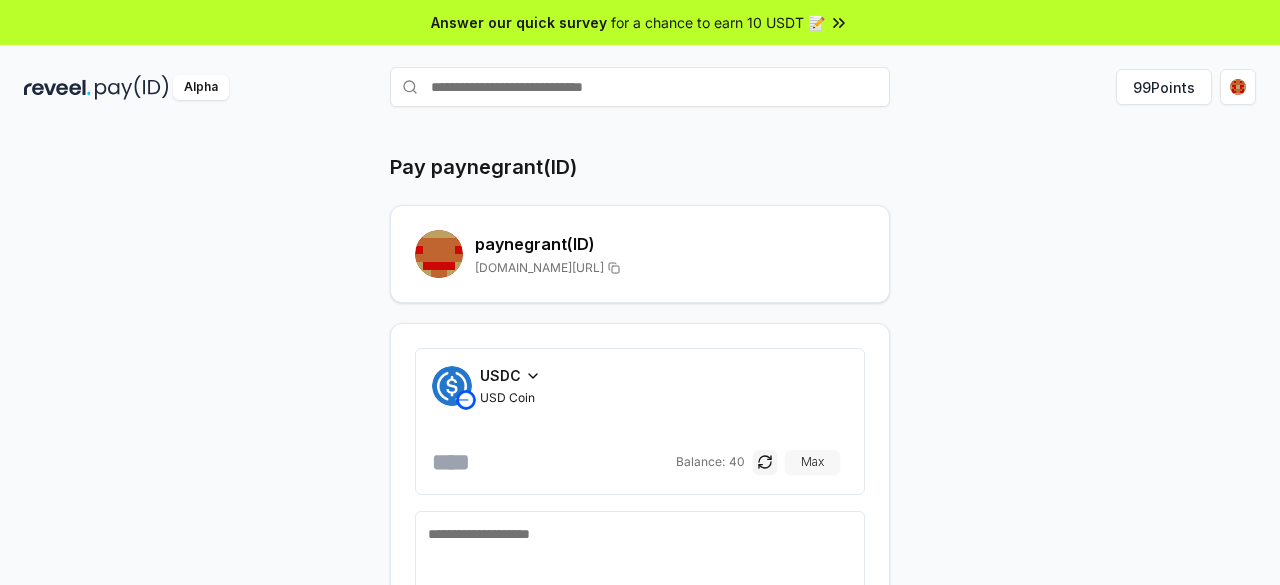 click on "Max" at bounding box center [812, 462] 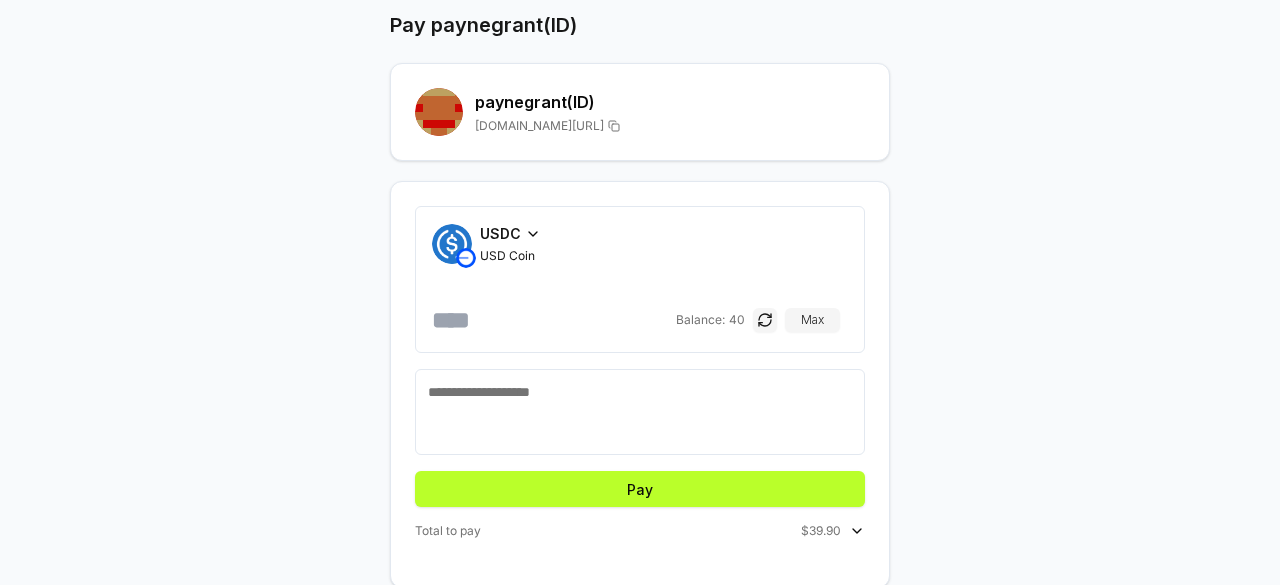 click on "Pay" at bounding box center (640, 489) 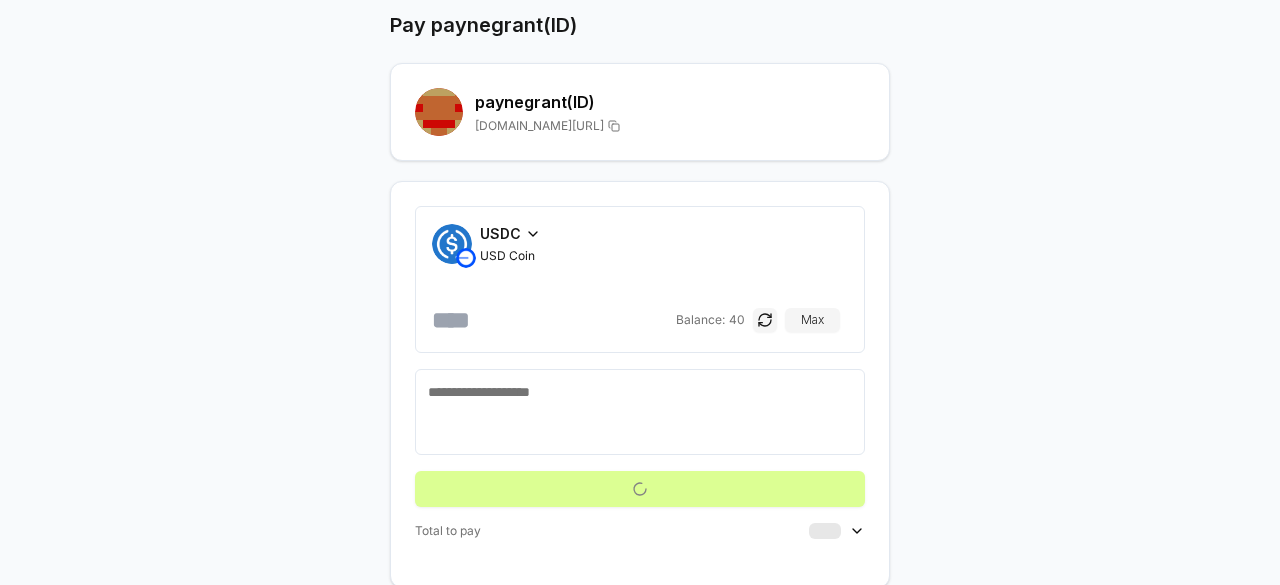 scroll, scrollTop: 57, scrollLeft: 0, axis: vertical 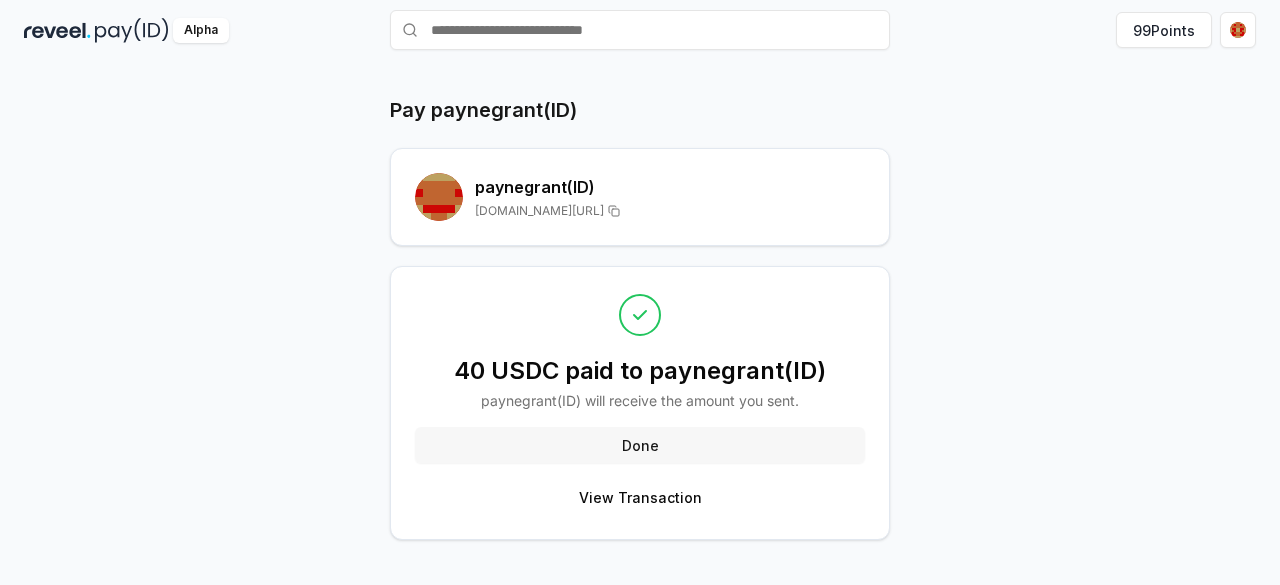 click on "Done" at bounding box center [640, 445] 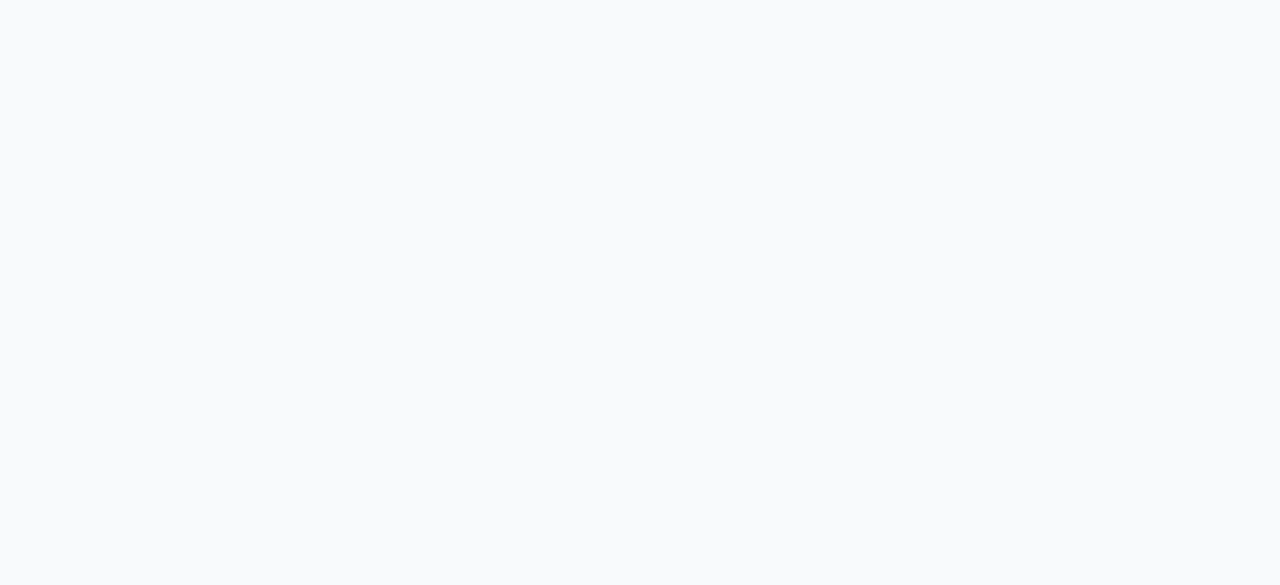 scroll, scrollTop: 0, scrollLeft: 0, axis: both 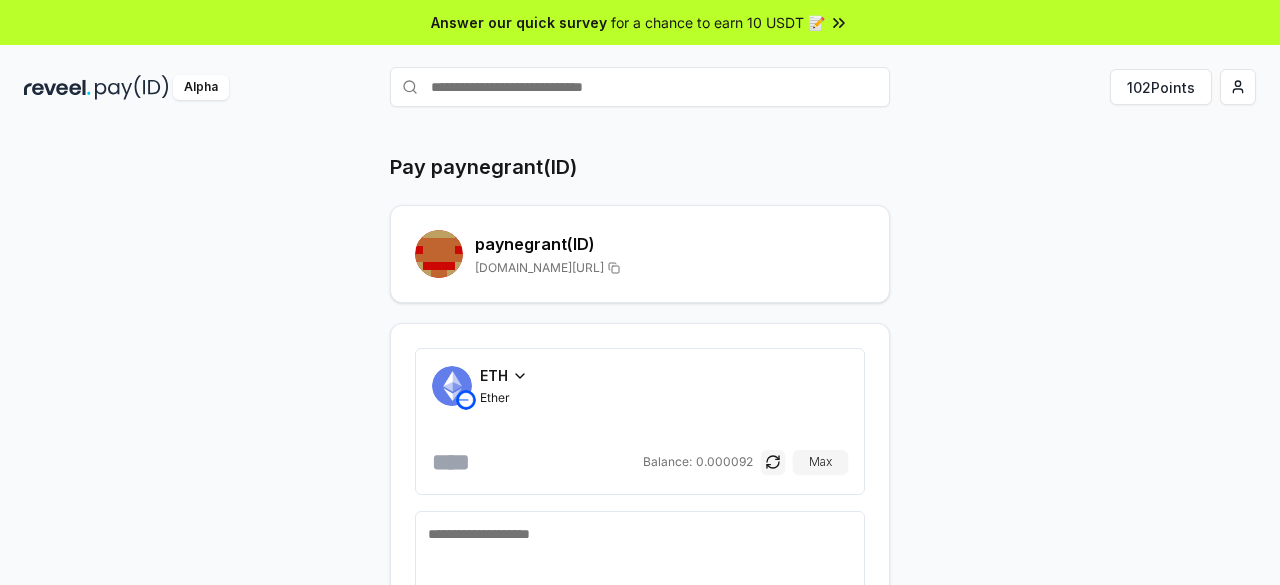 click on "ETH" at bounding box center (494, 375) 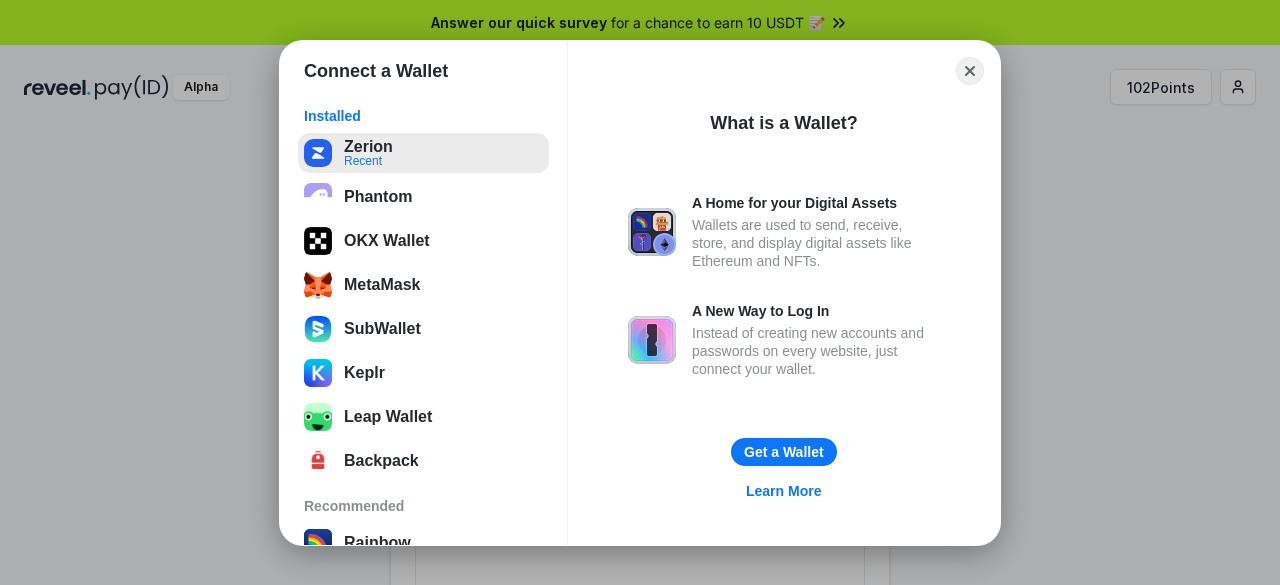 click on "Zerion Recent" at bounding box center [423, 153] 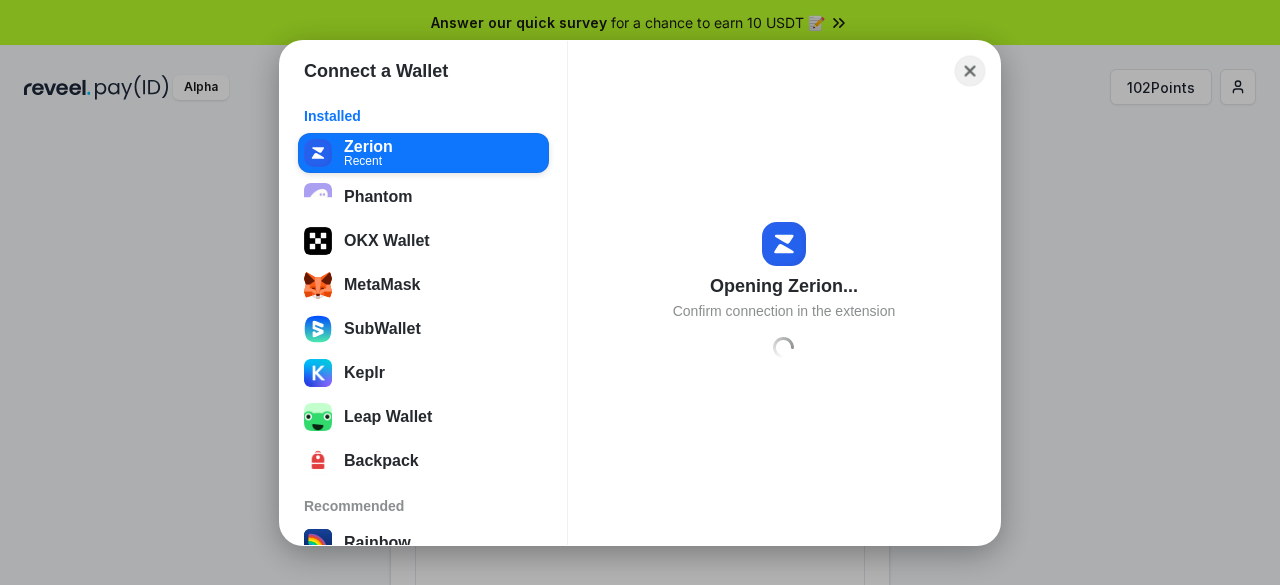 click on "Close" at bounding box center [970, 70] 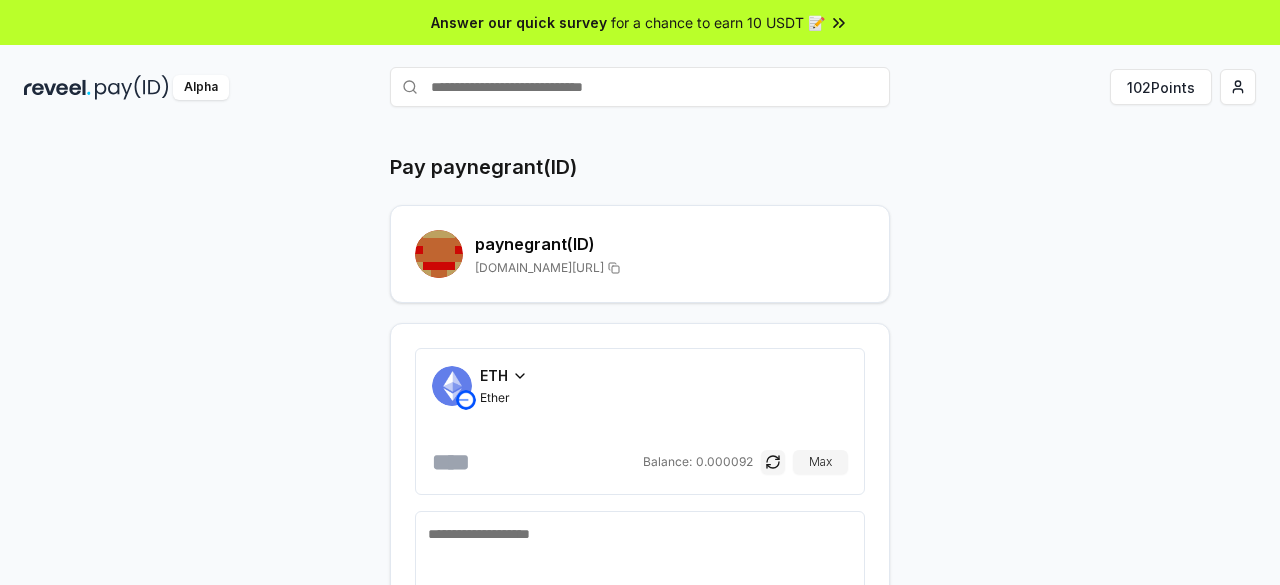 click 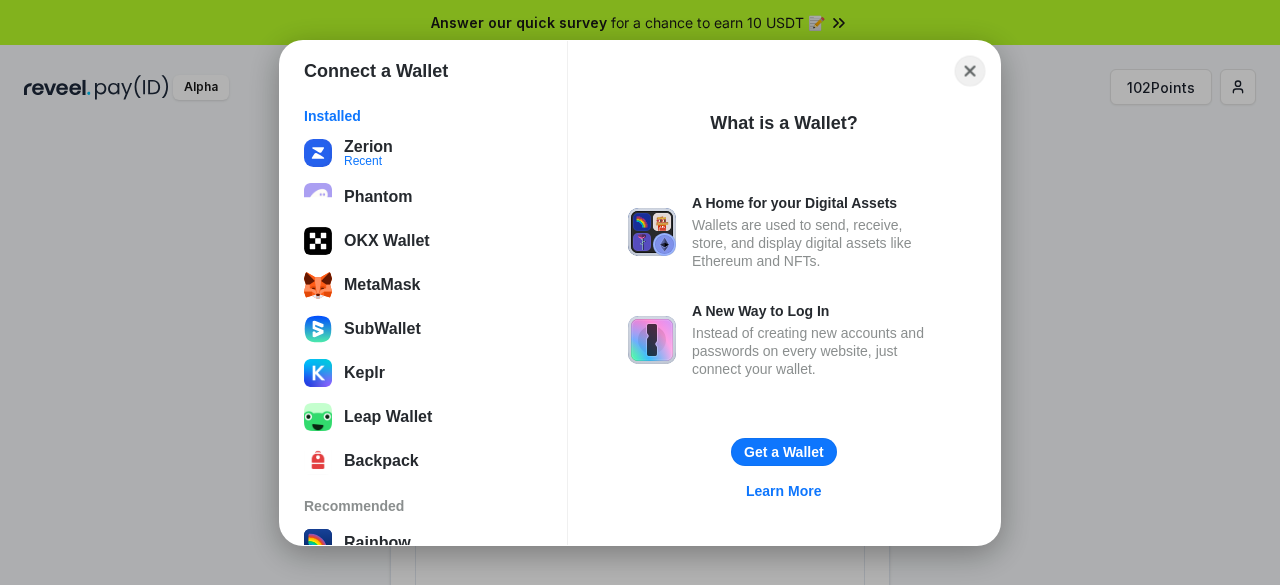 click on "Close" at bounding box center [970, 70] 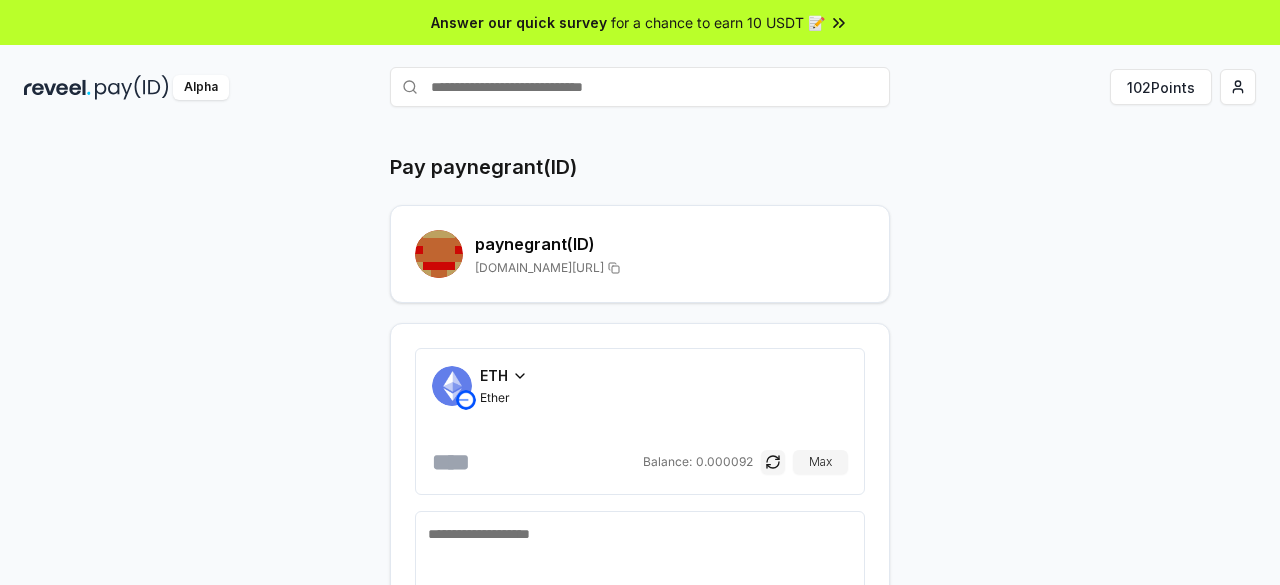 click on "ETH" at bounding box center (494, 375) 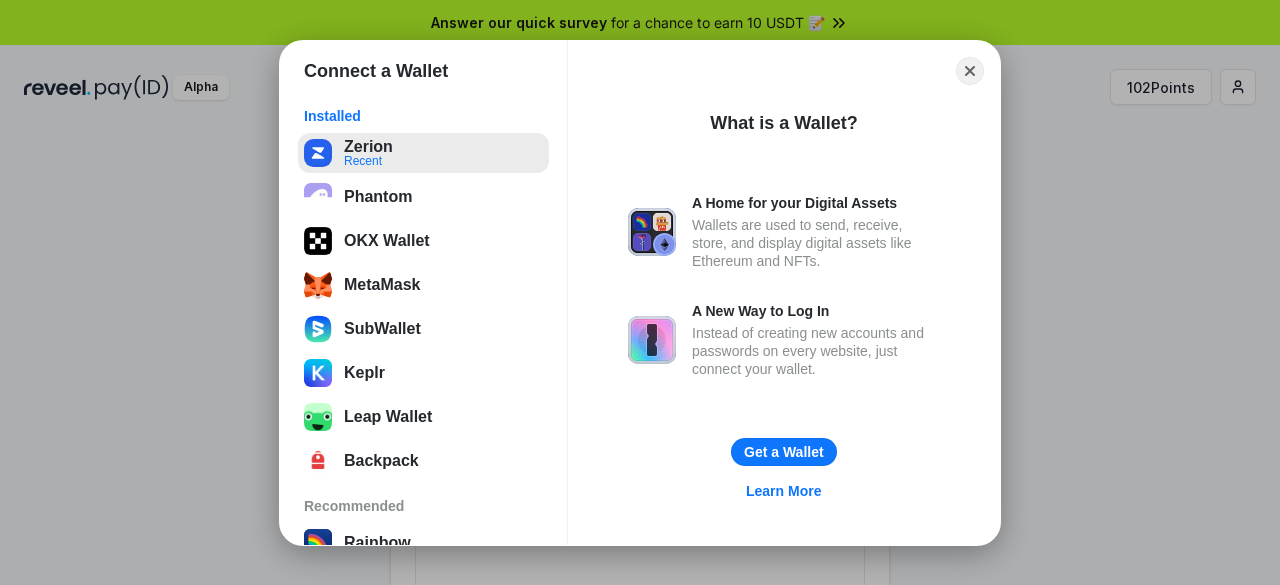 click on "Zerion Recent" at bounding box center [423, 153] 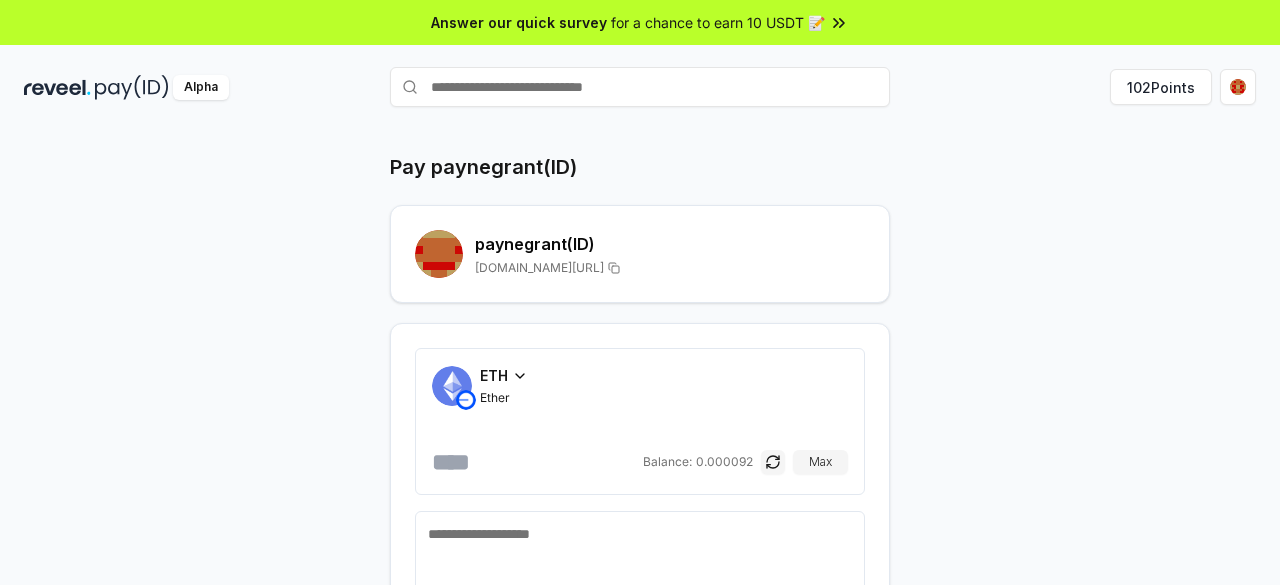 click 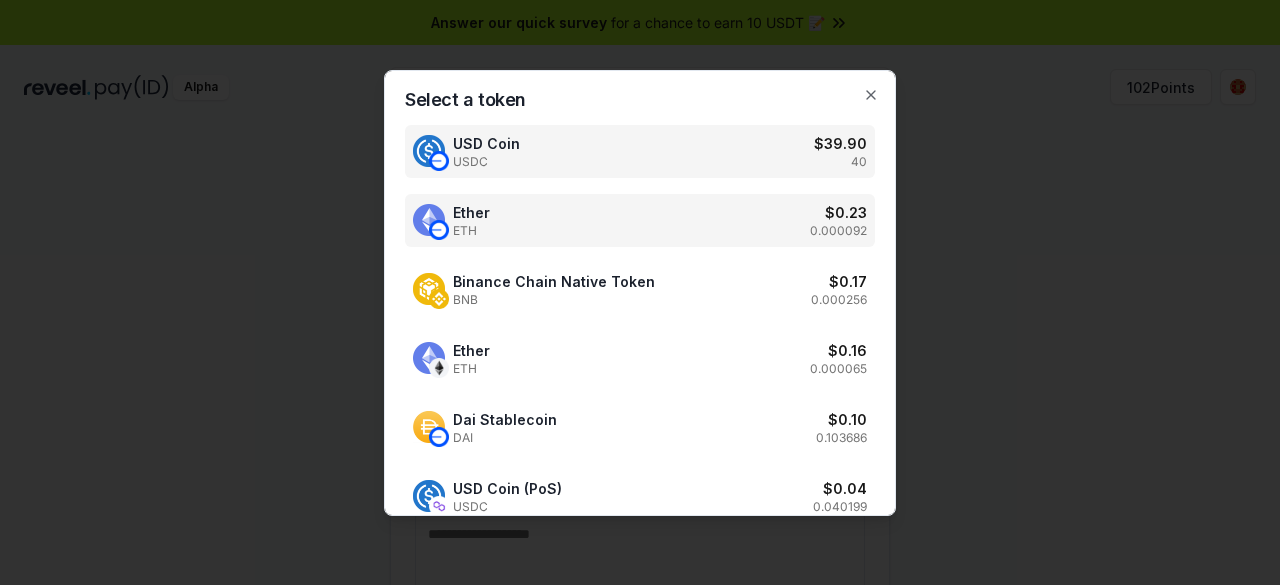 click on "USD Coin" at bounding box center [486, 143] 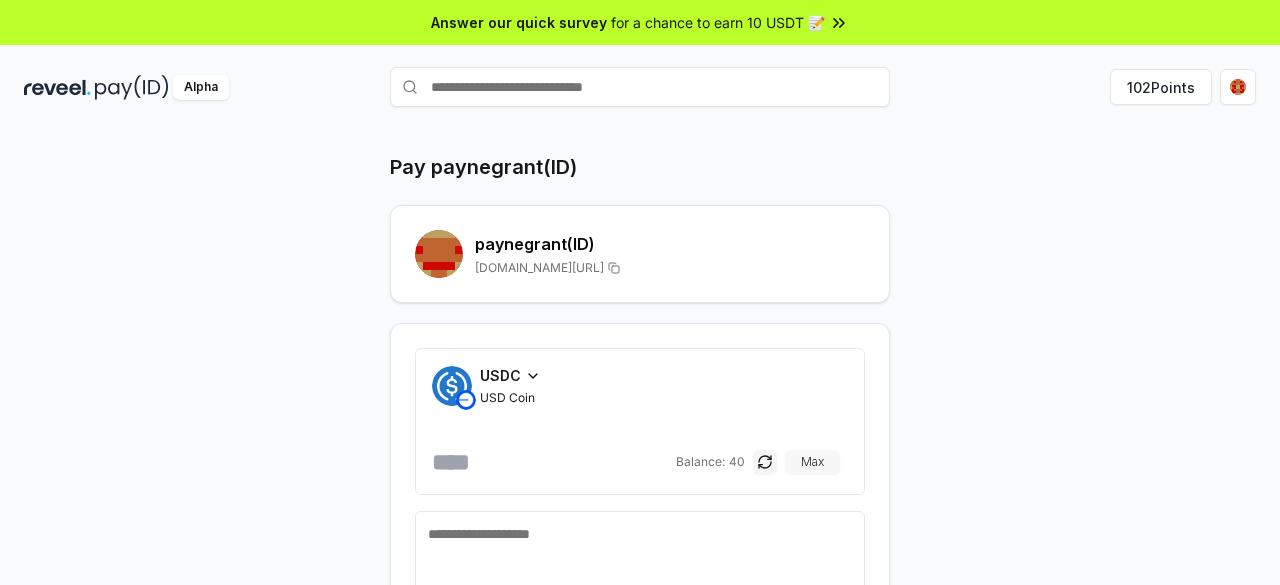 click on "Max" at bounding box center [812, 462] 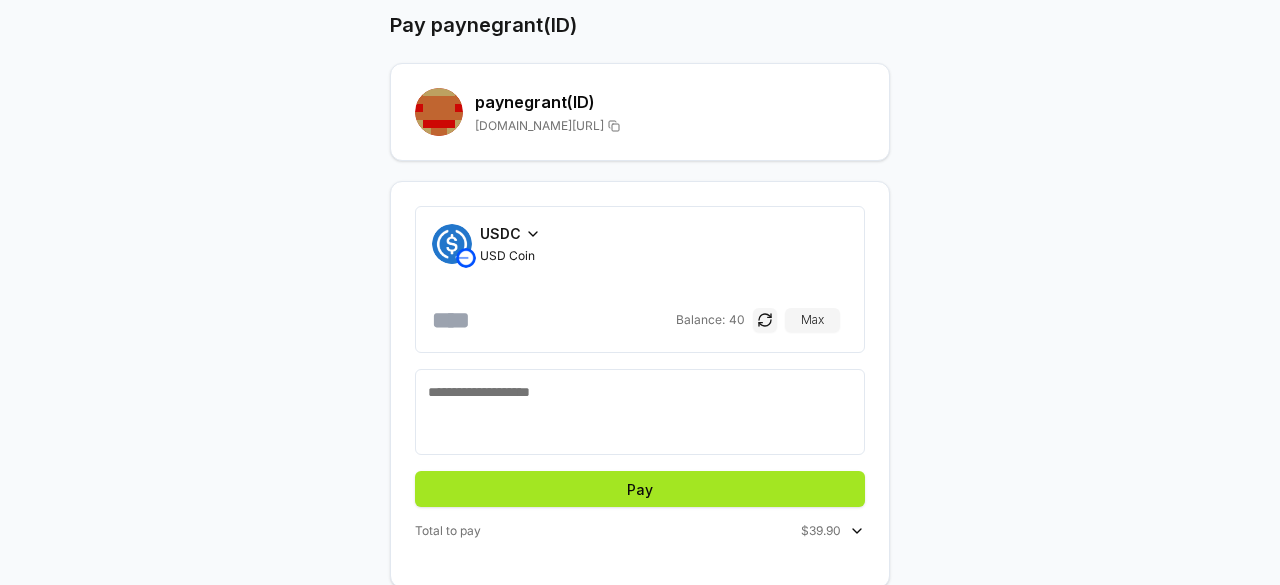 click on "Pay" at bounding box center [640, 489] 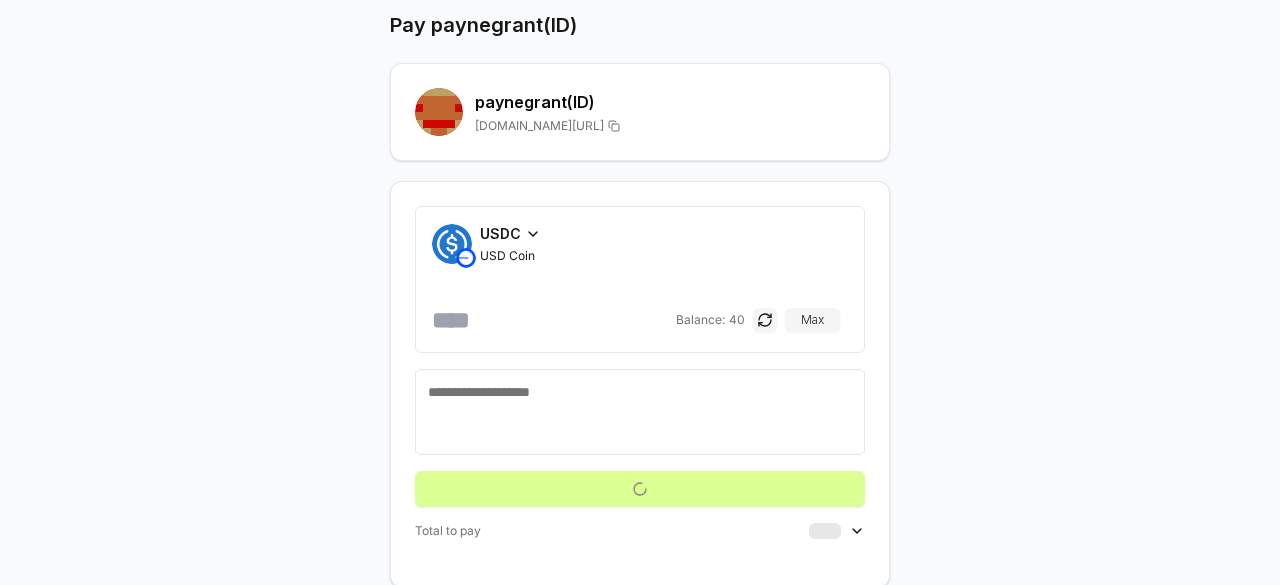 scroll, scrollTop: 57, scrollLeft: 0, axis: vertical 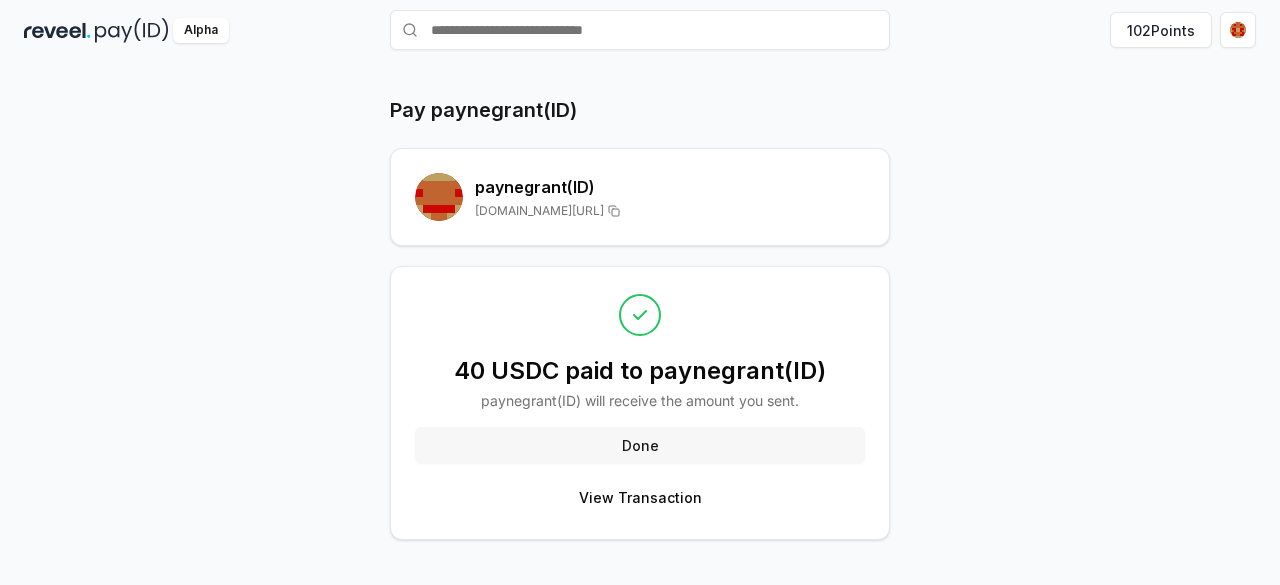 click on "Done" at bounding box center [640, 445] 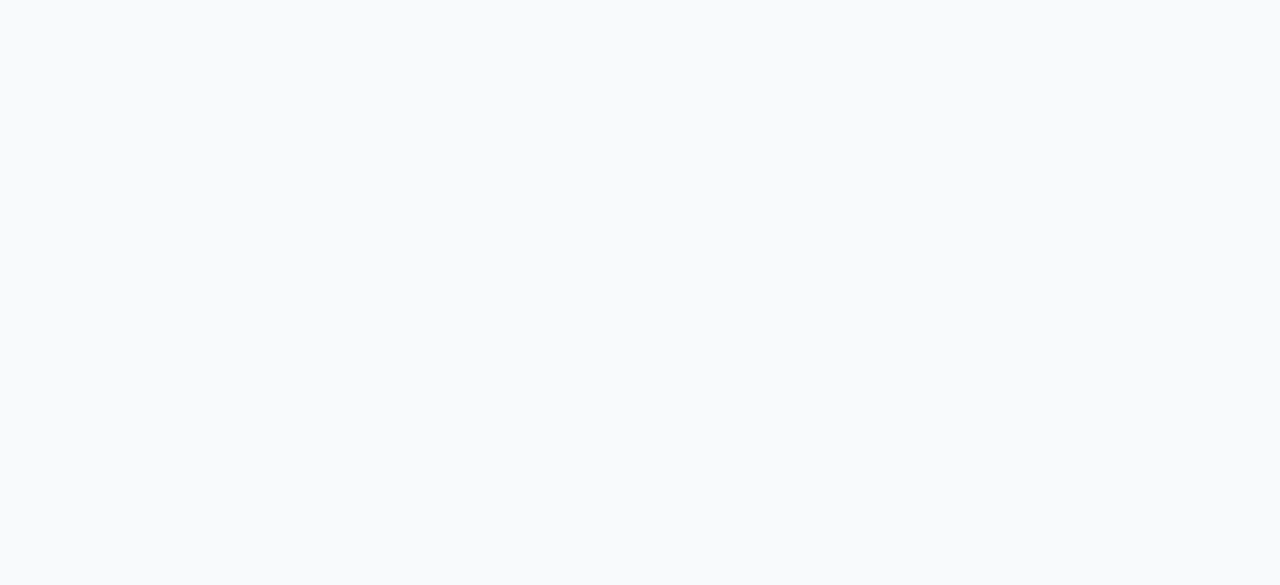 scroll, scrollTop: 0, scrollLeft: 0, axis: both 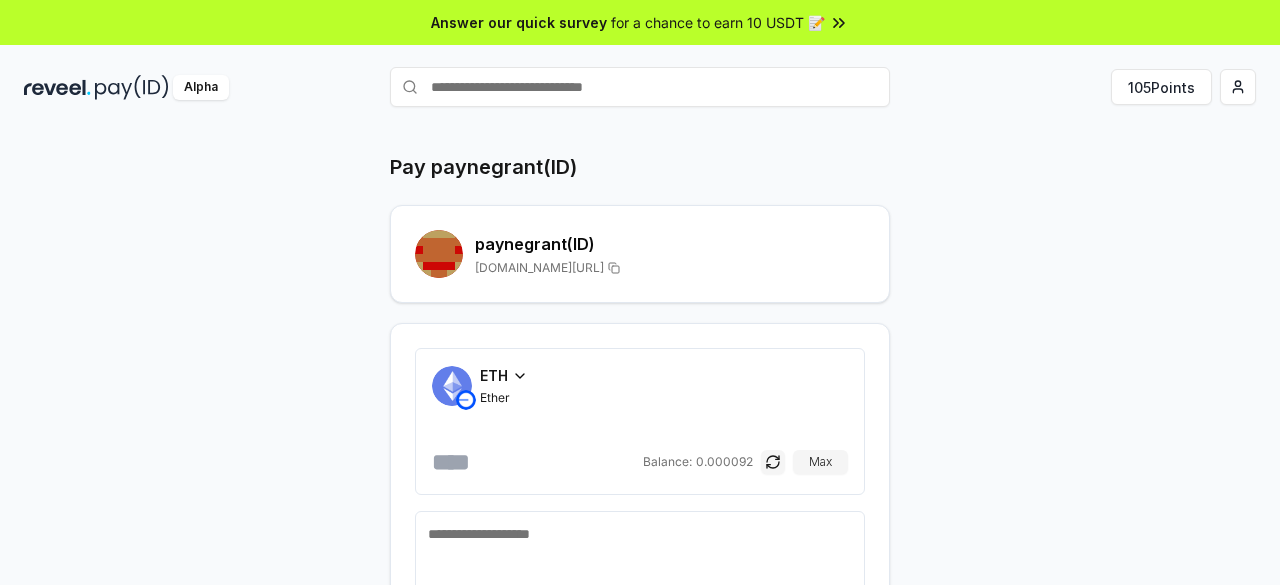 click on "Ether" at bounding box center (504, 398) 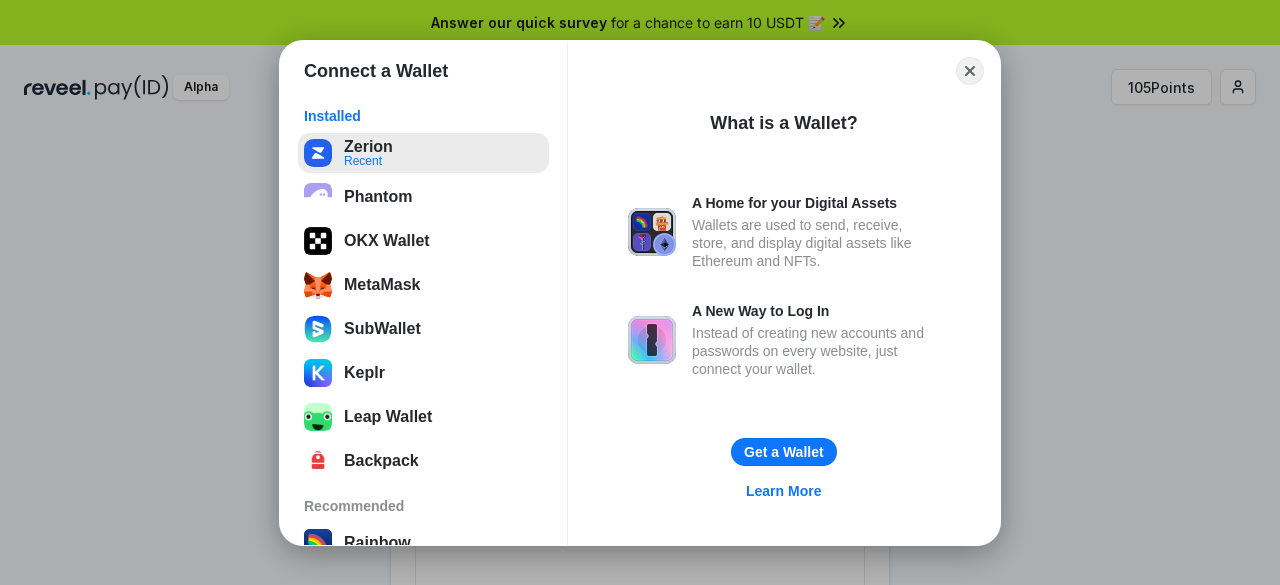 click on "Zerion Recent" at bounding box center (423, 153) 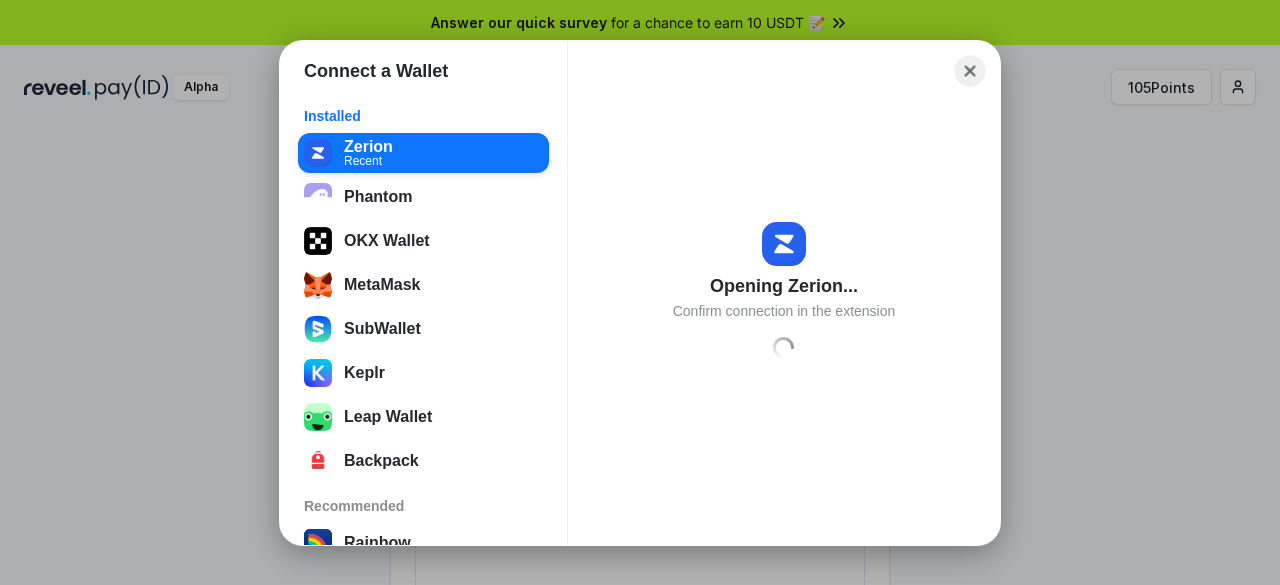 click on "Close" at bounding box center (970, 70) 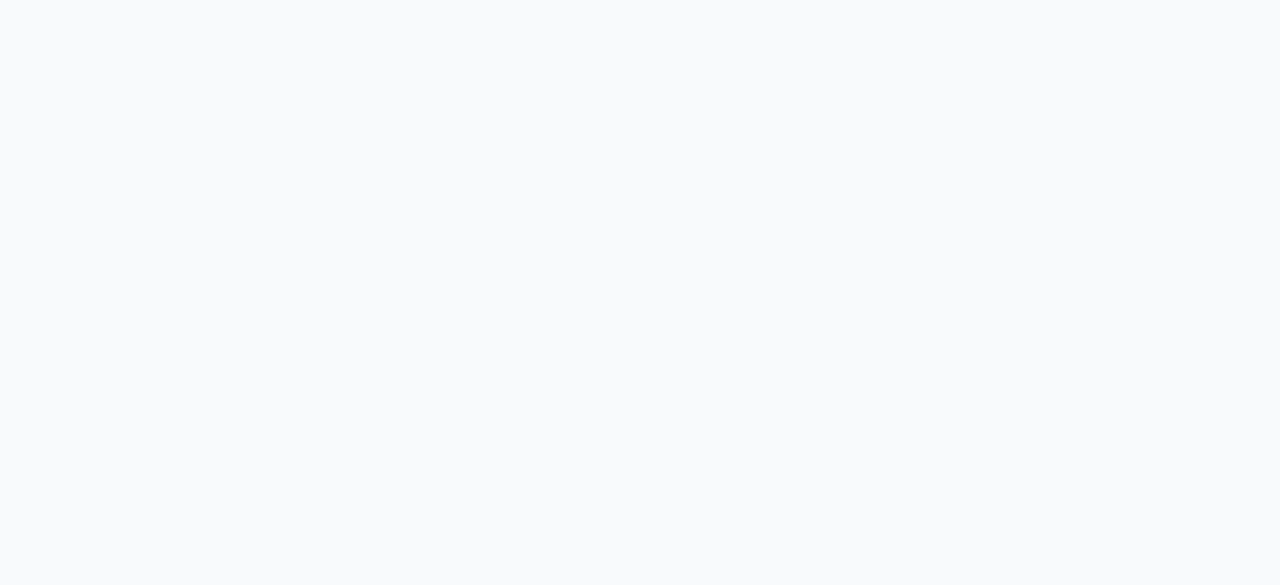 scroll, scrollTop: 0, scrollLeft: 0, axis: both 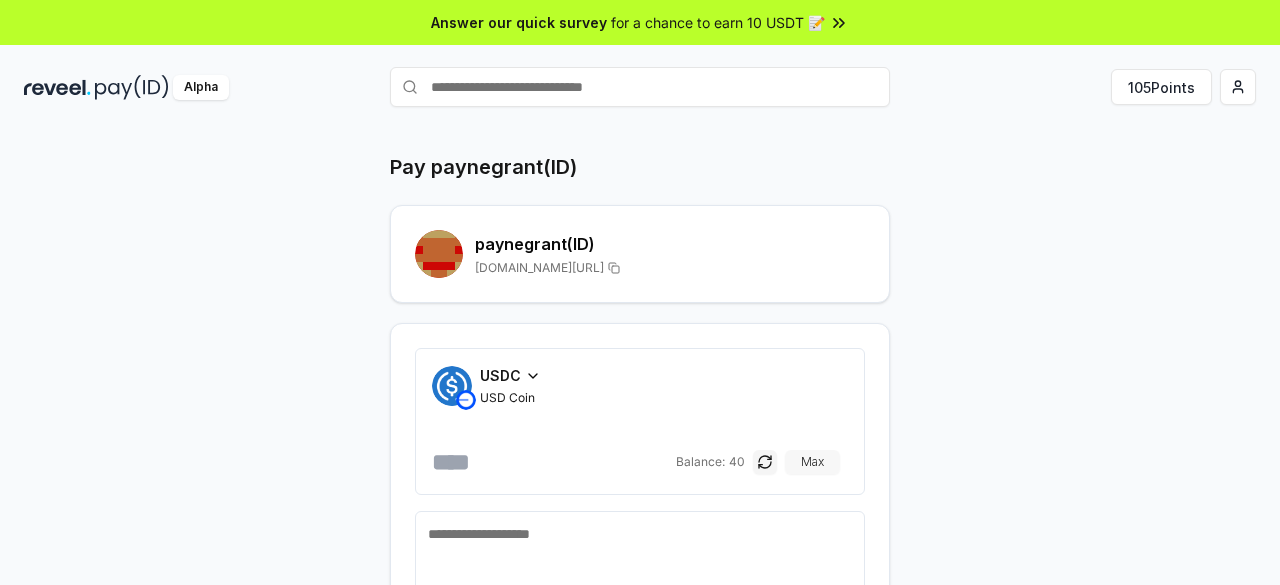 click on "Max" at bounding box center [812, 462] 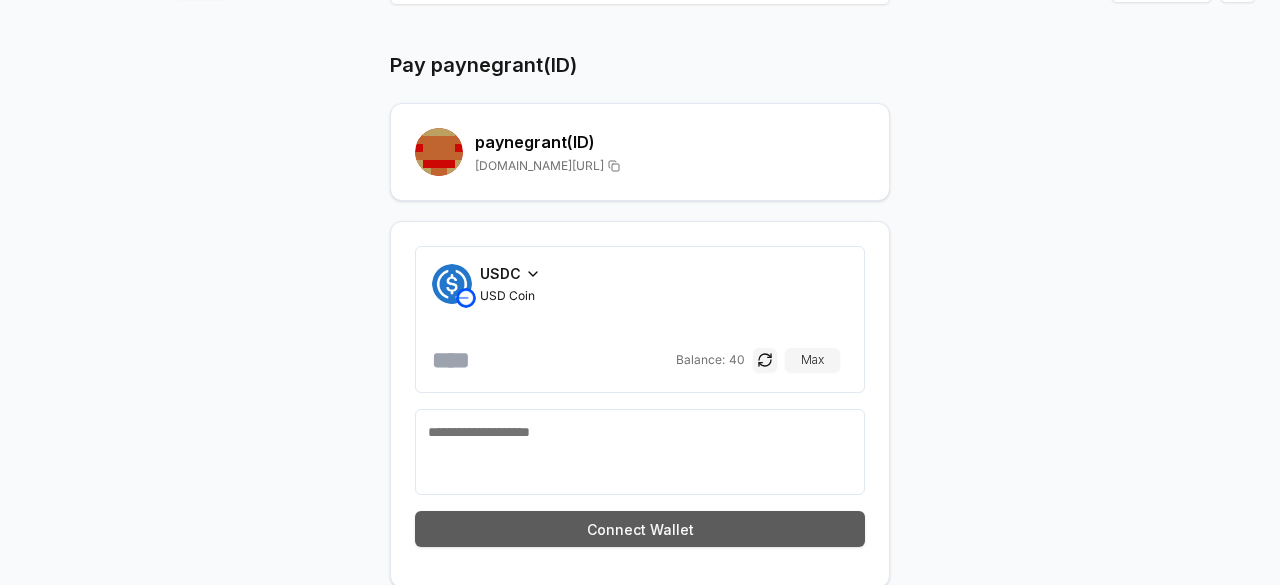 click on "Connect Wallet" at bounding box center (640, 529) 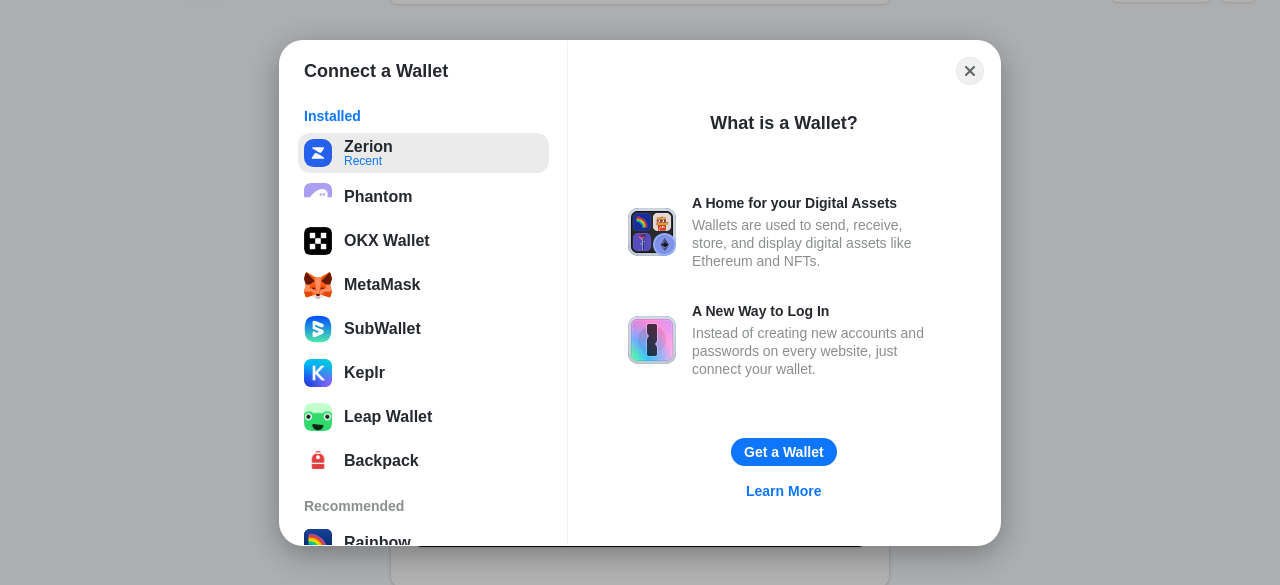 click on "Zerion Recent" at bounding box center (423, 153) 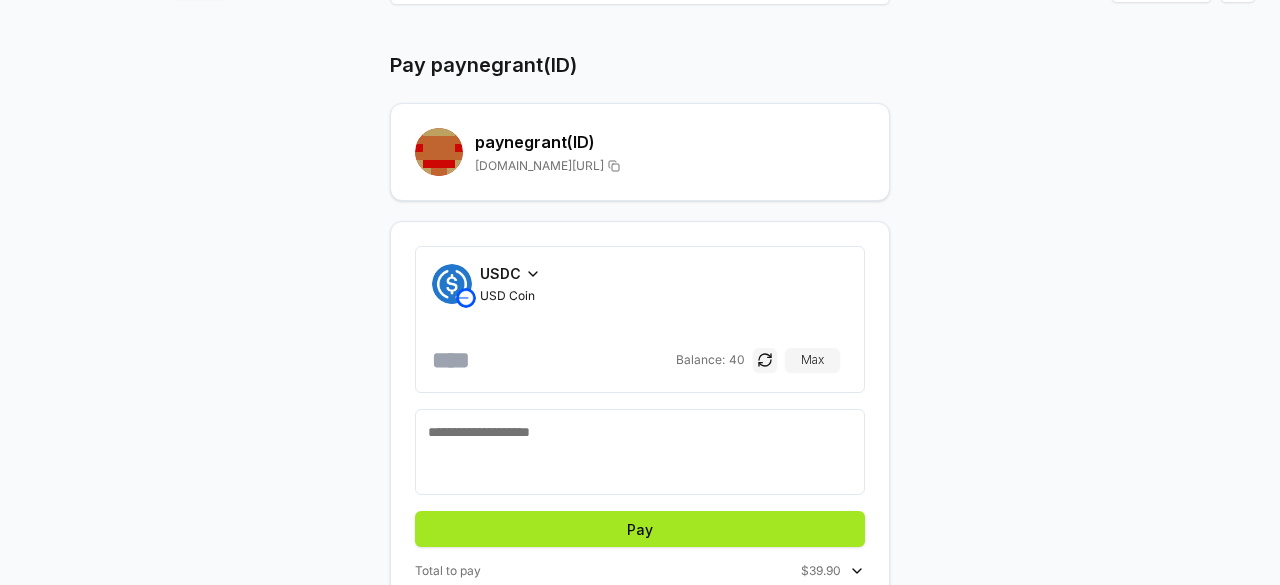 click on "Pay" at bounding box center (640, 529) 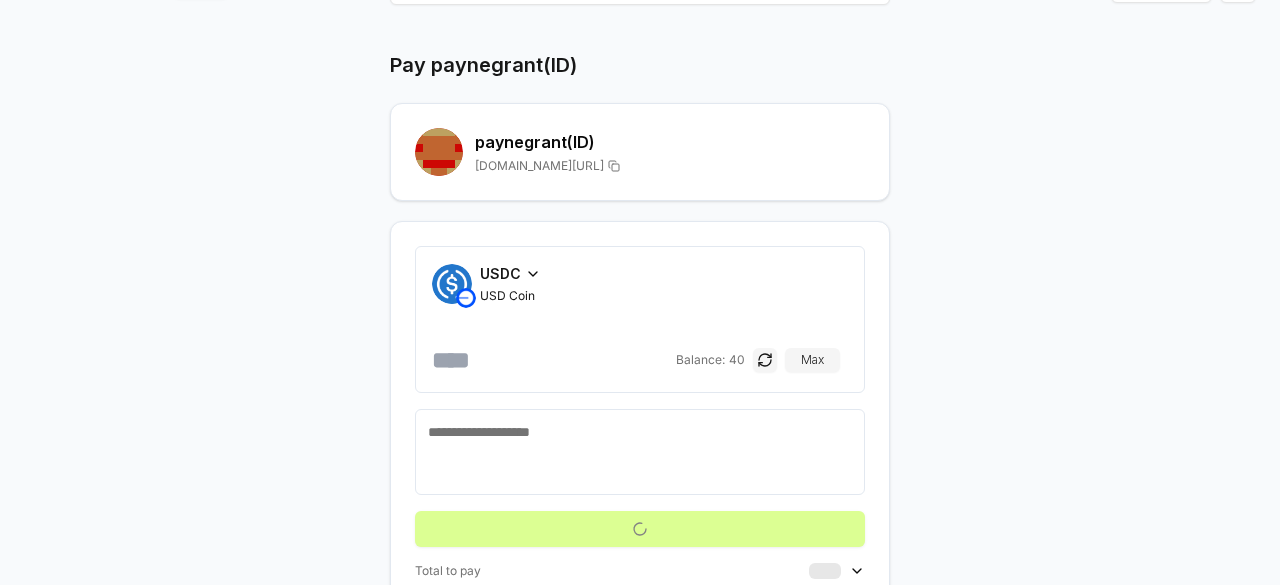 scroll, scrollTop: 57, scrollLeft: 0, axis: vertical 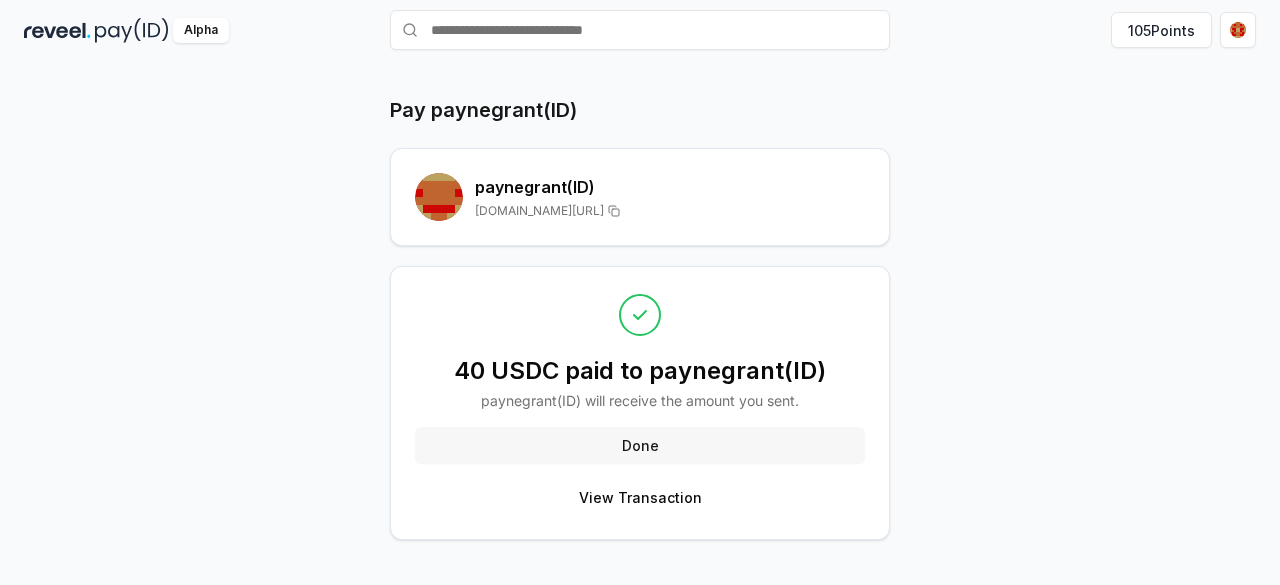 click on "Done" at bounding box center [640, 445] 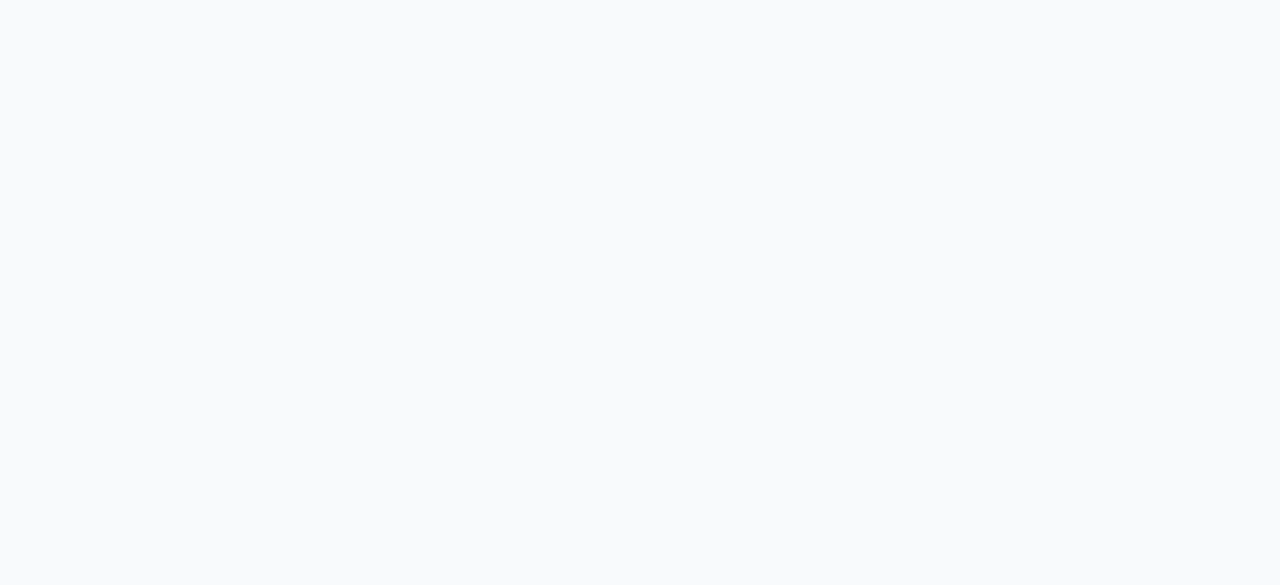 scroll, scrollTop: 0, scrollLeft: 0, axis: both 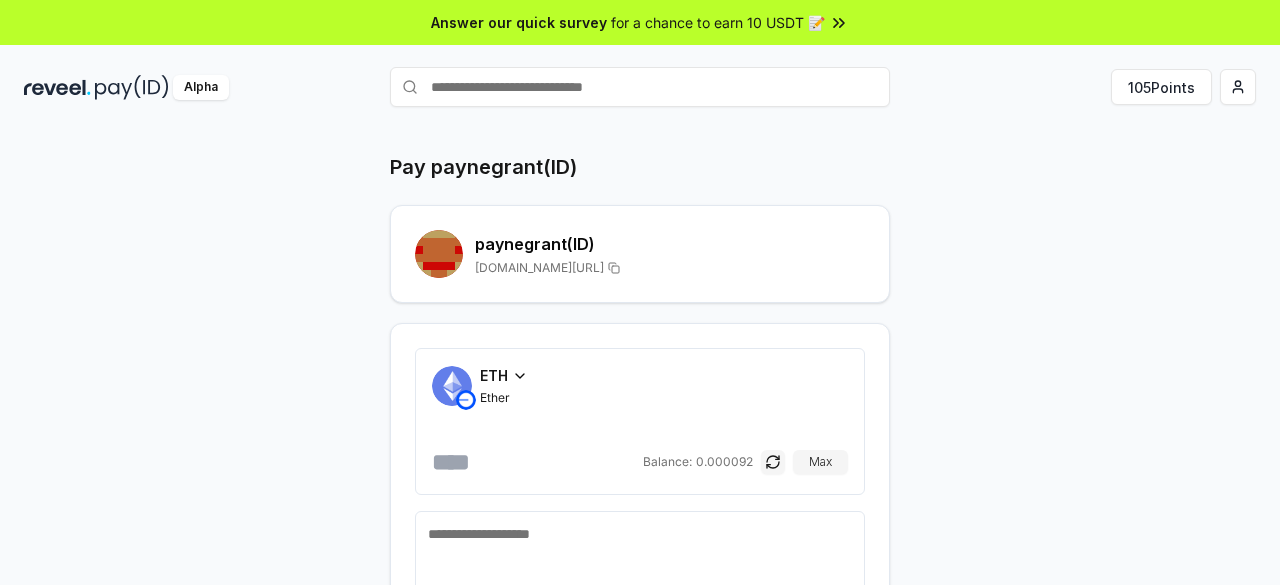 click 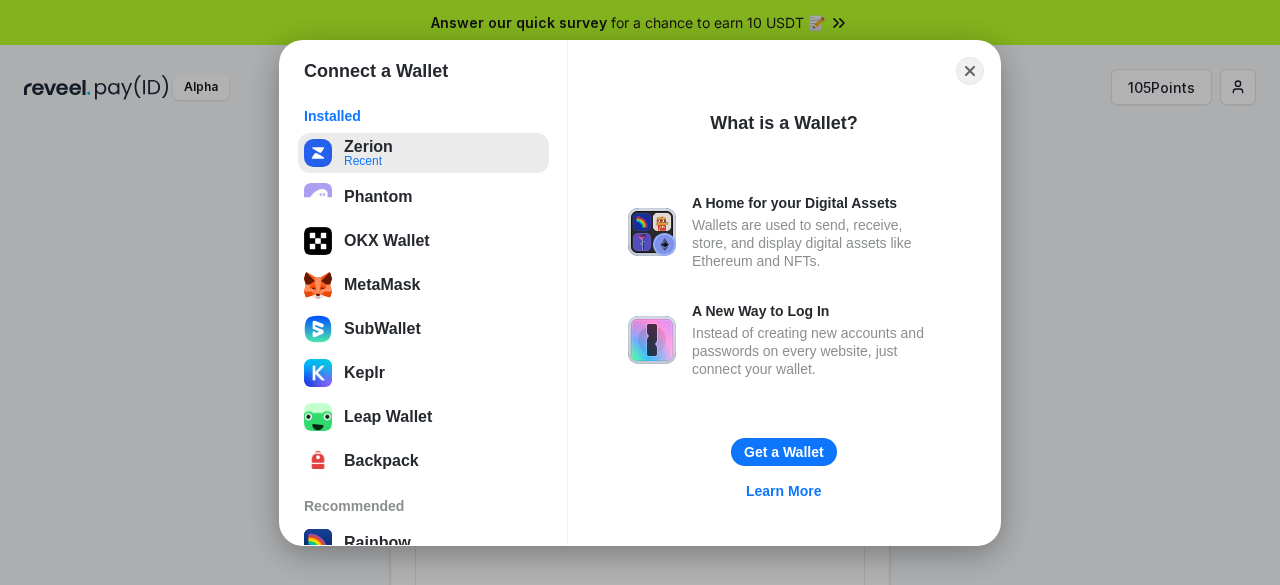 click on "Zerion Recent" at bounding box center (423, 153) 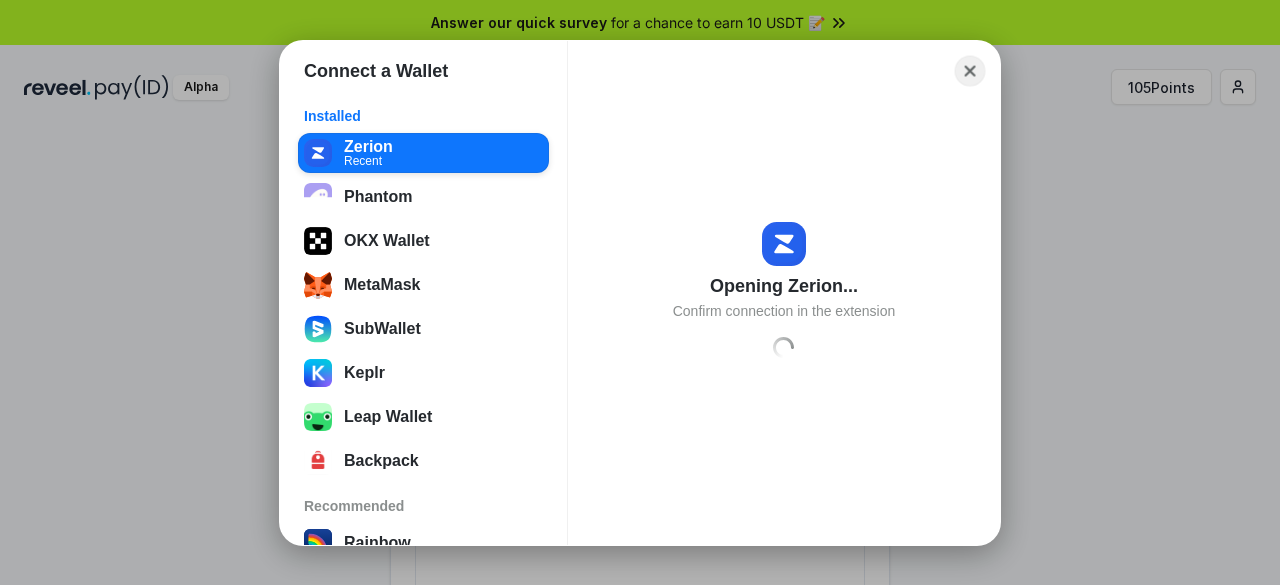 click on "Close" at bounding box center [970, 70] 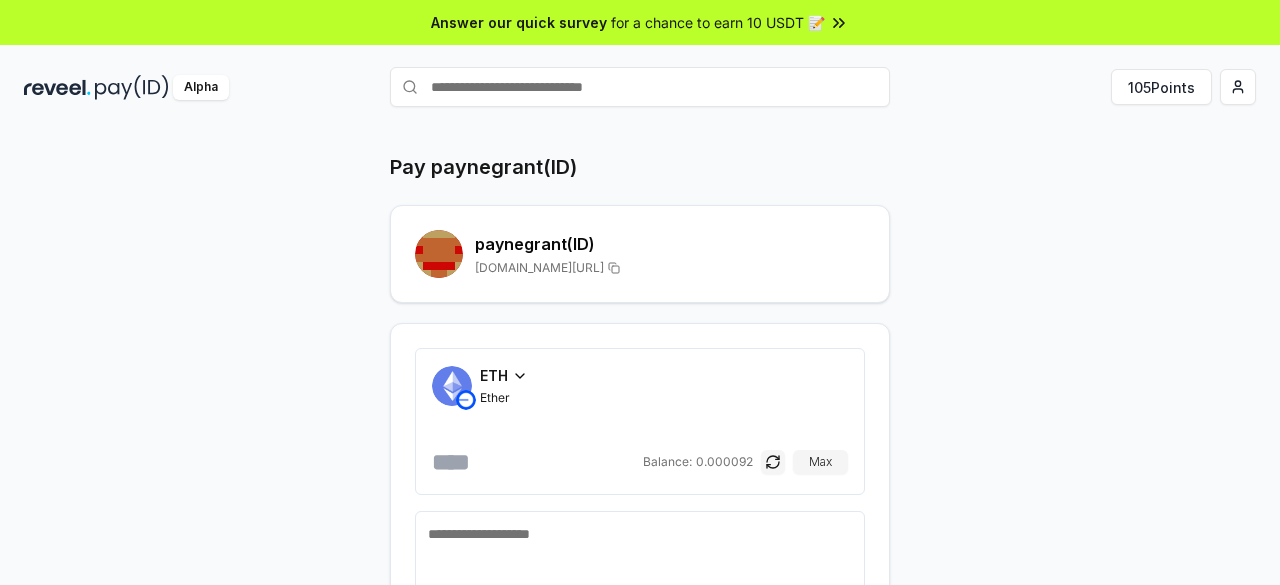 scroll, scrollTop: 102, scrollLeft: 0, axis: vertical 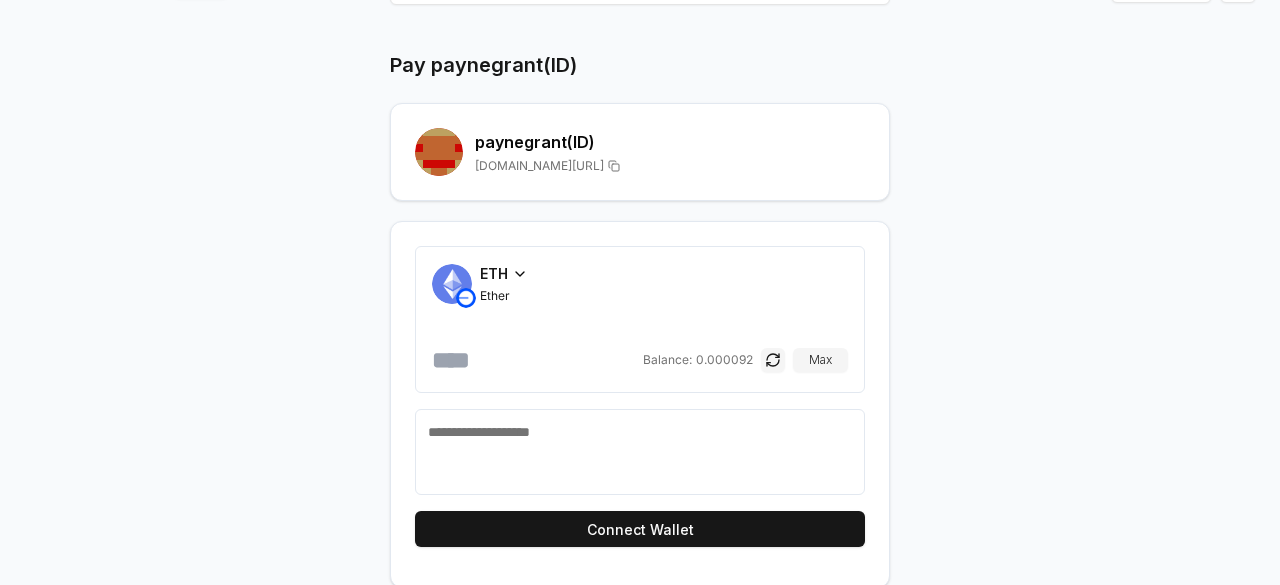 click on "ETH" at bounding box center [494, 273] 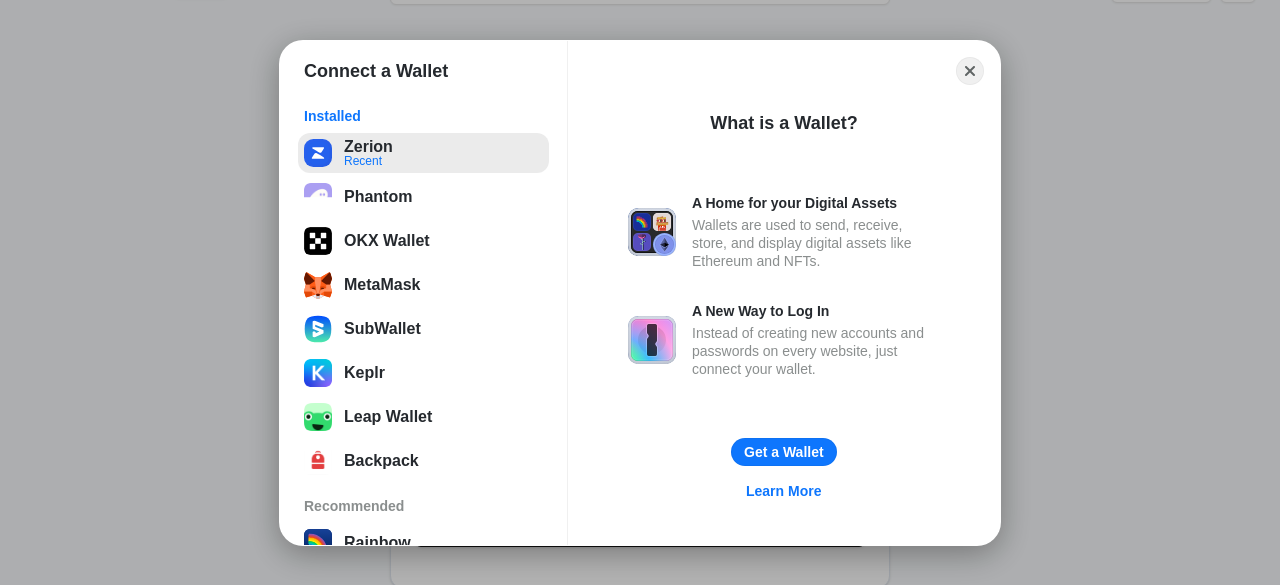 click on "Zerion Recent" at bounding box center (423, 153) 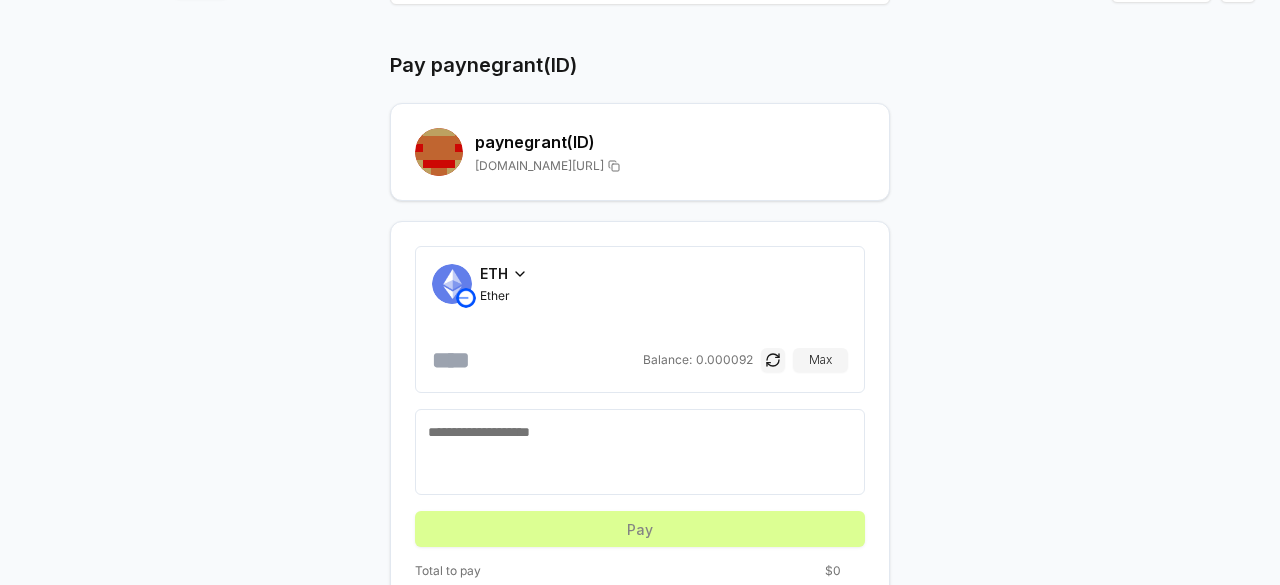 click on "ETH" at bounding box center [494, 273] 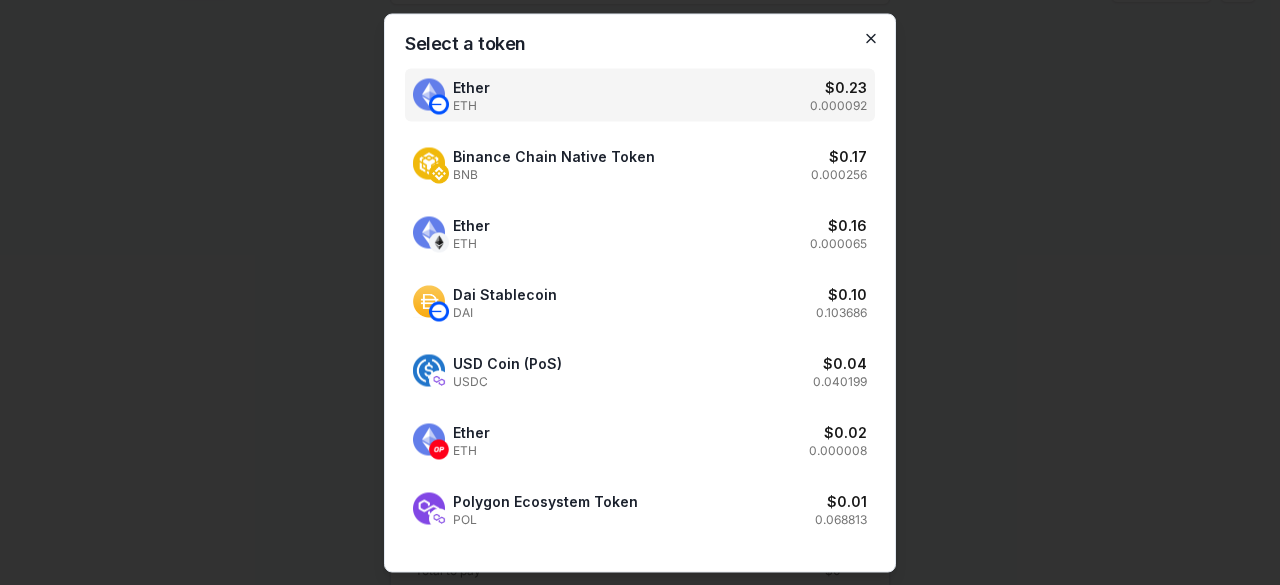 click 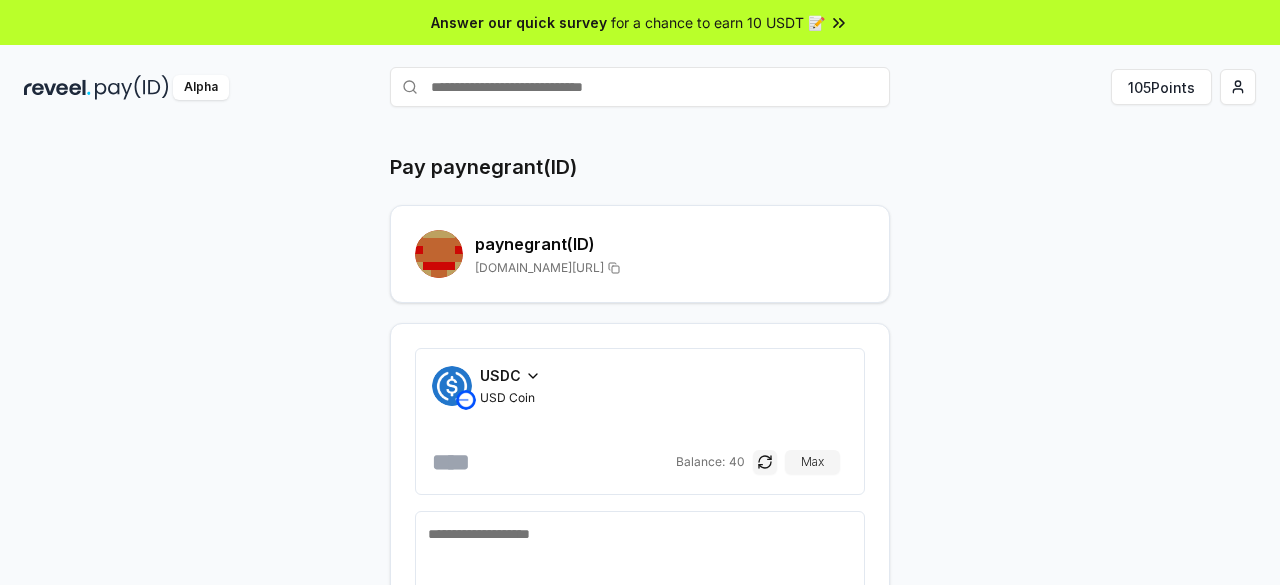 scroll, scrollTop: 0, scrollLeft: 0, axis: both 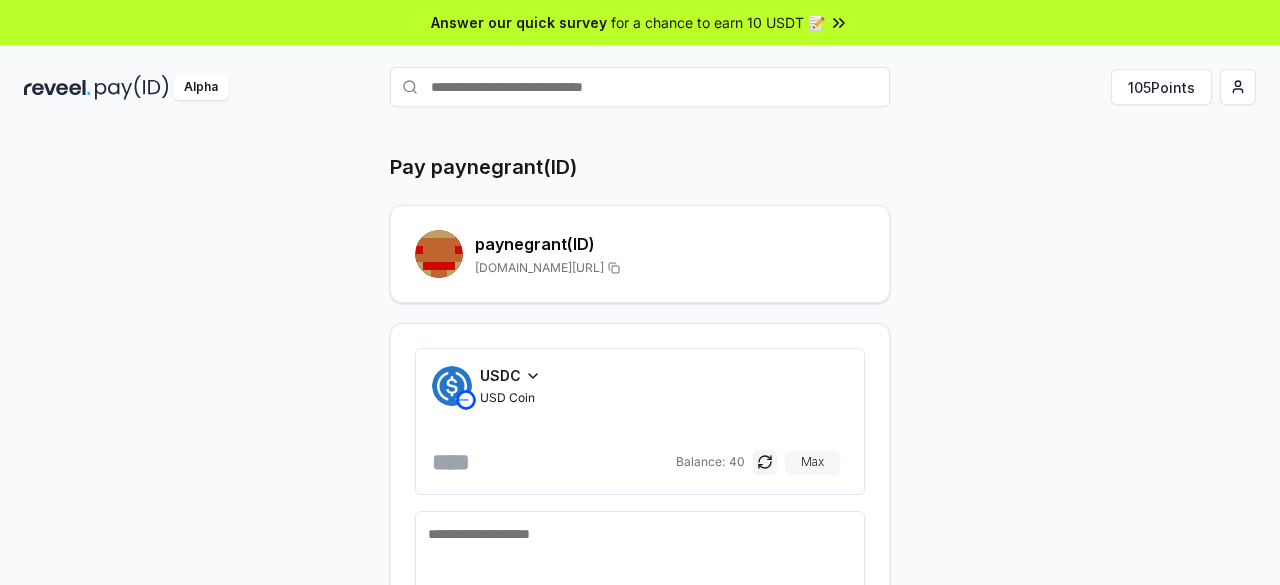 click on "Max" at bounding box center (812, 462) 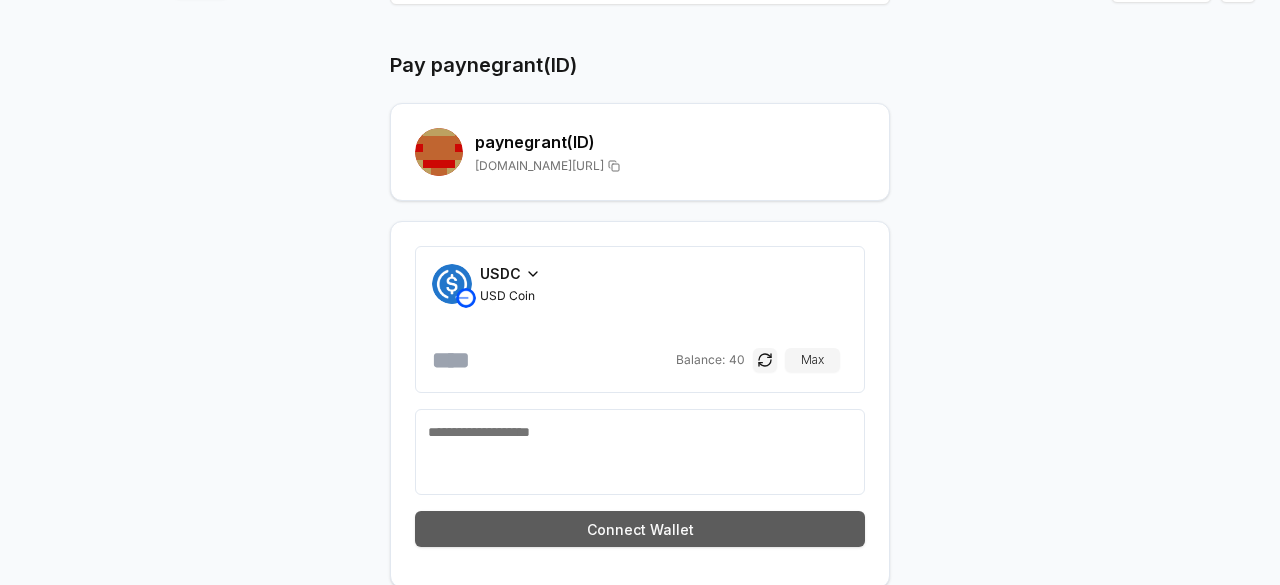 click on "Connect Wallet" at bounding box center (640, 529) 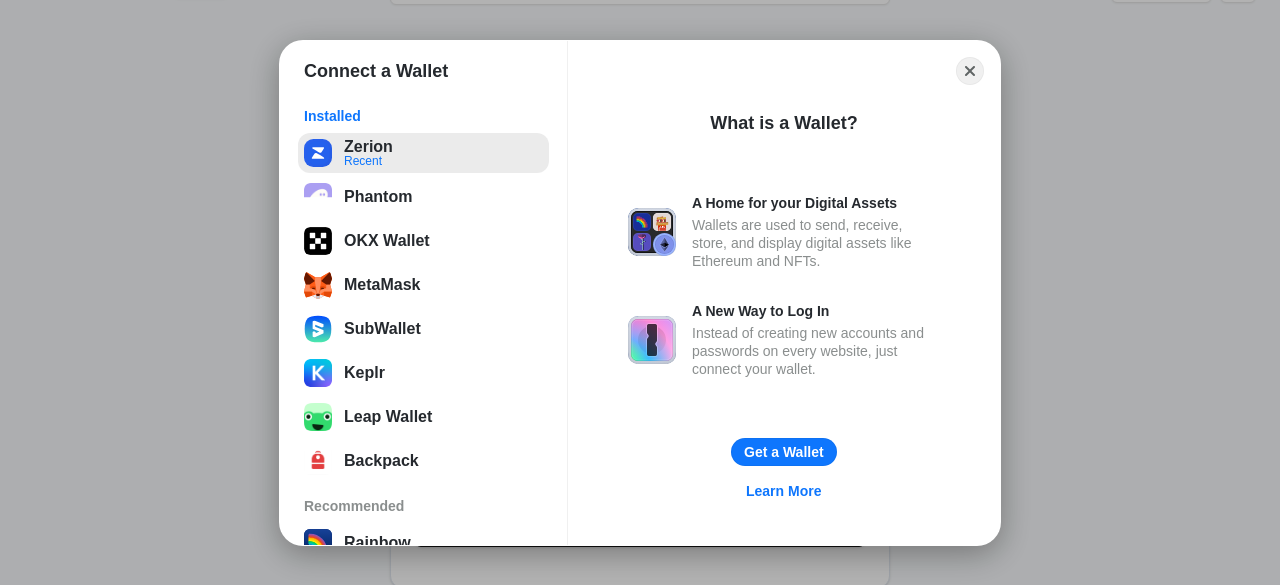 click on "Zerion Recent" at bounding box center [423, 153] 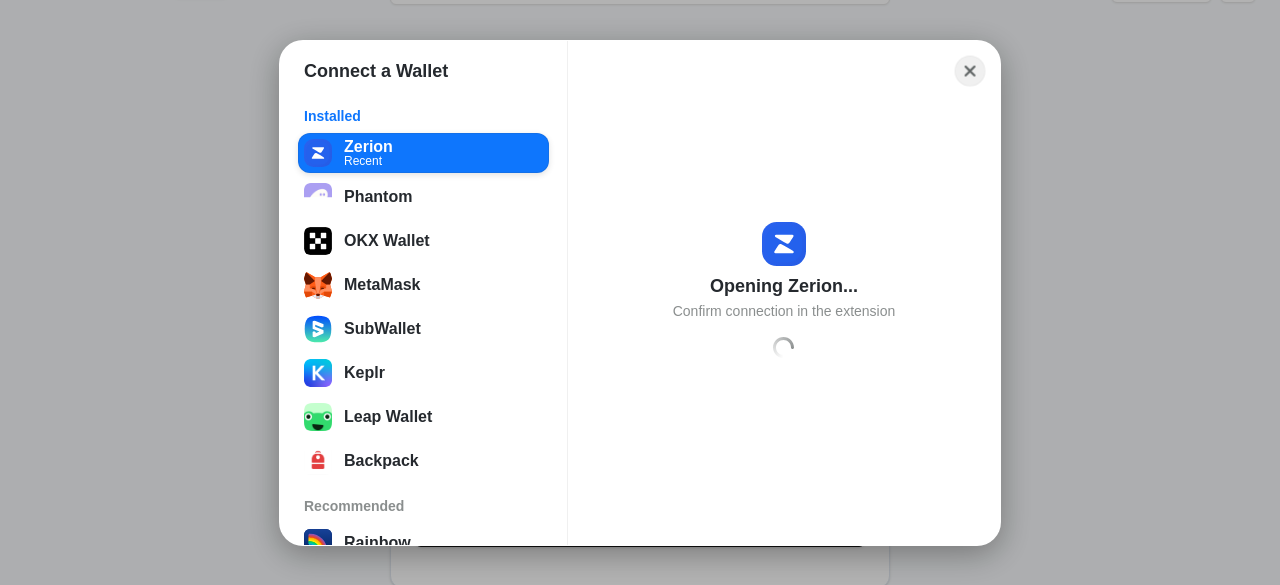 click on "Close" at bounding box center (970, 70) 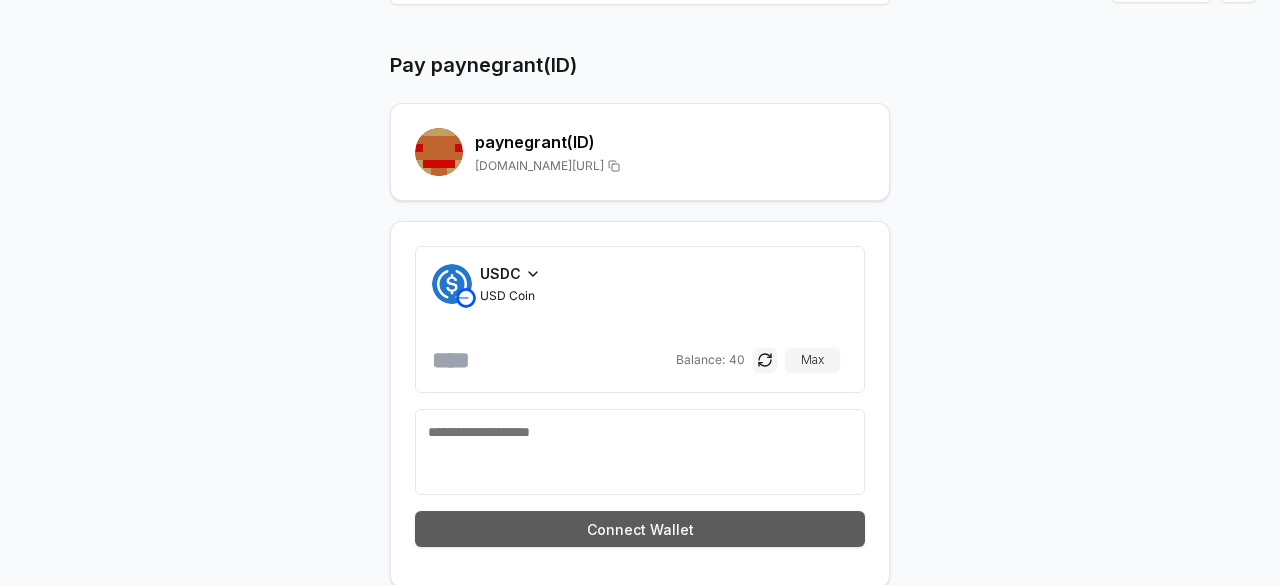 click on "Connect Wallet" at bounding box center (640, 529) 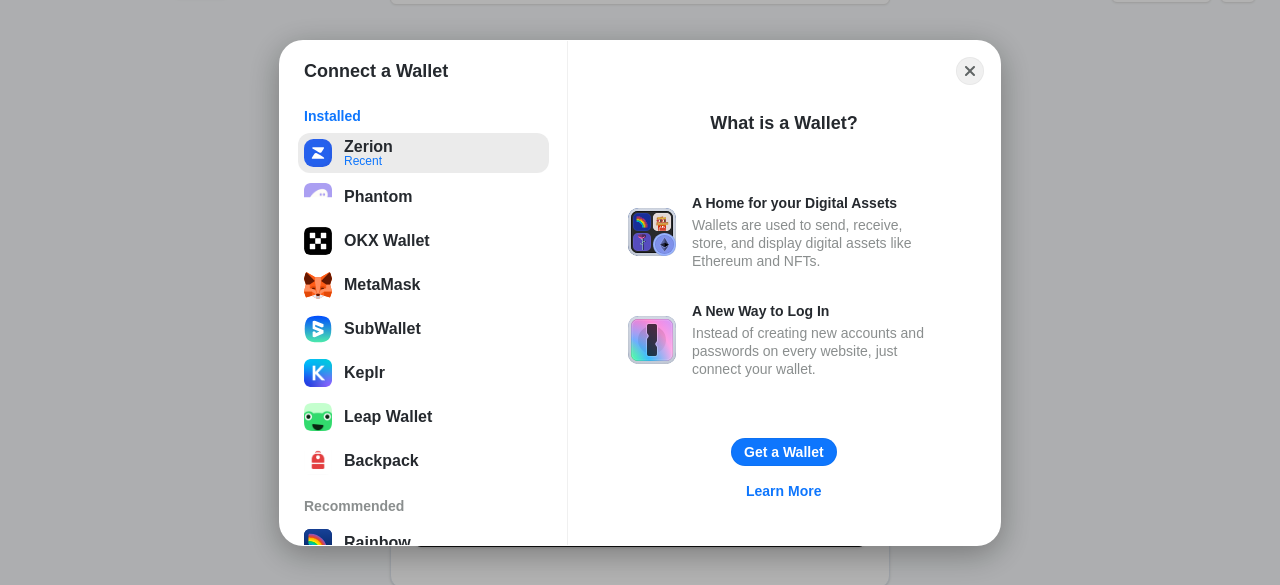 click on "Zerion Recent" at bounding box center (423, 153) 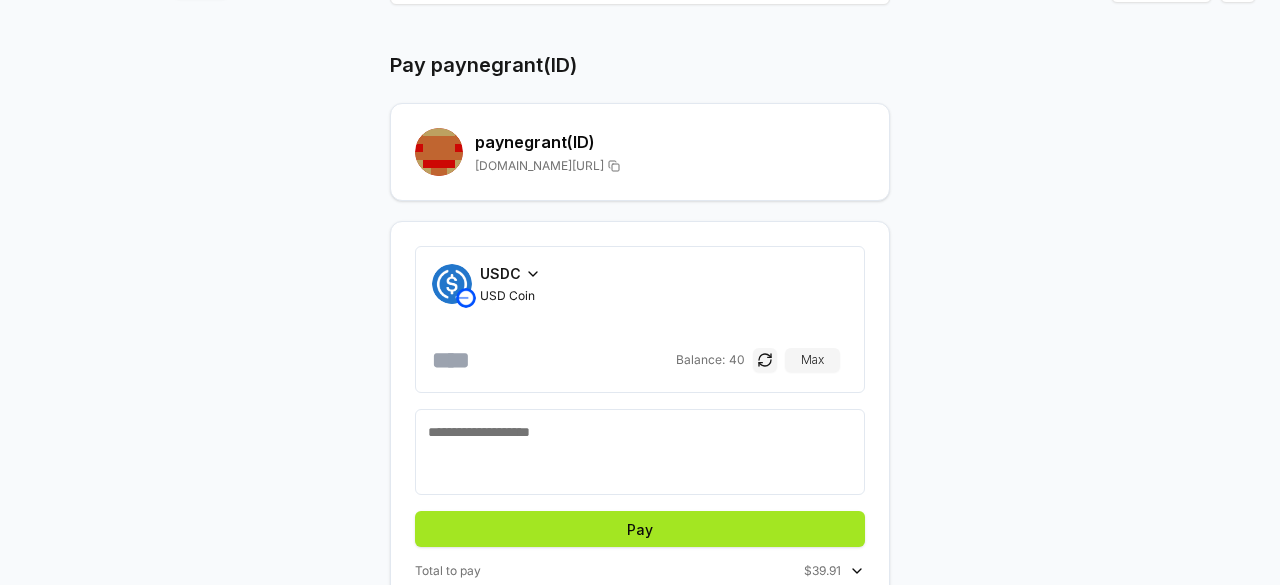 click on "Pay" at bounding box center [640, 529] 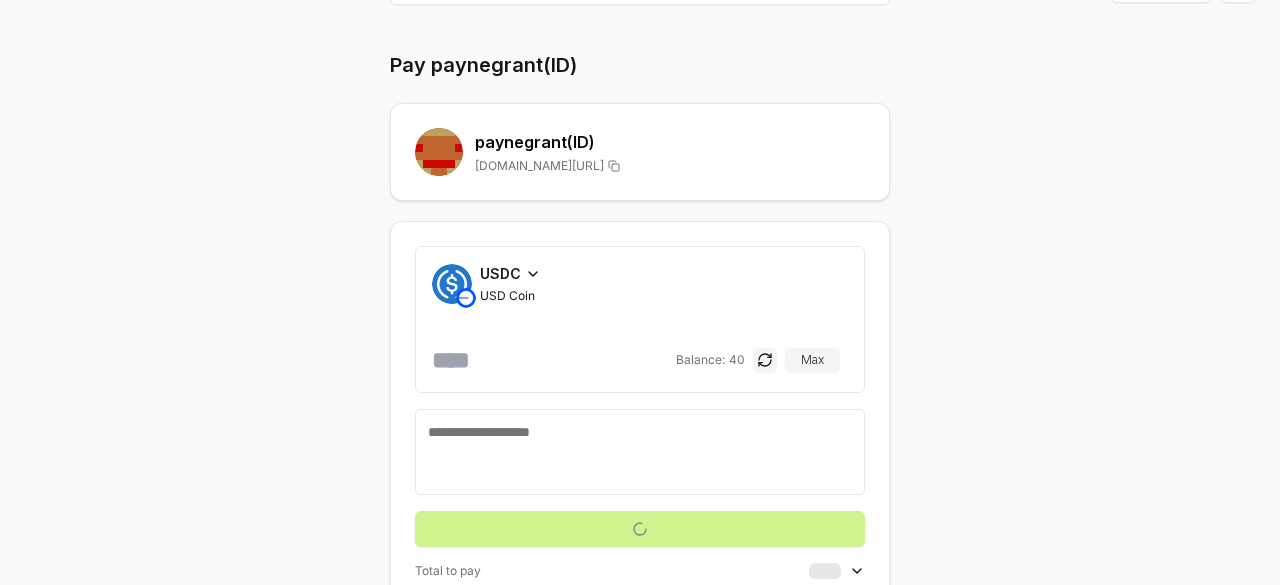 scroll, scrollTop: 57, scrollLeft: 0, axis: vertical 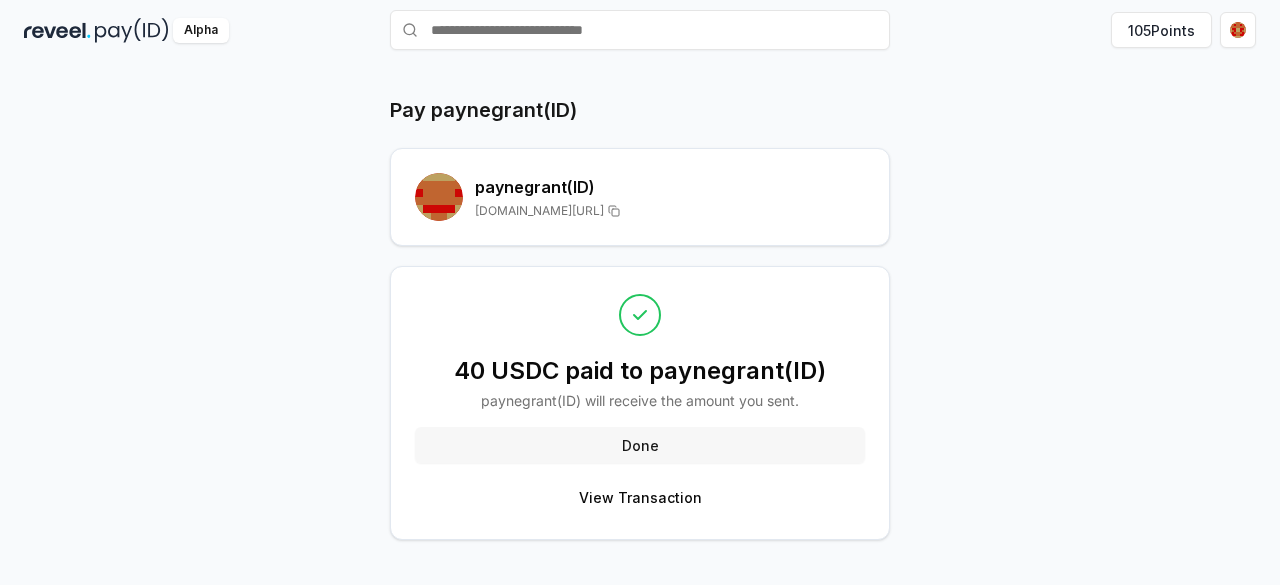 click on "Done" at bounding box center (640, 445) 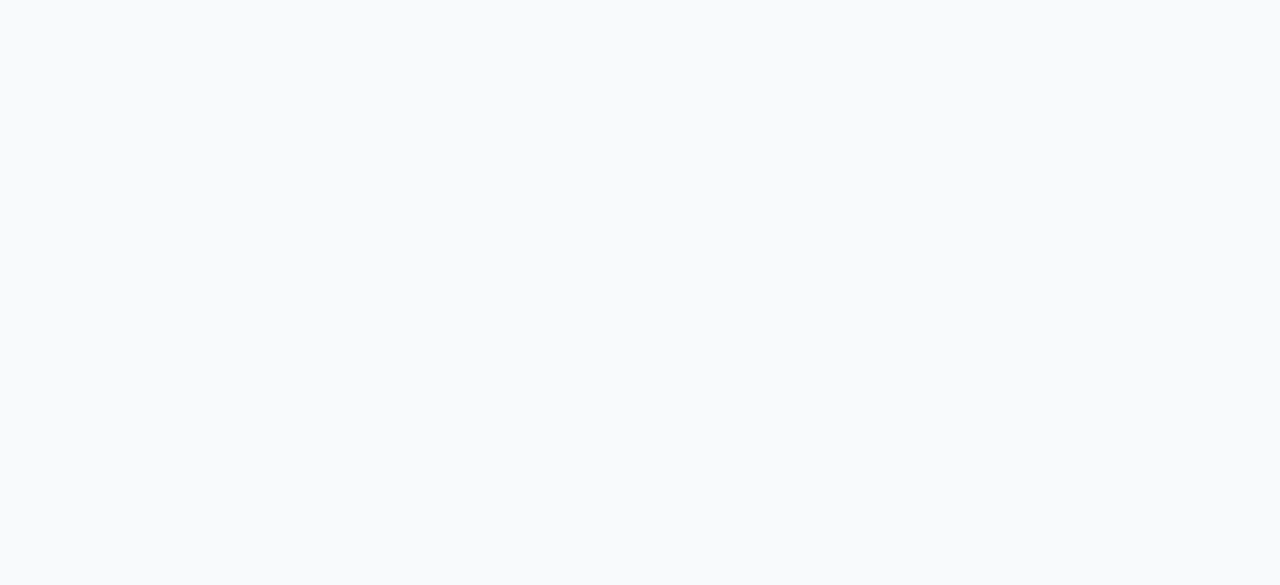 scroll, scrollTop: 0, scrollLeft: 0, axis: both 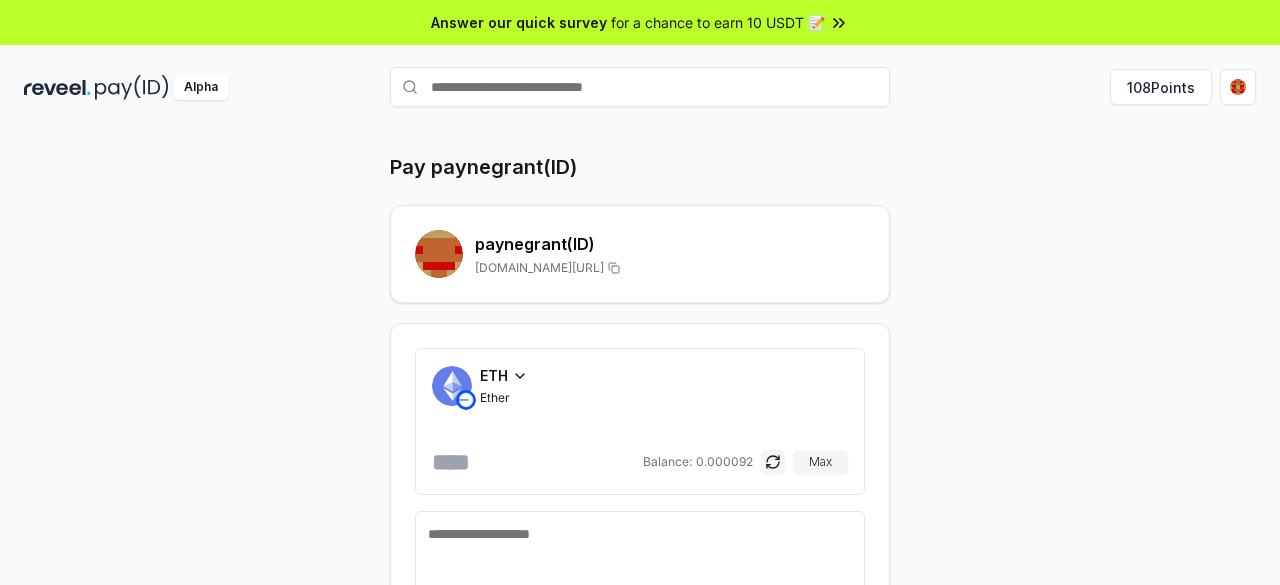 click 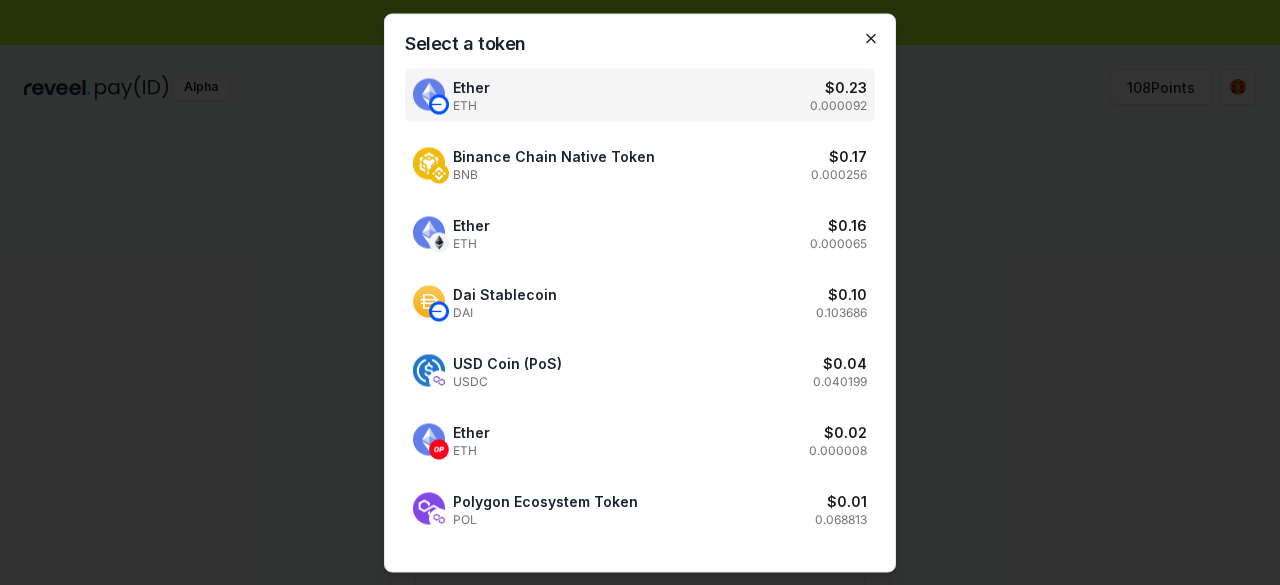 click 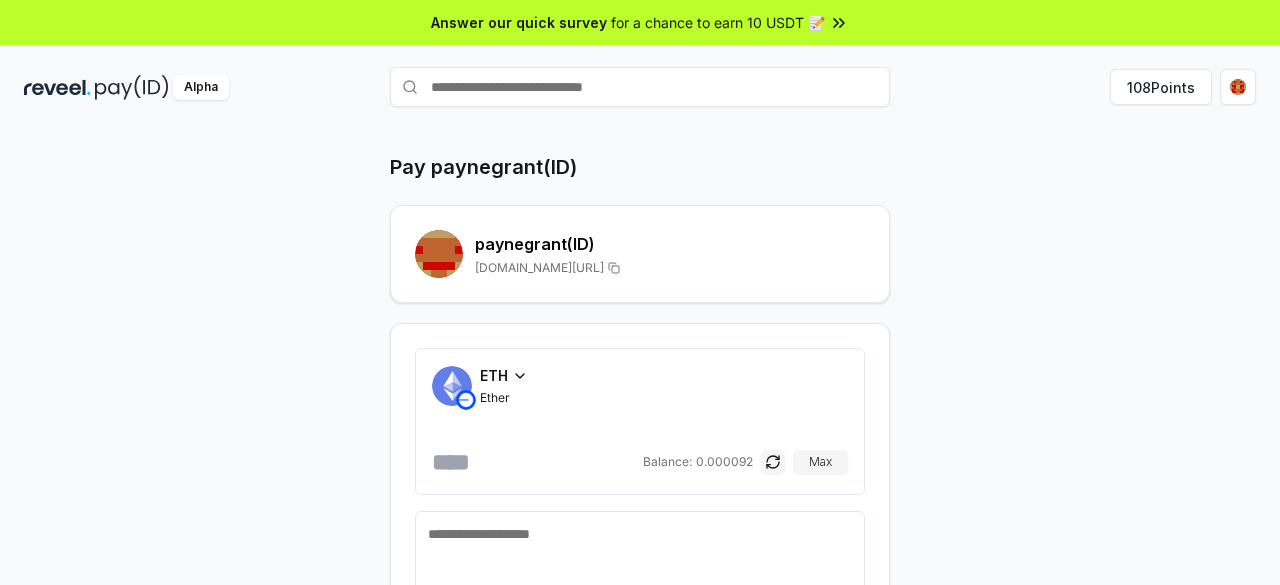 click on "ETH" at bounding box center (494, 375) 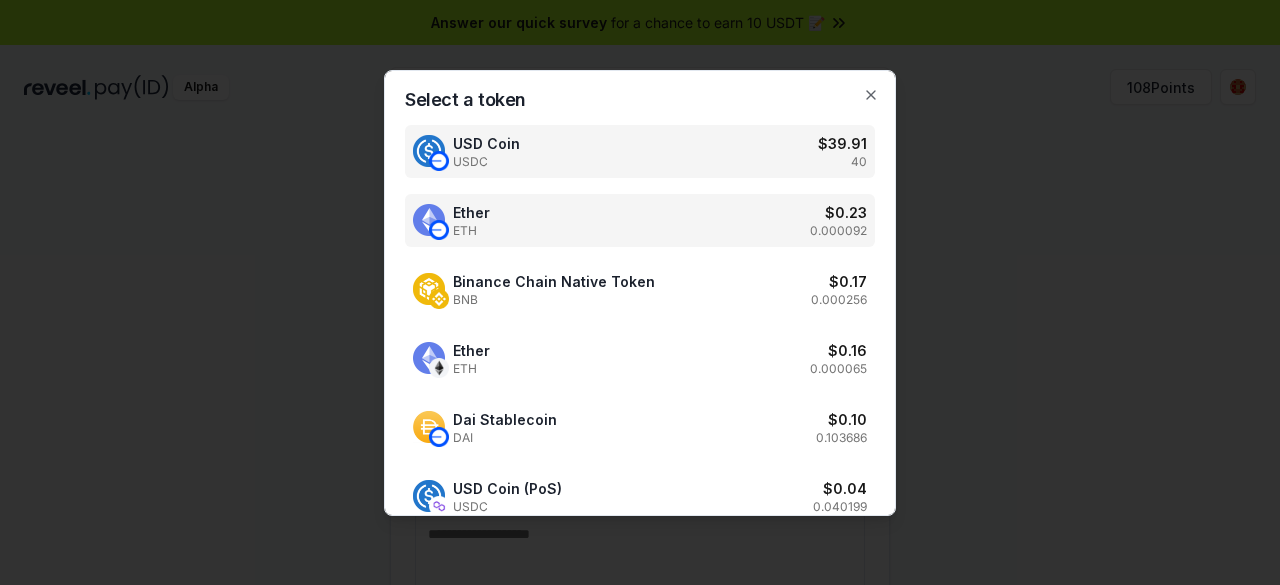 click on "USDC" at bounding box center [486, 162] 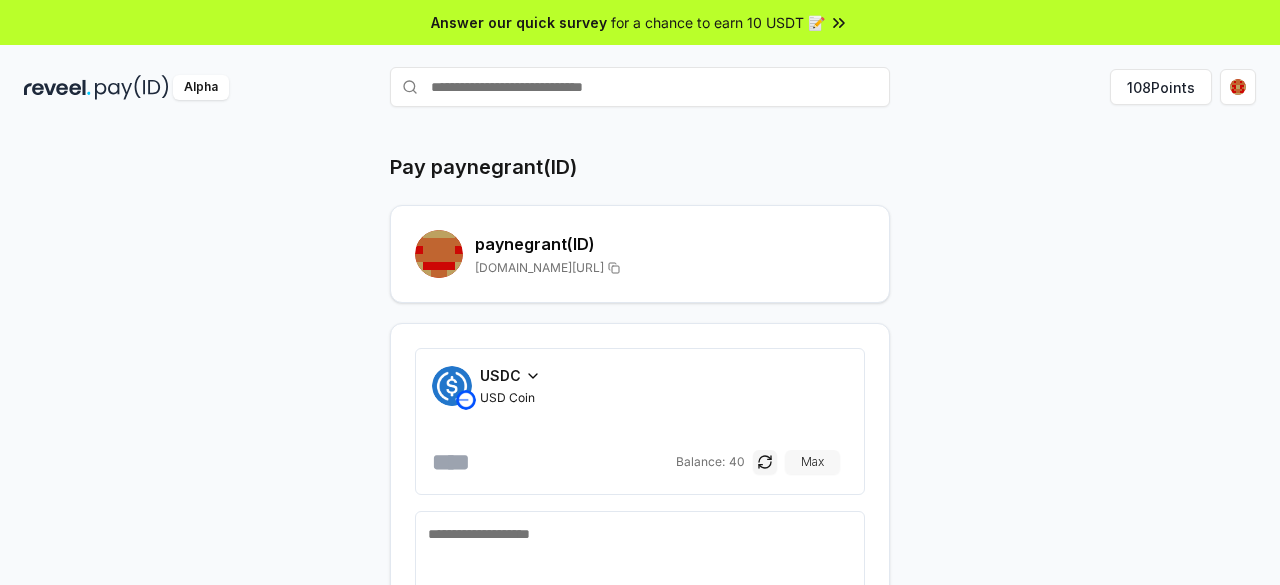 click on "Max" at bounding box center (812, 462) 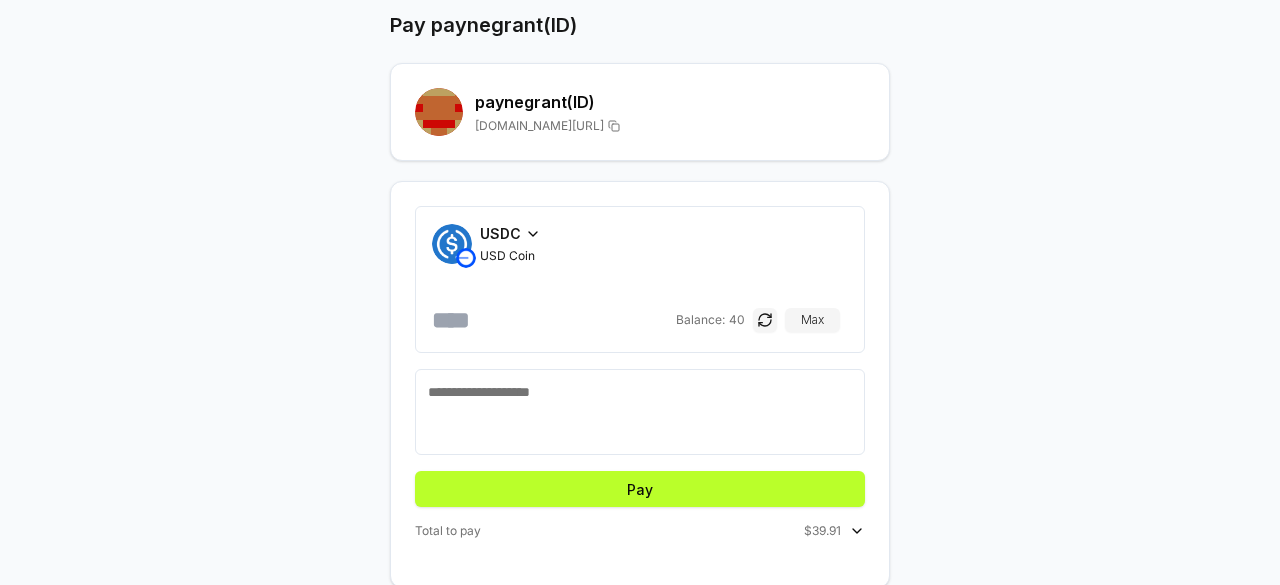 click on "Pay" at bounding box center [640, 489] 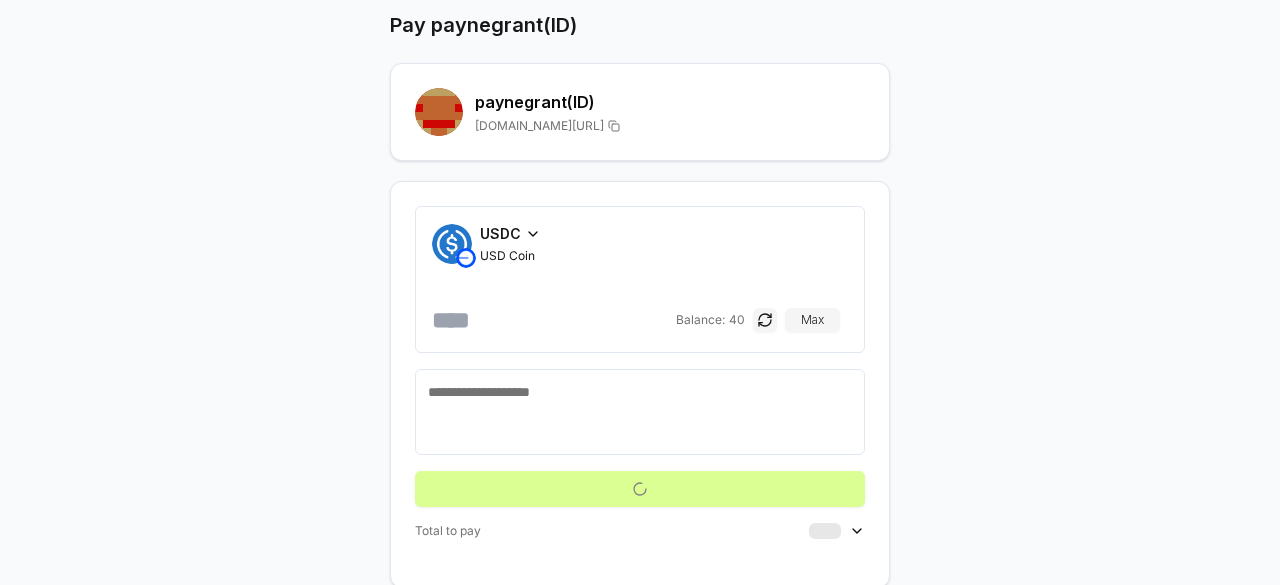 scroll, scrollTop: 57, scrollLeft: 0, axis: vertical 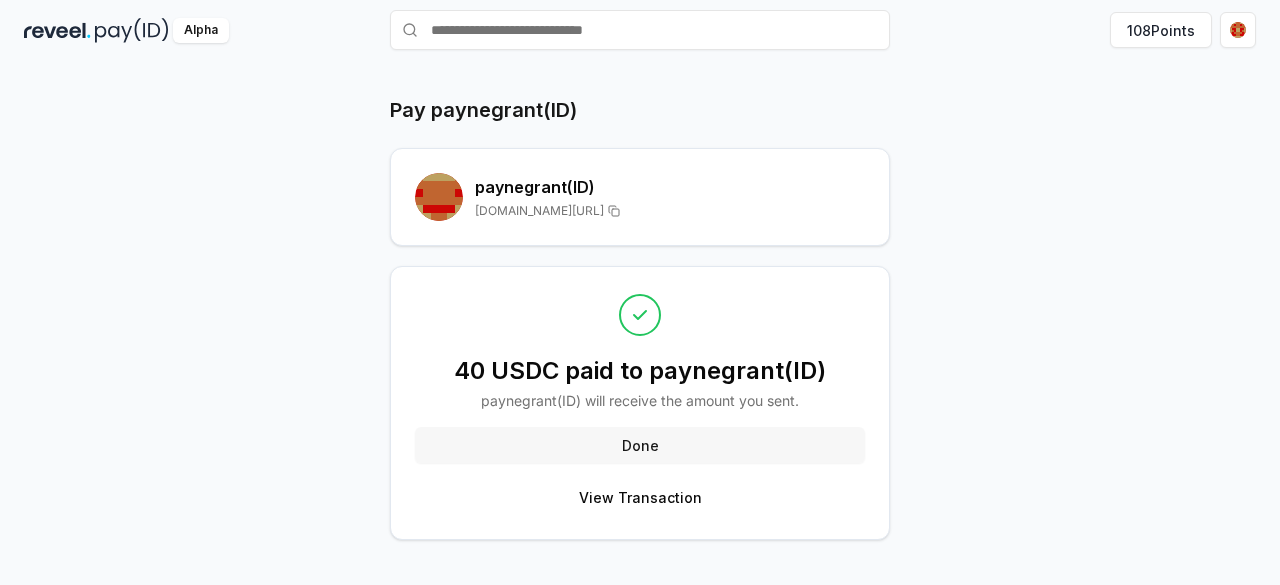 click on "Done" at bounding box center (640, 445) 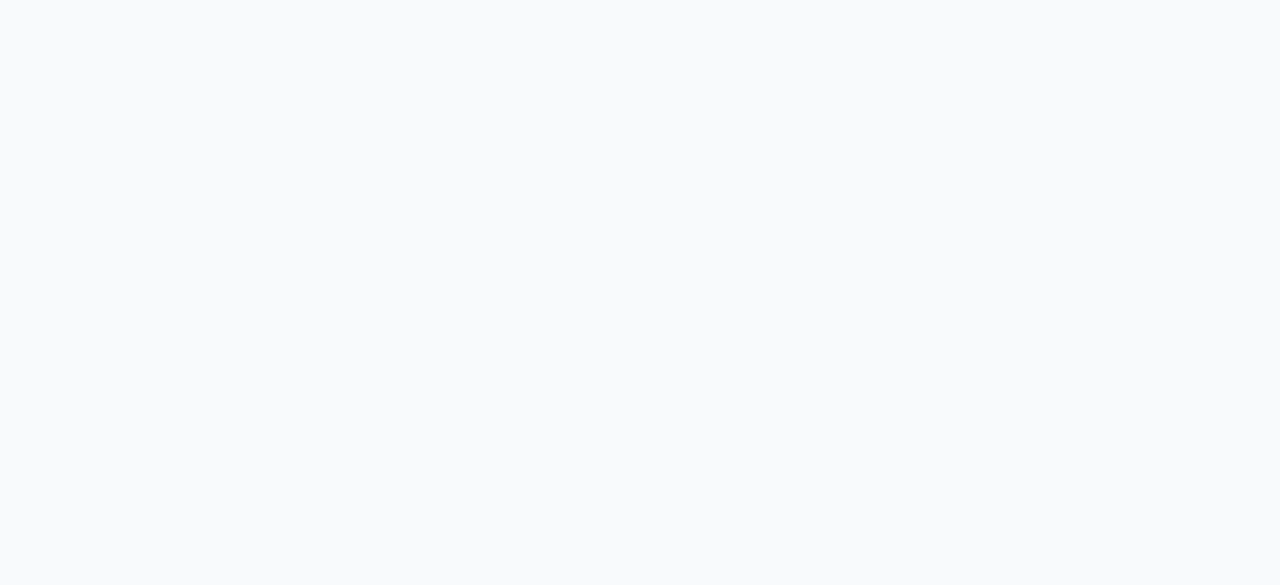 scroll, scrollTop: 0, scrollLeft: 0, axis: both 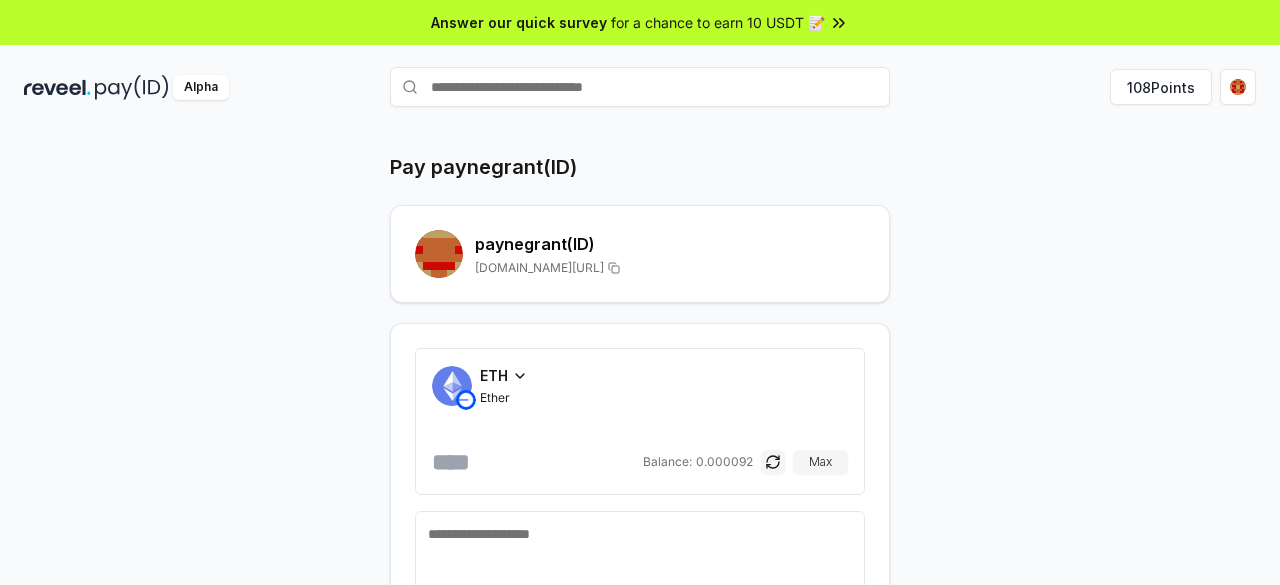 click 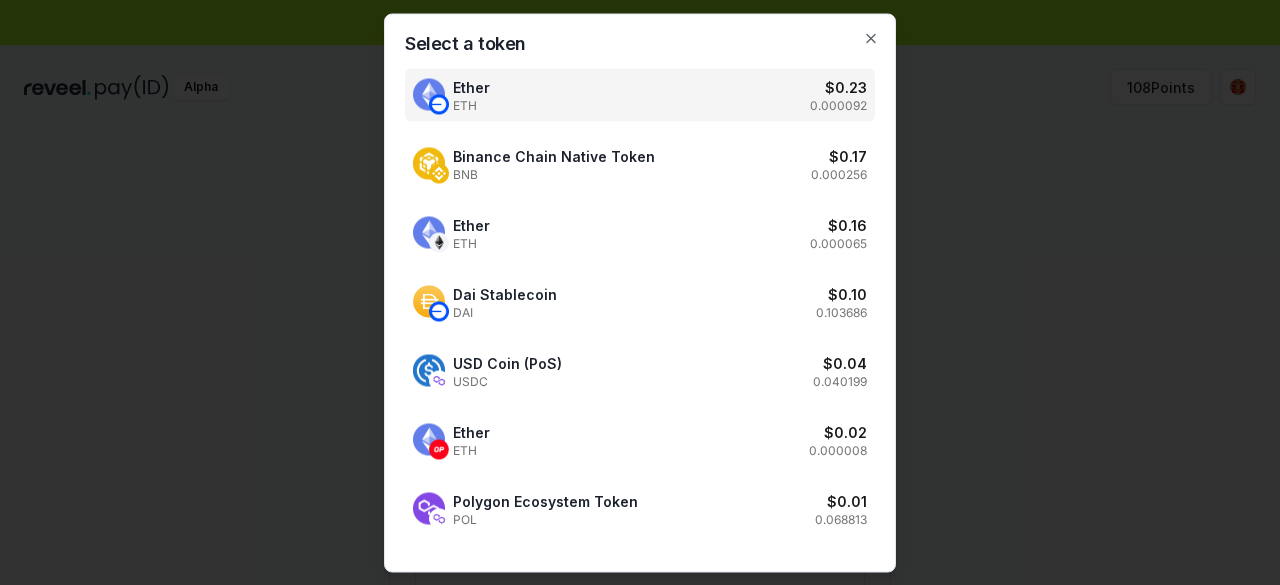 click on "Select a token Ether ETH $ 0.23 0.000092 Binance Chain Native Token BNB $ 0.17 0.000256 Ether ETH $ 0.16 0.000065 Dai Stablecoin DAI $ 0.10 0.103686 USD Coin (PoS) USDC $ 0.04 0.040199 Ether ETH $ 0.02 0.000008 Polygon Ecosystem Token POL $ 0.01 0.068813 Close" at bounding box center (640, 292) 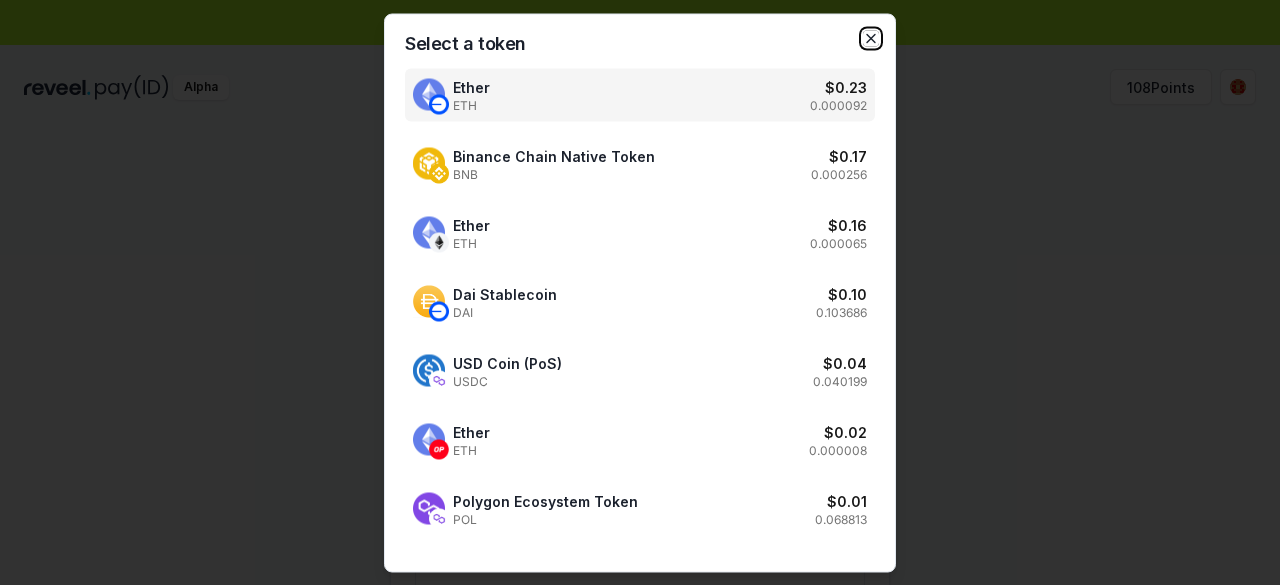 click 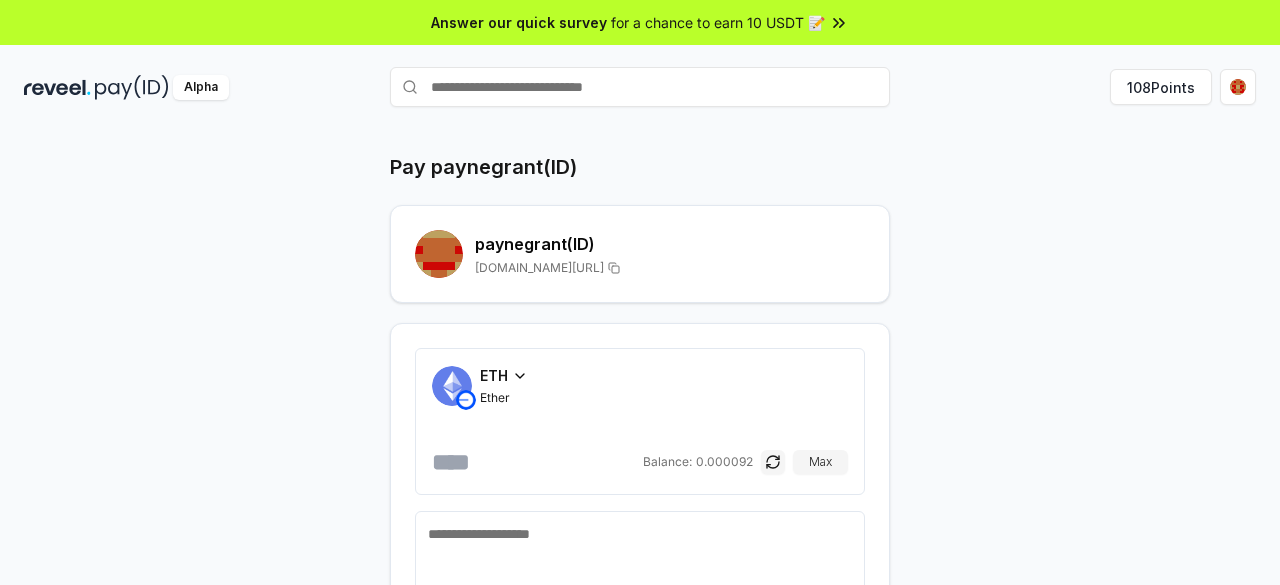 click on "ETH" at bounding box center (494, 375) 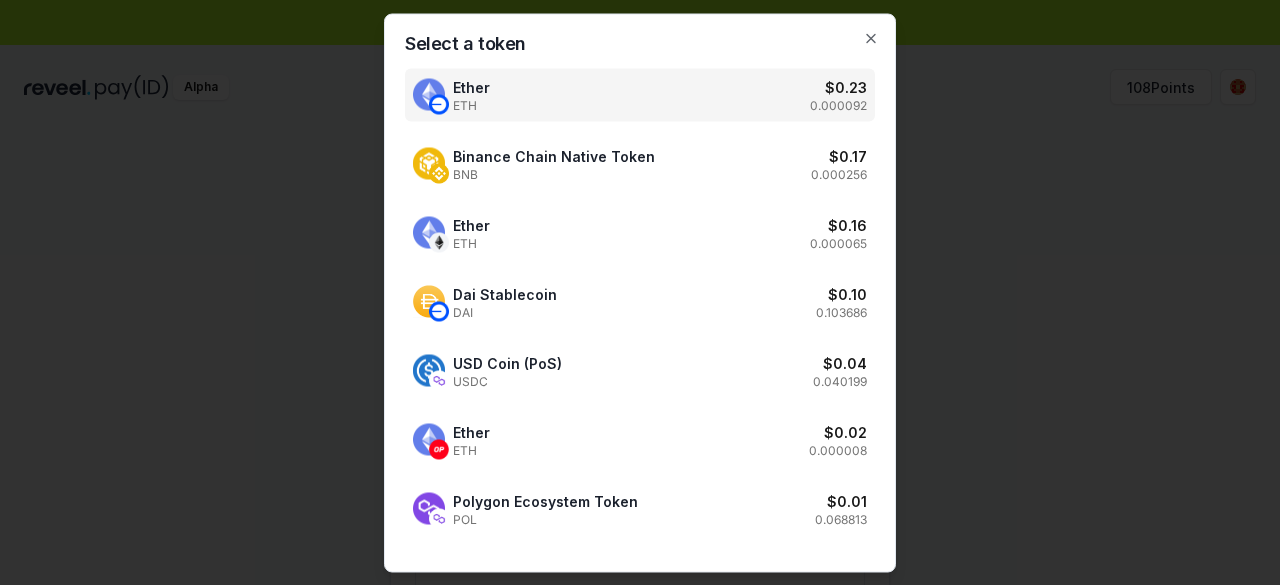 click on "Select a token Ether ETH $ 0.23 0.000092 Binance Chain Native Token BNB $ 0.17 0.000256 Ether ETH $ 0.16 0.000065 Dai Stablecoin DAI $ 0.10 0.103686 USD Coin (PoS) USDC $ 0.04 0.040199 Ether ETH $ 0.02 0.000008 Polygon Ecosystem Token POL $ 0.01 0.068813 Close" at bounding box center (640, 292) 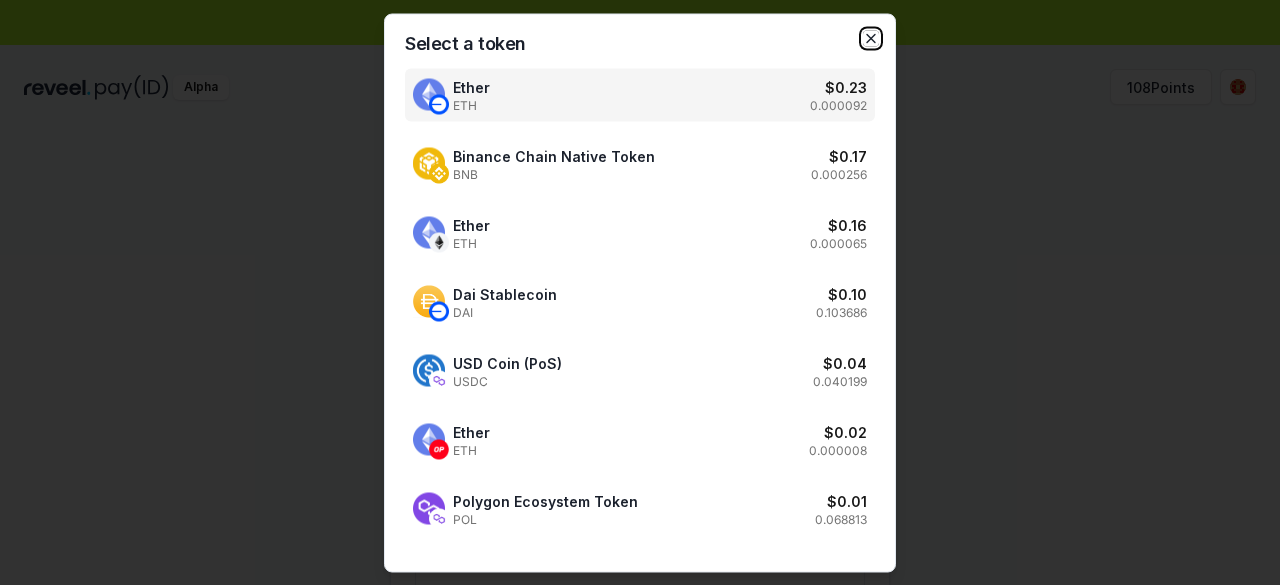 click 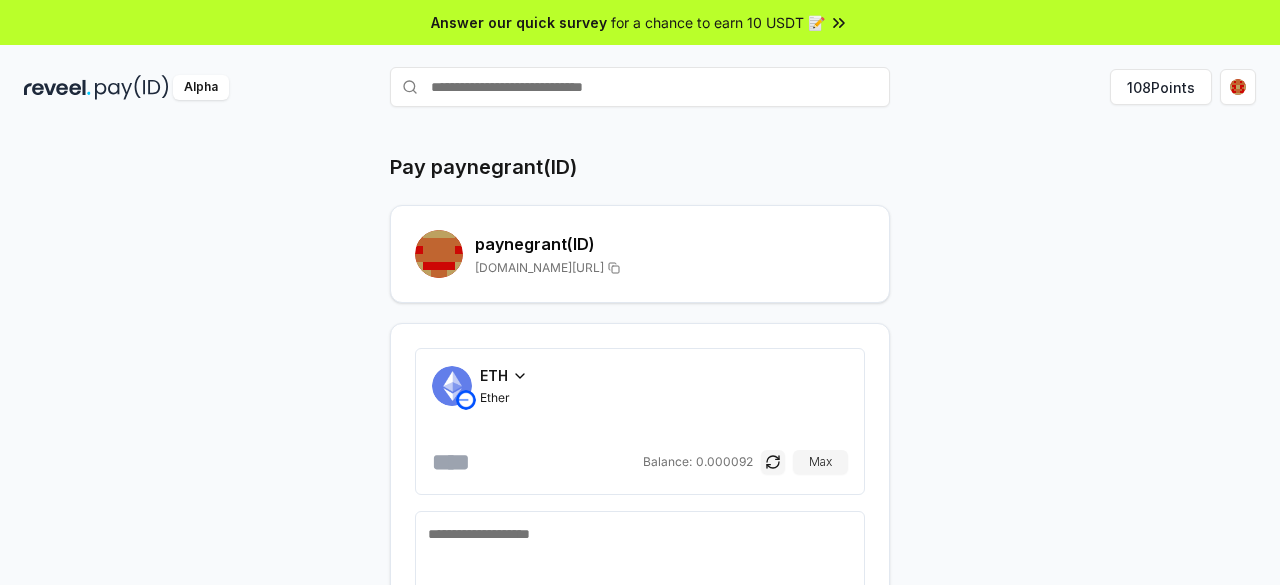 click on "ETH" at bounding box center (494, 375) 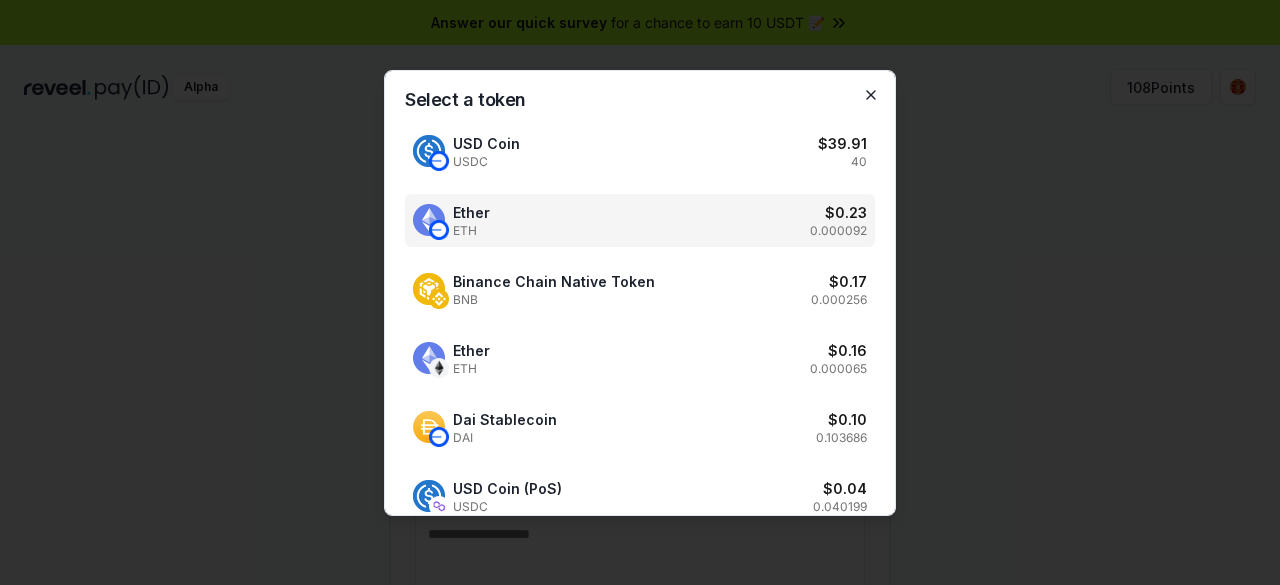 click at bounding box center (640, 292) 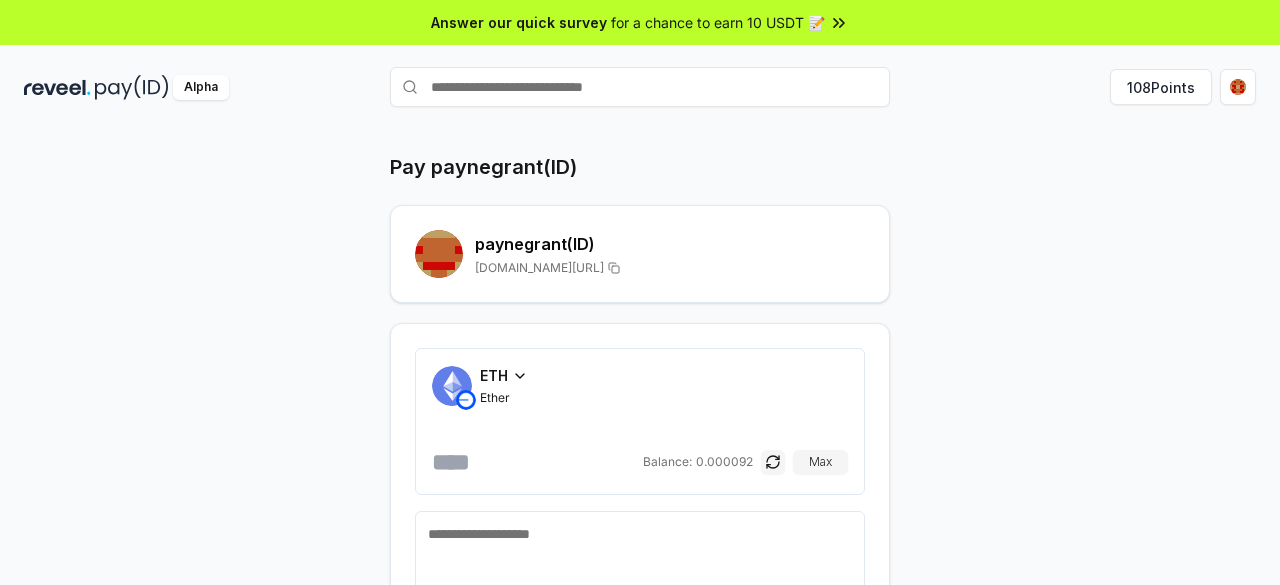 click on "Ether" at bounding box center [504, 398] 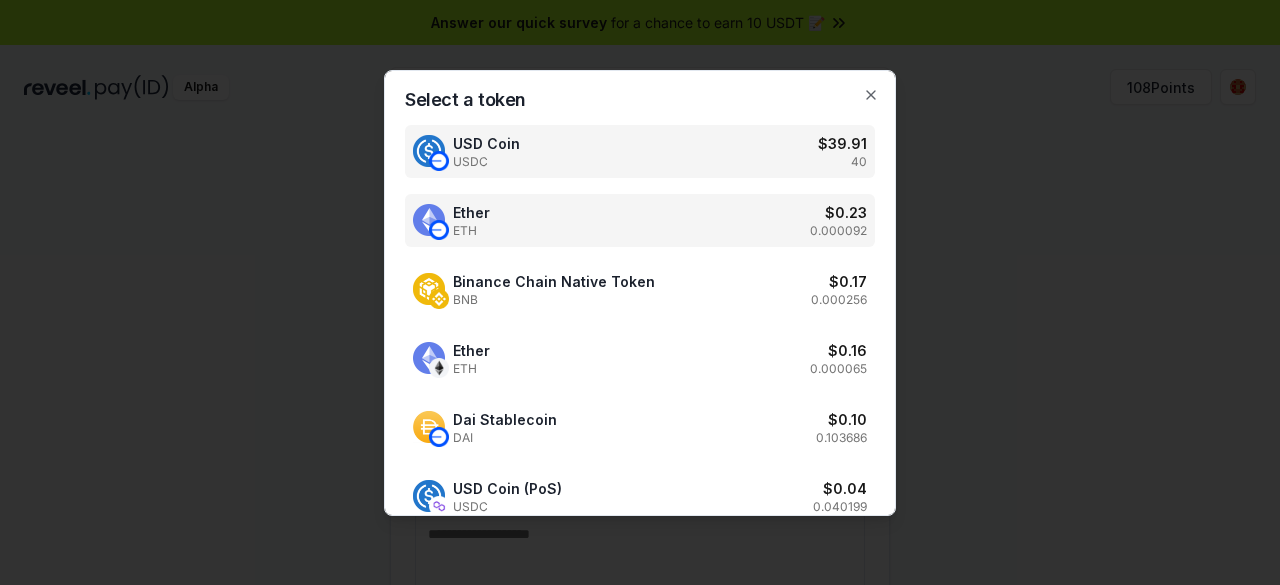click on "USD Coin USDC $ 39.91 40" at bounding box center (640, 151) 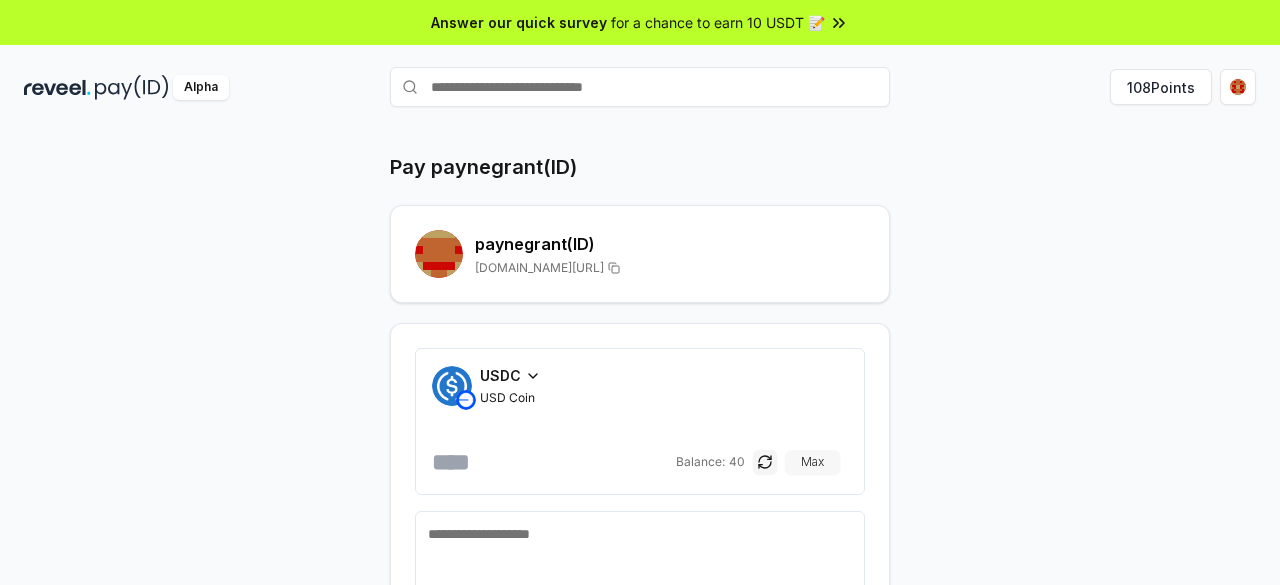 click on "Max" at bounding box center [812, 462] 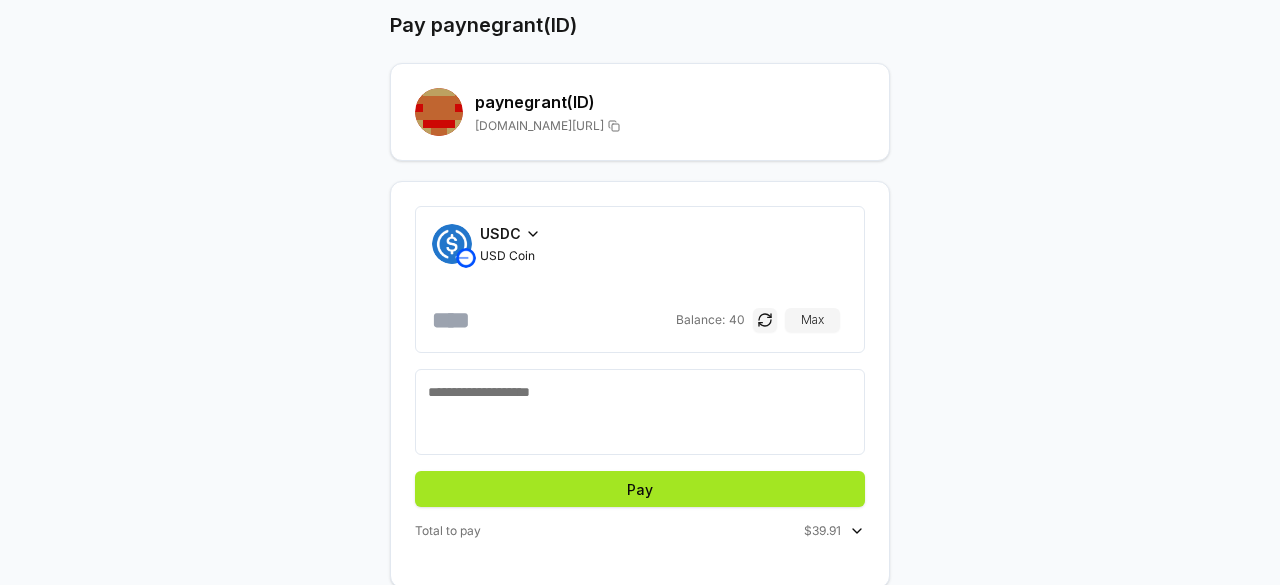 click on "Pay" at bounding box center (640, 489) 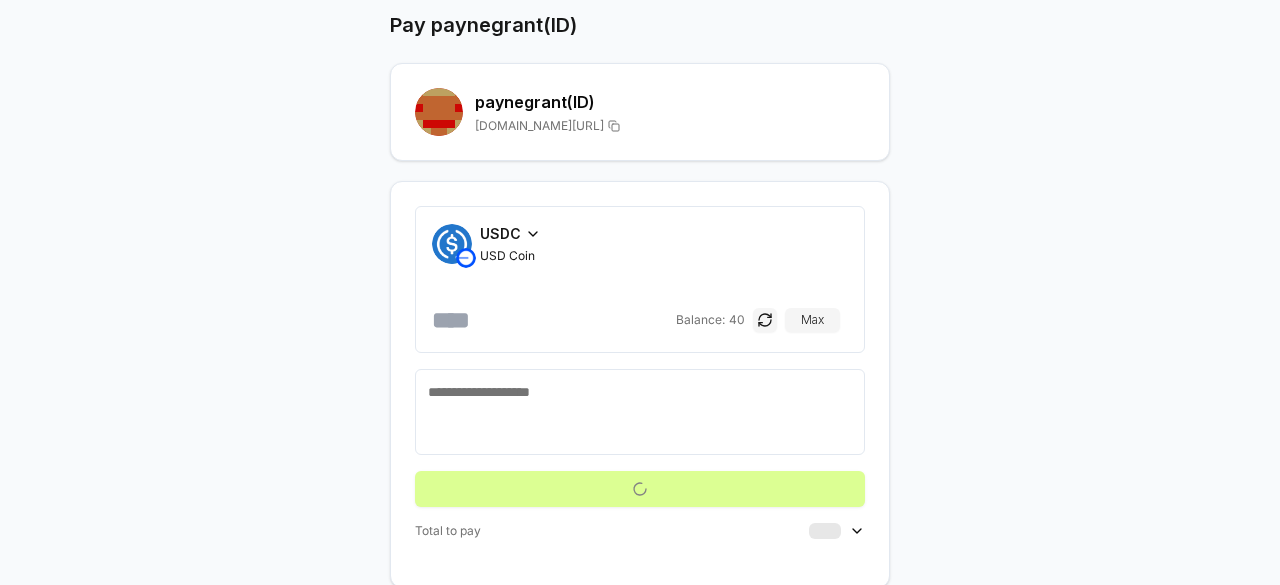 scroll, scrollTop: 57, scrollLeft: 0, axis: vertical 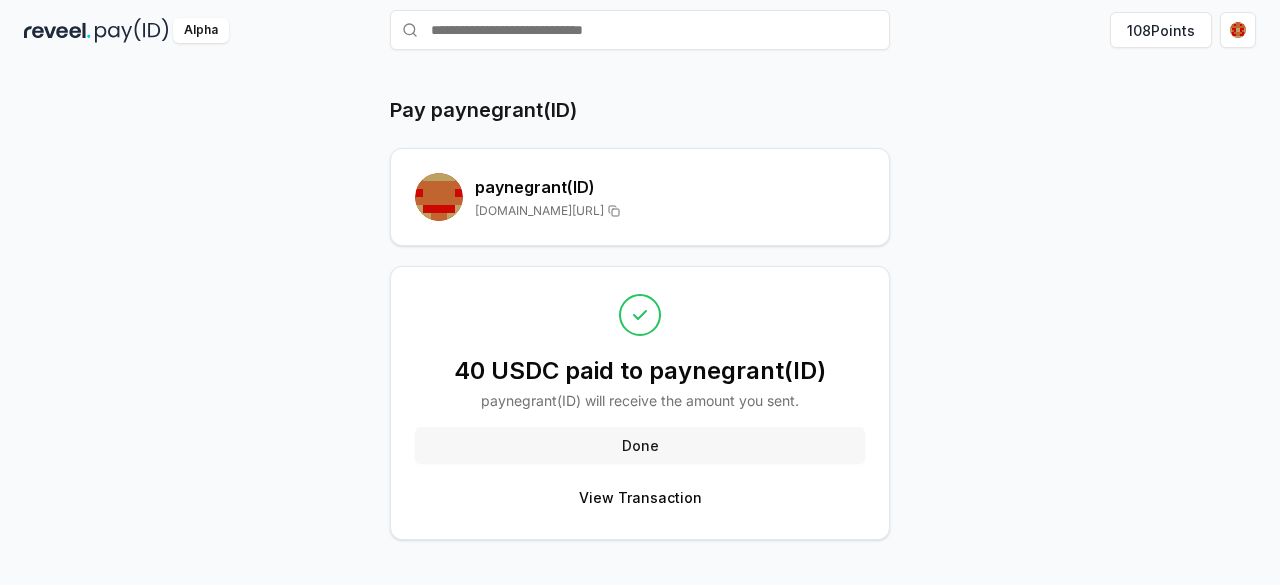 click on "Done" at bounding box center [640, 445] 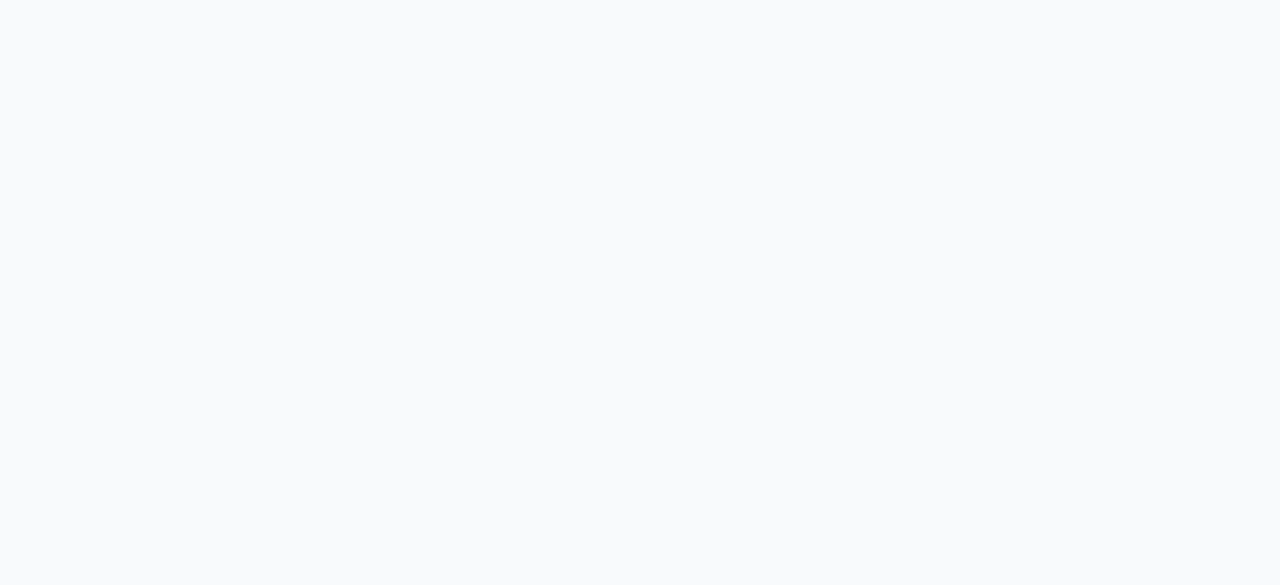 scroll, scrollTop: 0, scrollLeft: 0, axis: both 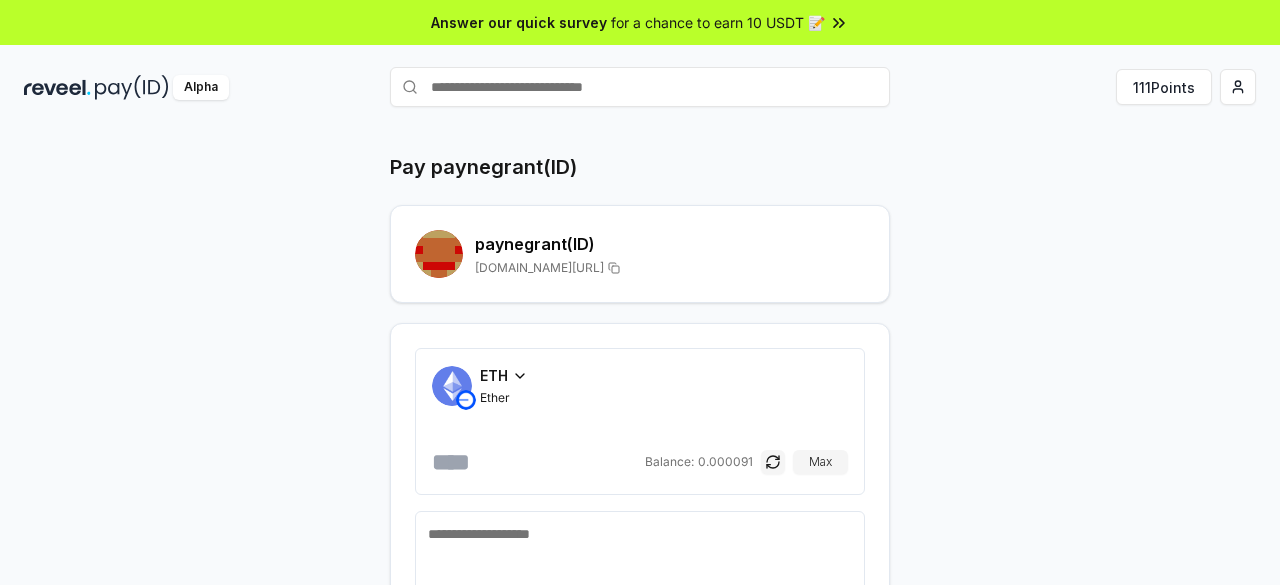 click at bounding box center (57, 87) 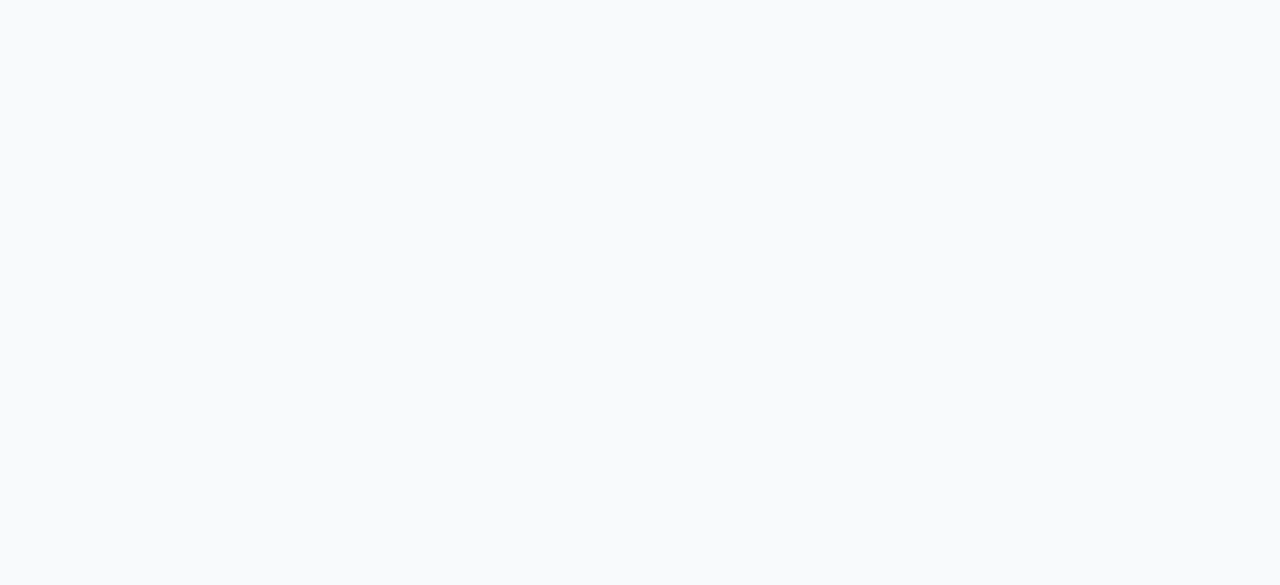 scroll, scrollTop: 0, scrollLeft: 0, axis: both 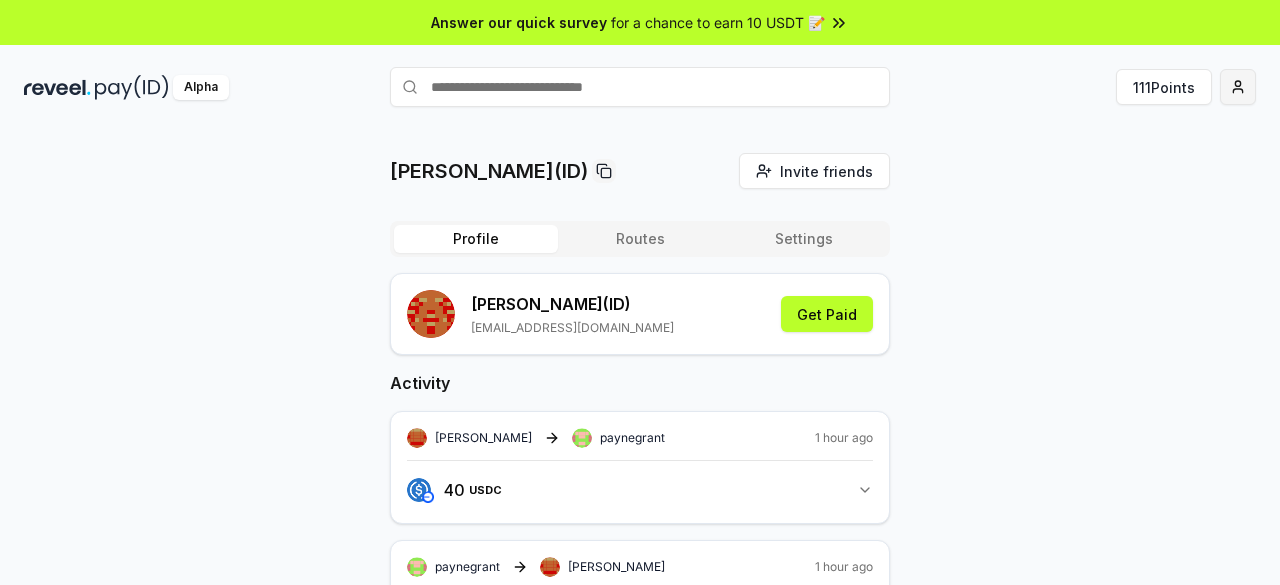click on "Answer our quick survey for a chance to earn 10 USDT 📝 Alpha   111  Points dylan(ID) Invite friends Invite Profile Routes Settings dylan (ID) preciousjideani@gmail.com Get Paid Activity dylan paynegrant 1 hour ago 40 USDC 40 USDC paynegrant dylan 1 hour ago 40 USDC 40 USDC dylan paynegrant 1 hour ago 40 USDC 40 USDC paynegrant dylan 1 hour ago 40 USDC 40 USDC dylan paynegrant 1 day ago 20 USDC 20 USDC paynegrant dylan 1 day ago 20 USDC 20 USDC dylan paynegrant 1 day ago 20 USDC 20 USDC paynegrant dylan 1 day ago 20 USDC 20 USDC dylan paynegrant 1 day ago 20 USDC 20 USDC paynegrant dylan 1 day ago 20 USDC 20 USDC" at bounding box center (640, 292) 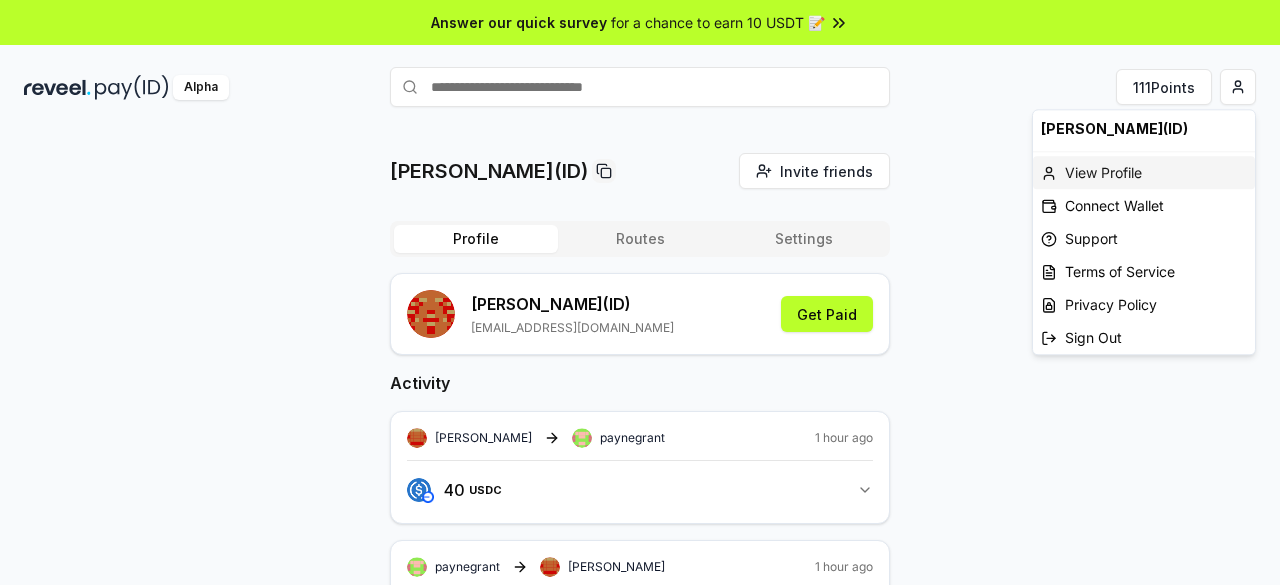 click on "View Profile" at bounding box center [1144, 172] 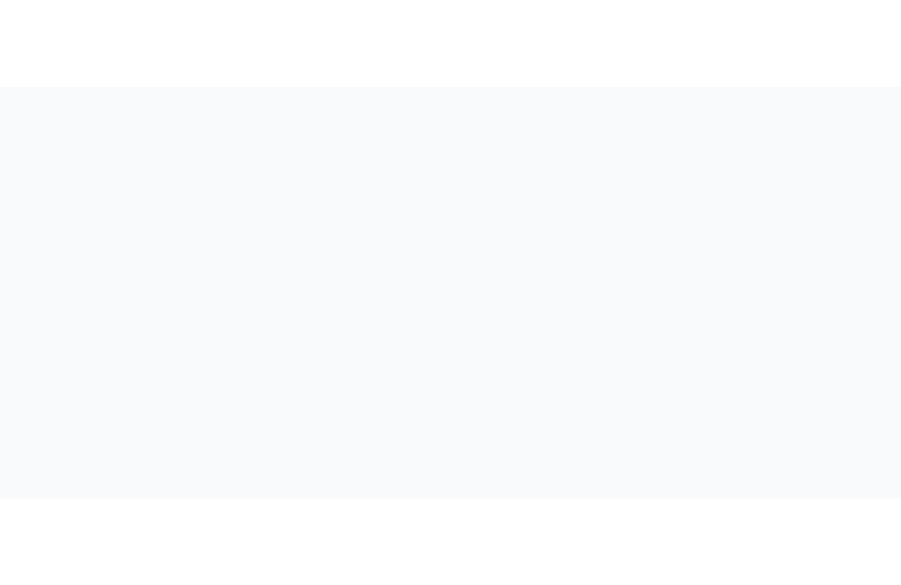 scroll, scrollTop: 0, scrollLeft: 0, axis: both 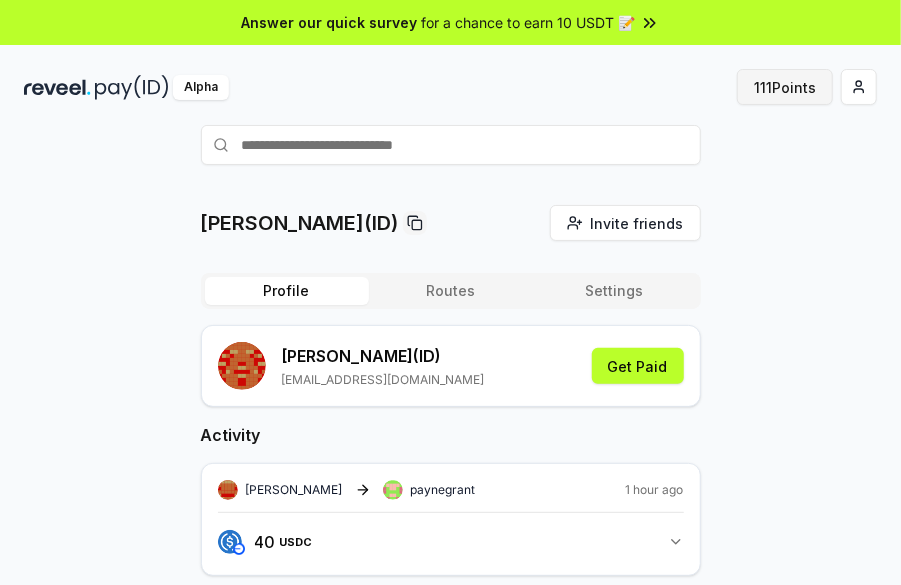 click on "111  Points" at bounding box center [785, 87] 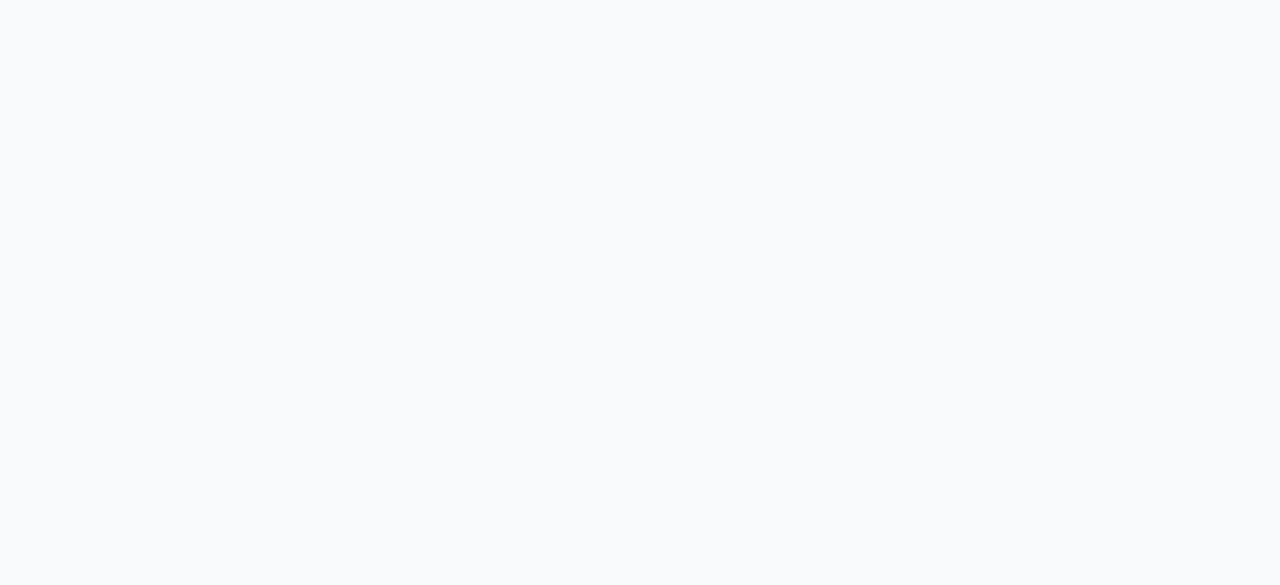 scroll, scrollTop: 0, scrollLeft: 0, axis: both 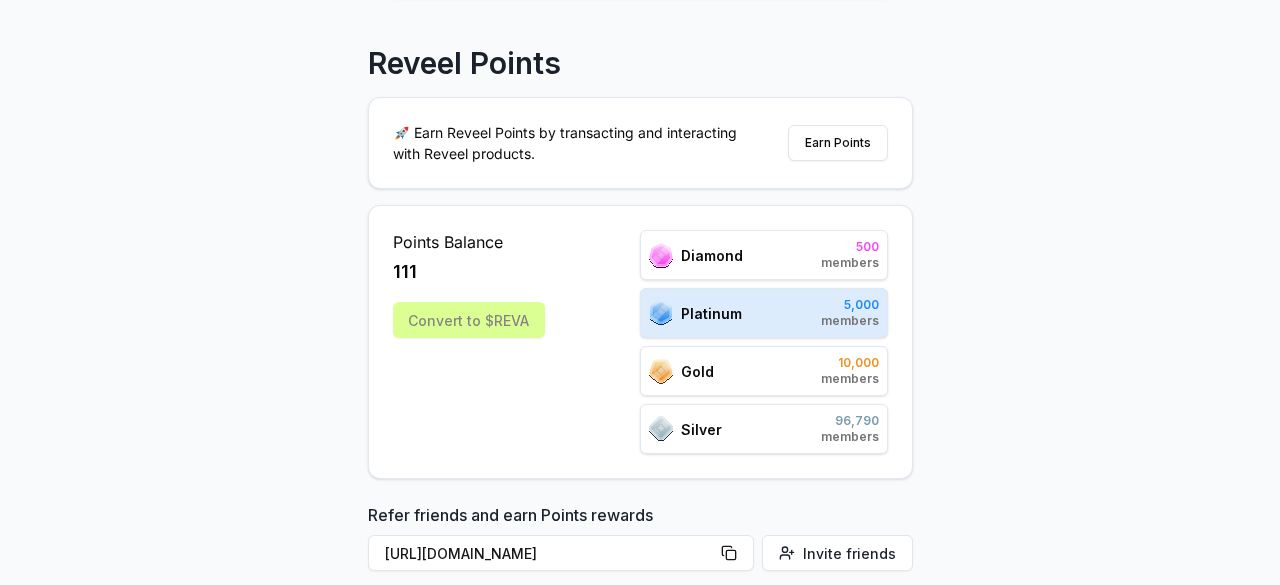 click on "Diamond 500 members" at bounding box center [764, 255] 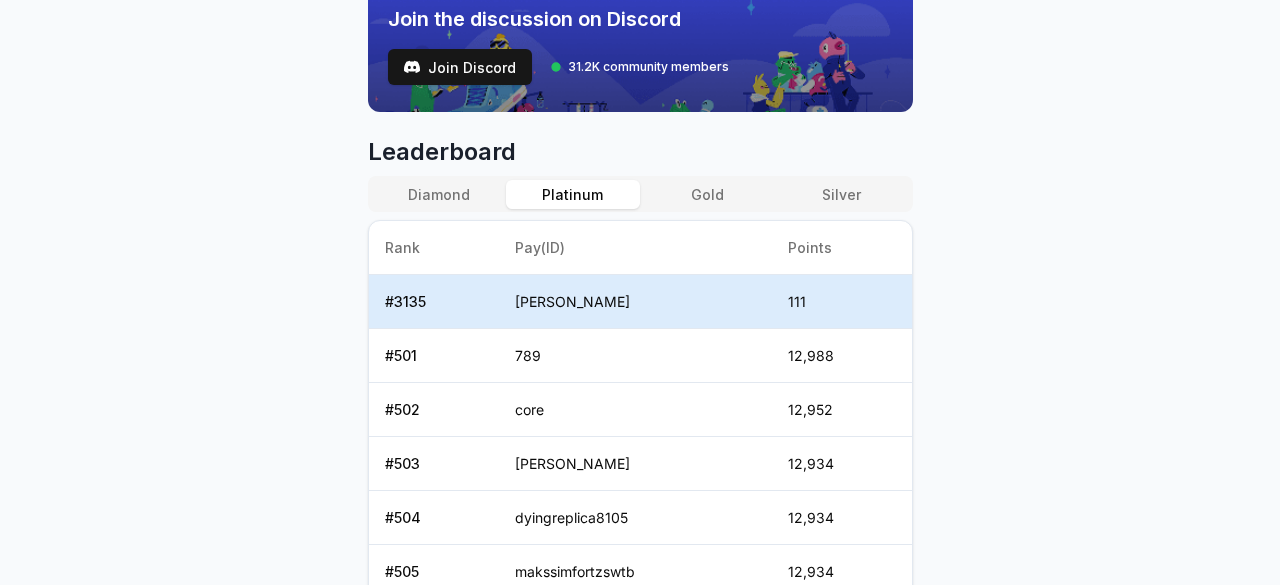scroll, scrollTop: 736, scrollLeft: 0, axis: vertical 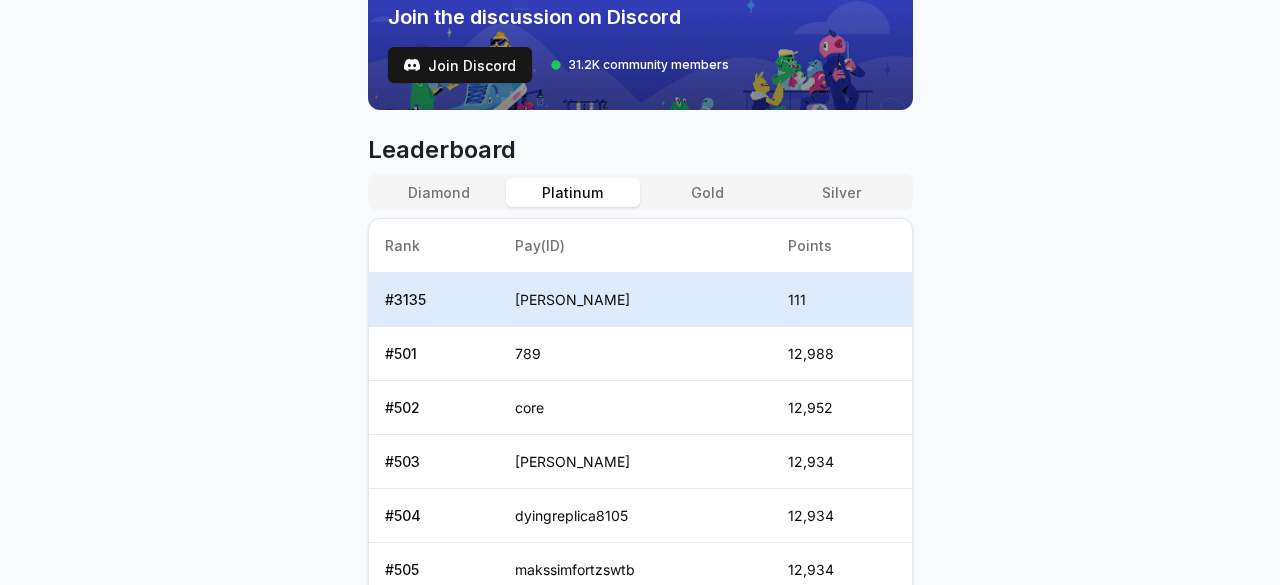 click on "Silver" at bounding box center [841, 192] 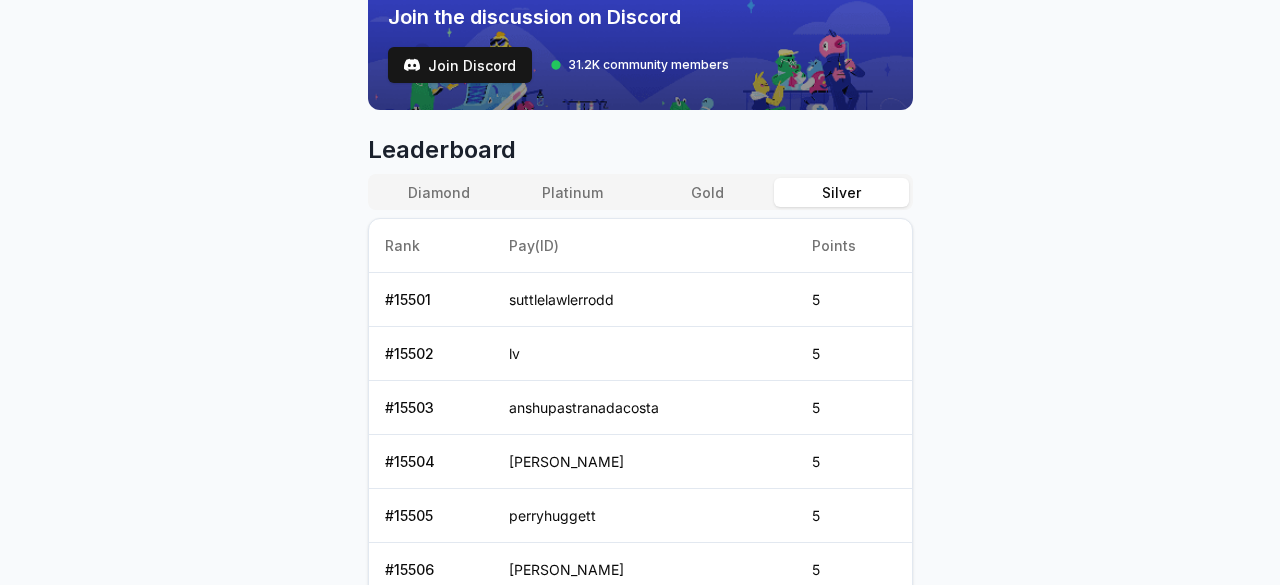 click on "Gold" at bounding box center [707, 192] 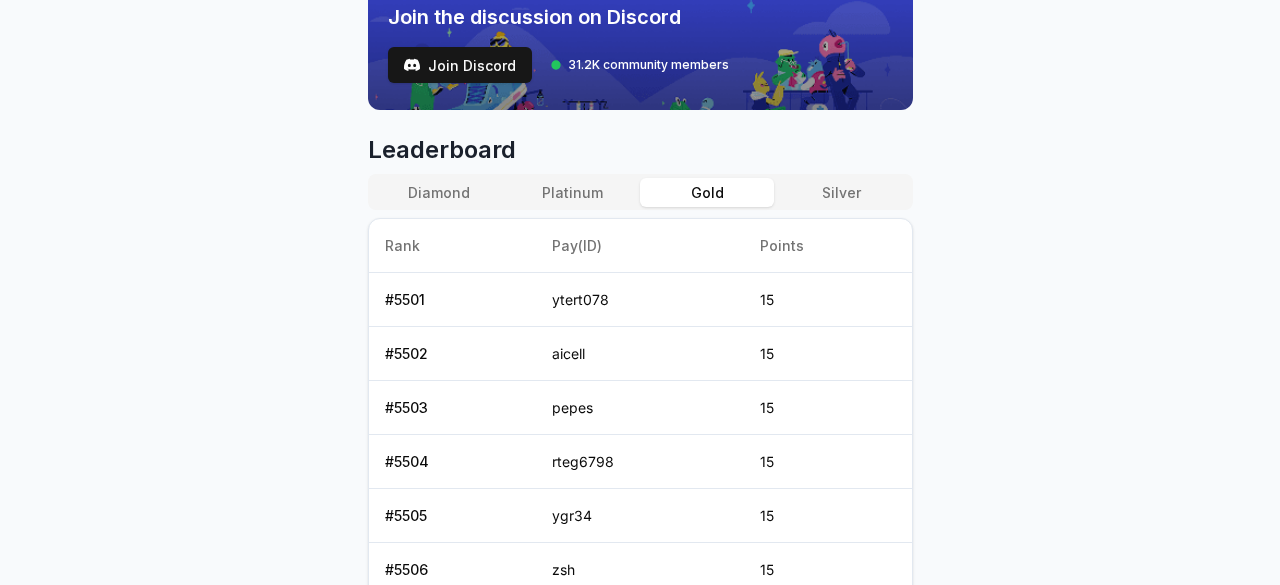click on "Platinum" at bounding box center [573, 192] 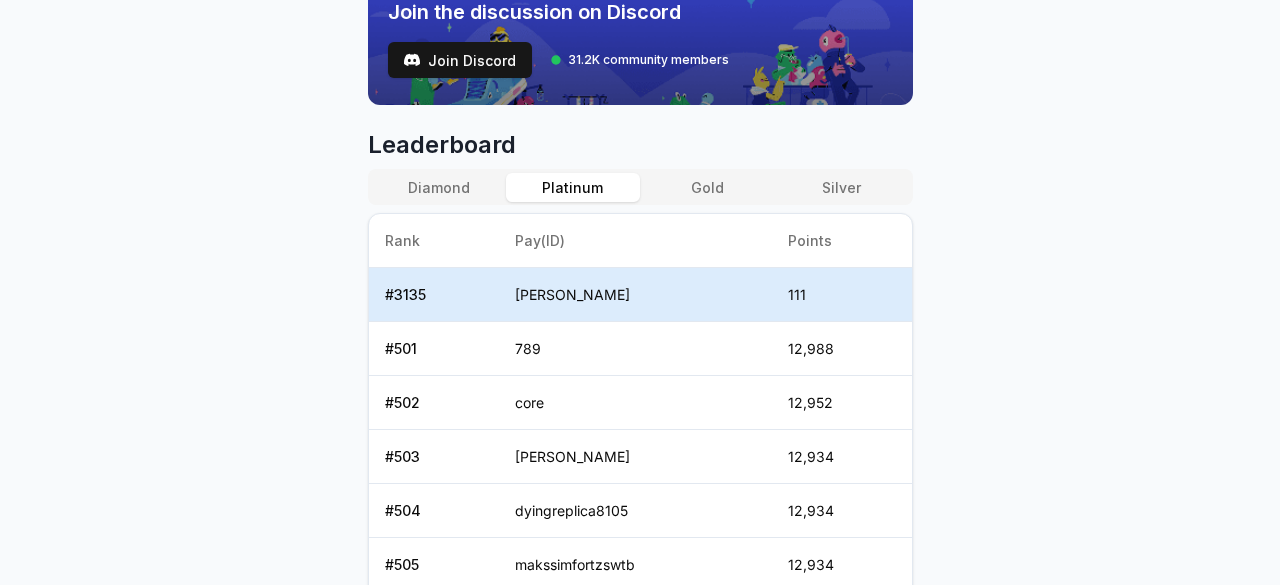 scroll, scrollTop: 743, scrollLeft: 0, axis: vertical 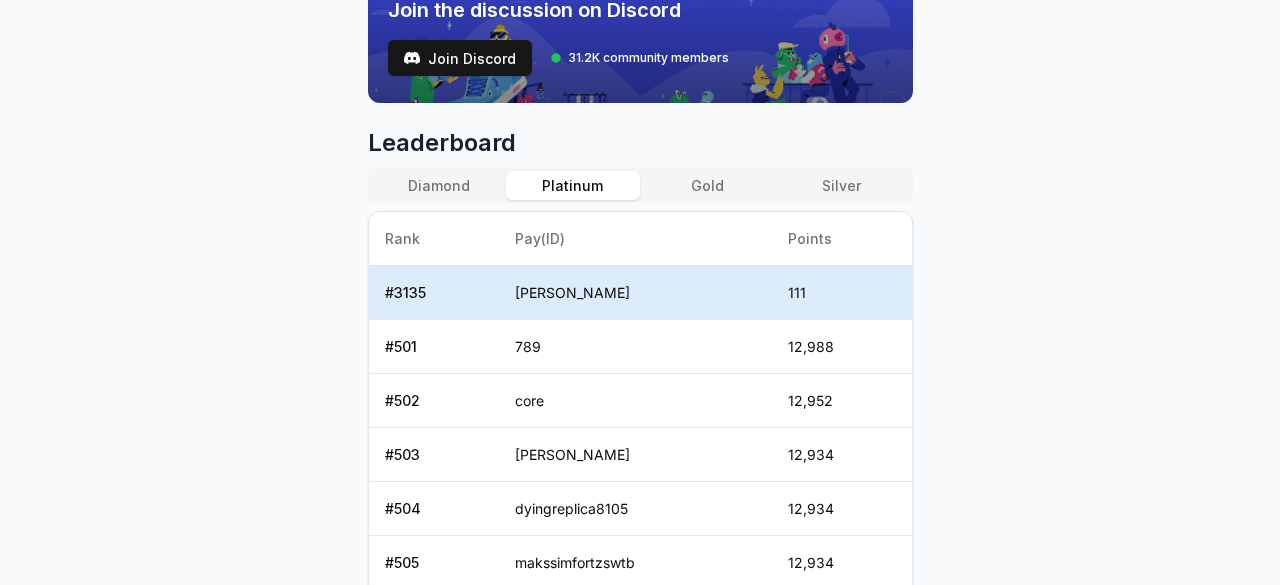 click on "Silver" at bounding box center [841, 185] 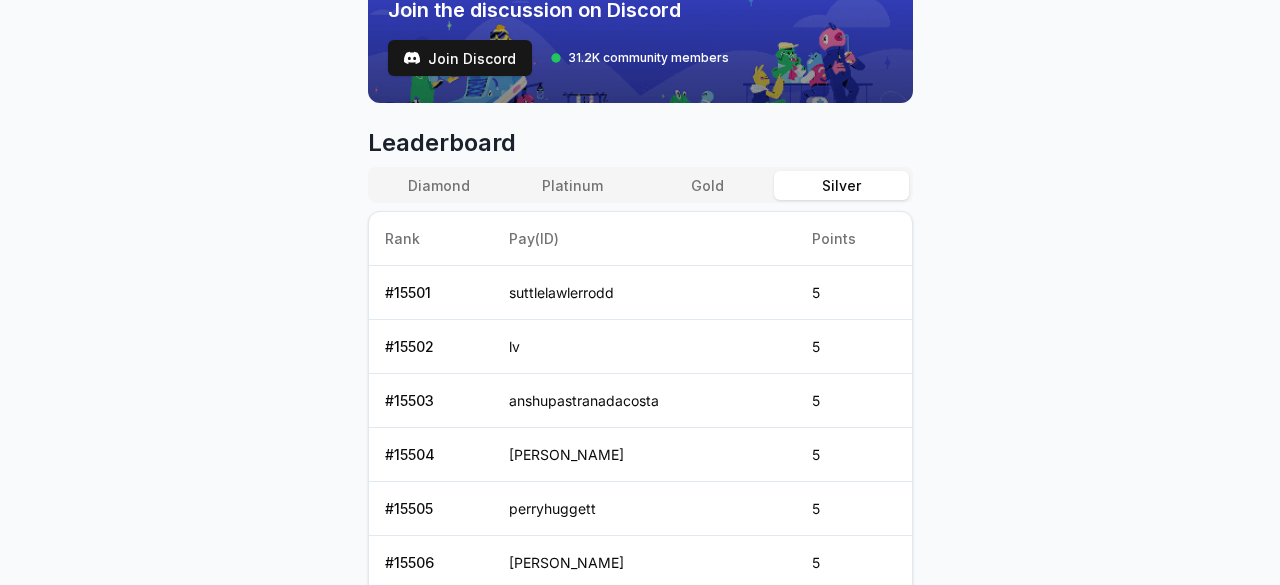 click on "Gold" at bounding box center (707, 185) 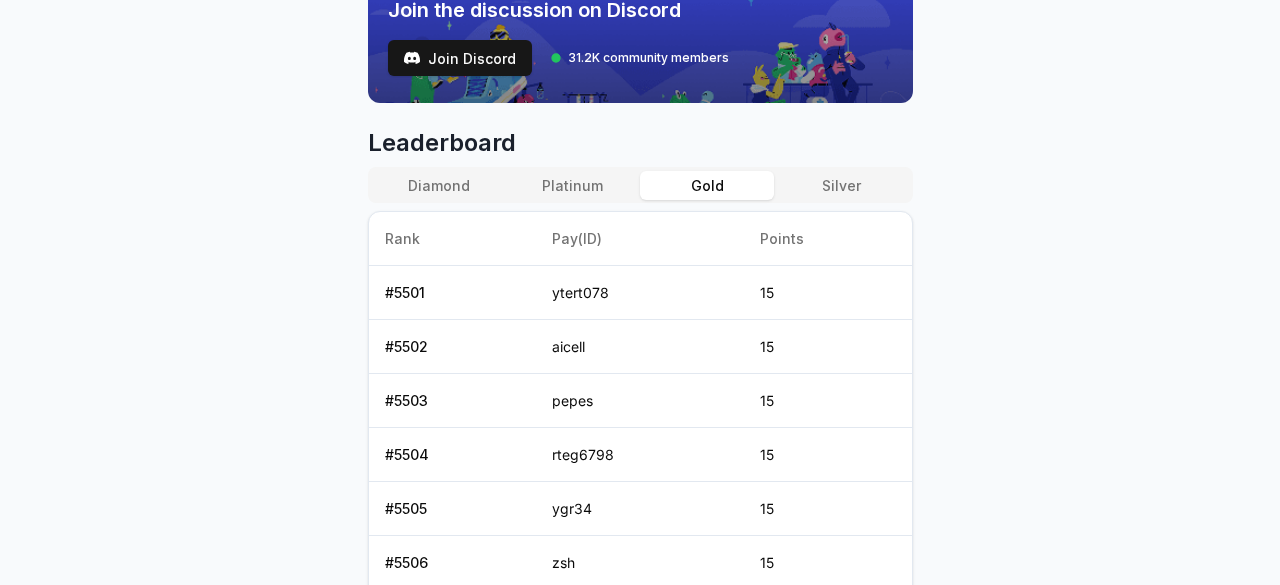 click on "Platinum" at bounding box center [573, 185] 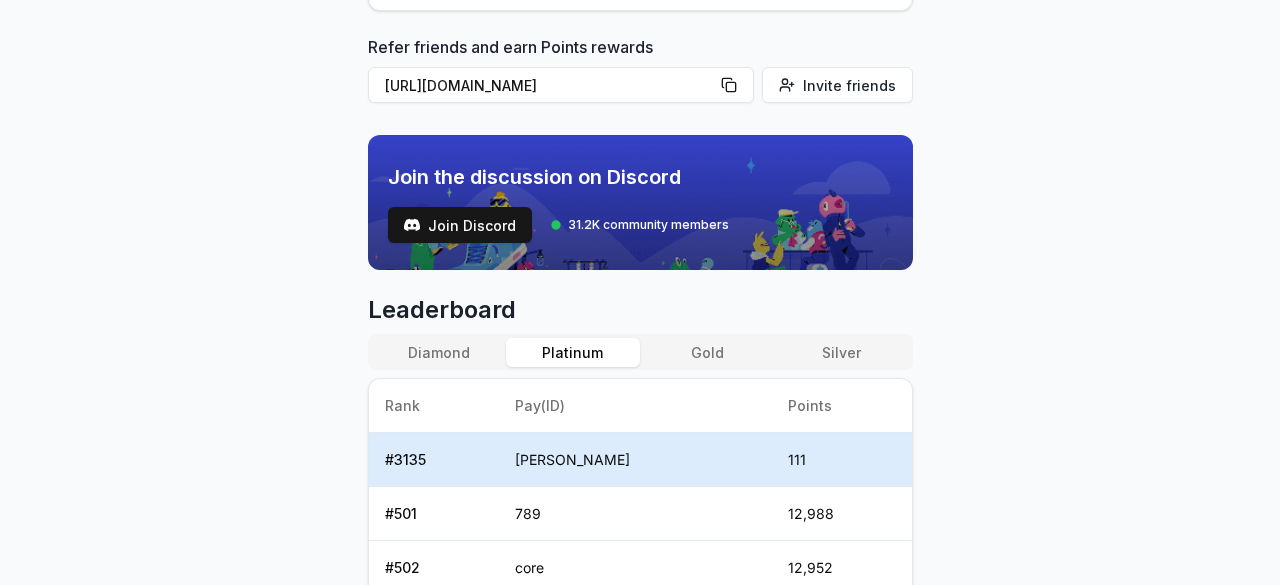 scroll, scrollTop: 583, scrollLeft: 0, axis: vertical 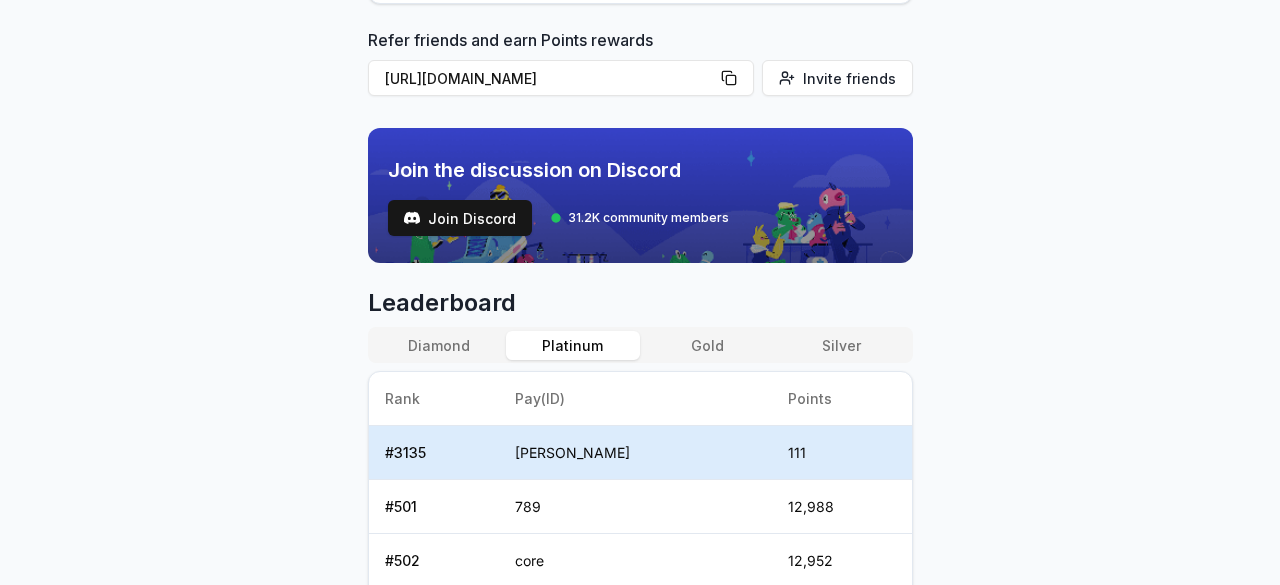 click on "Diamond" at bounding box center [439, 345] 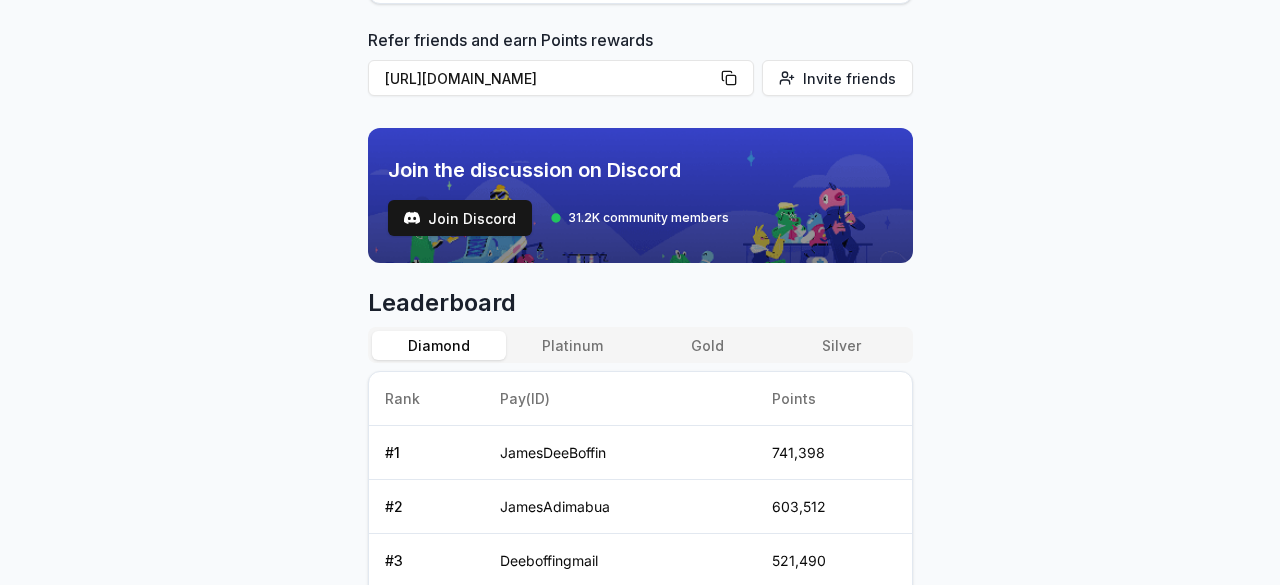 click on "Diamond" at bounding box center (439, 345) 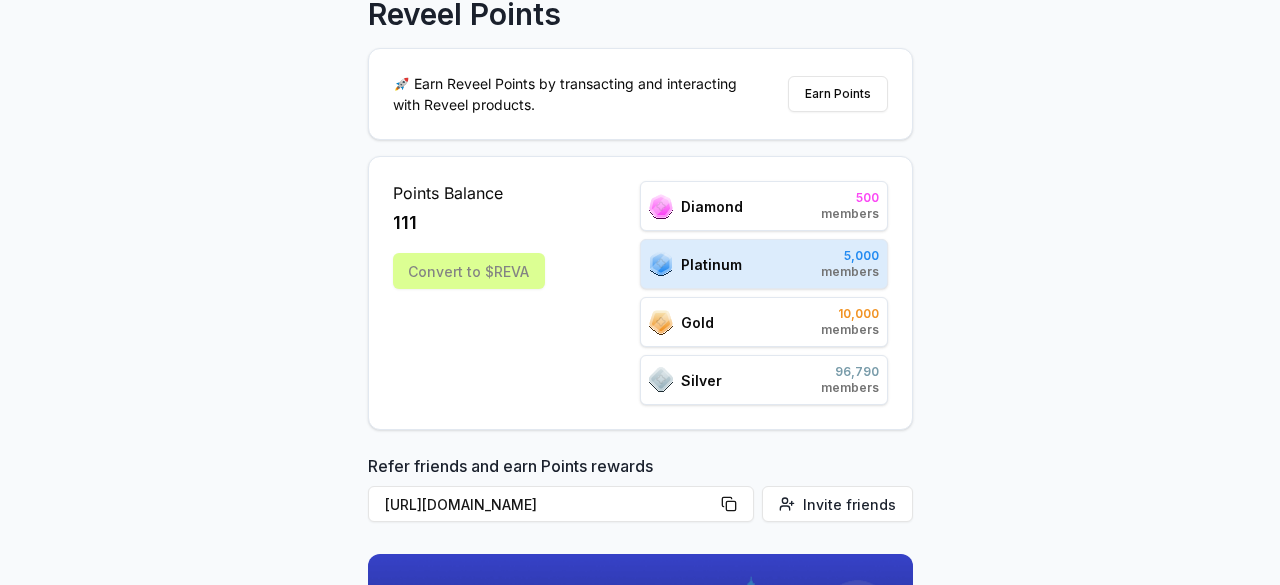scroll, scrollTop: 0, scrollLeft: 0, axis: both 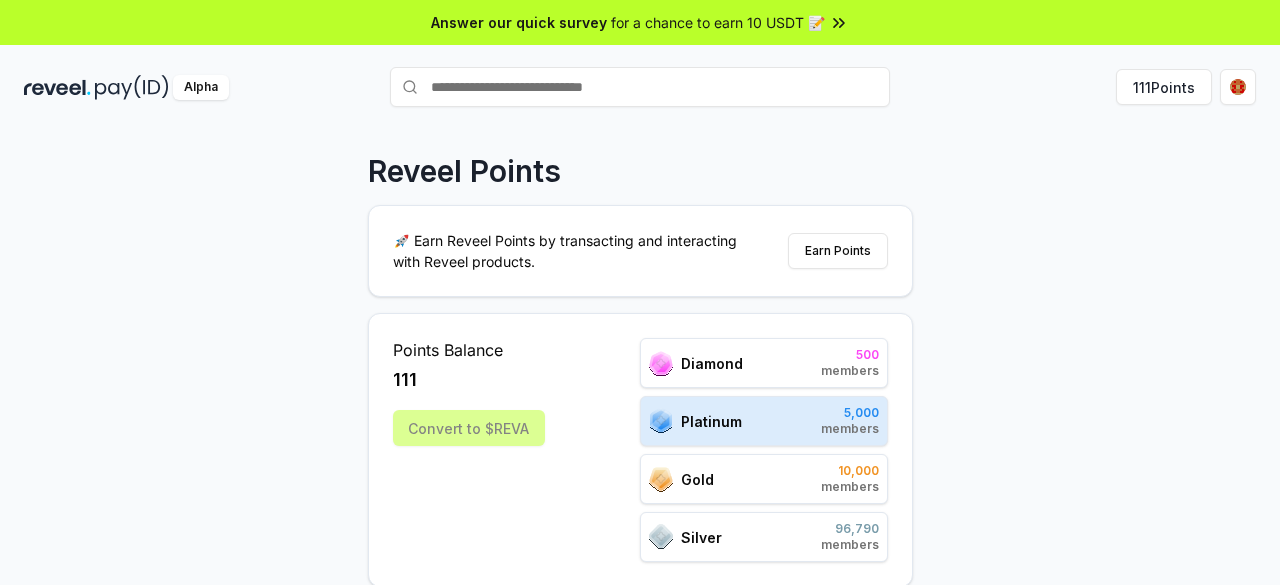 click on "🚀 Earn Reveel Points by transacting and interacting with Reveel products. Earn Points" at bounding box center (640, 251) 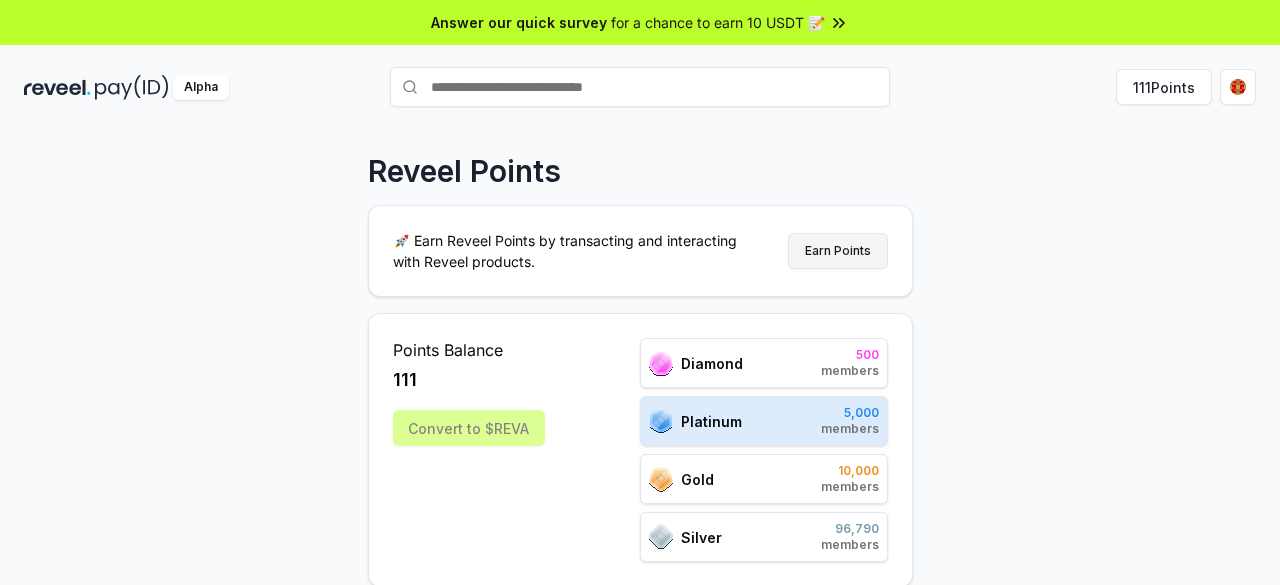click on "Earn Points" at bounding box center (838, 251) 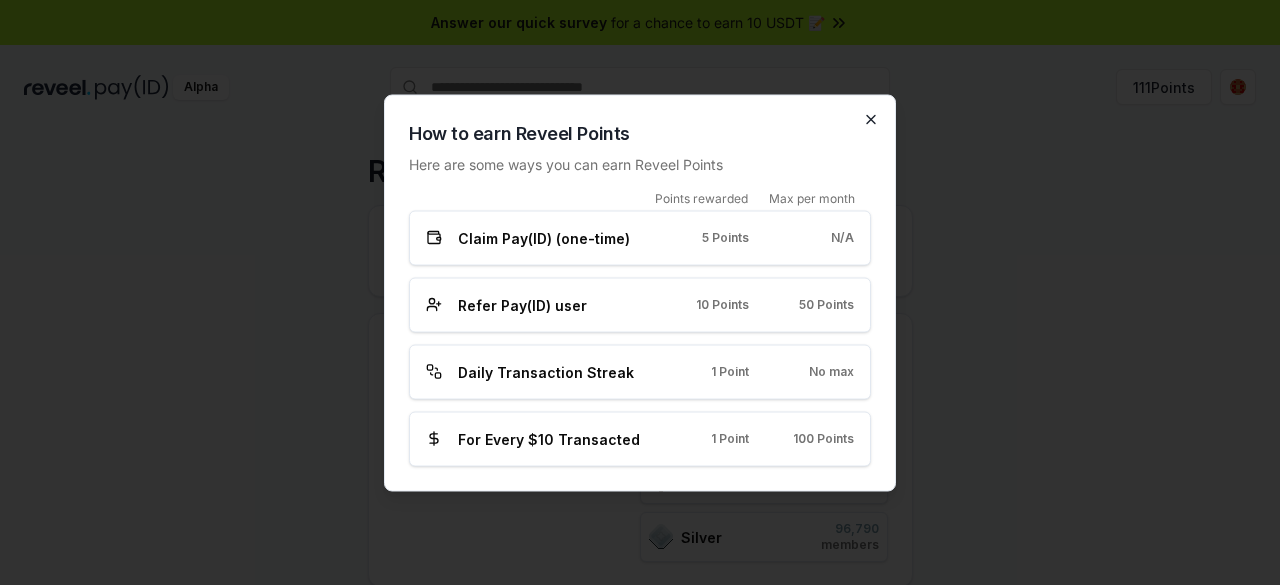 click 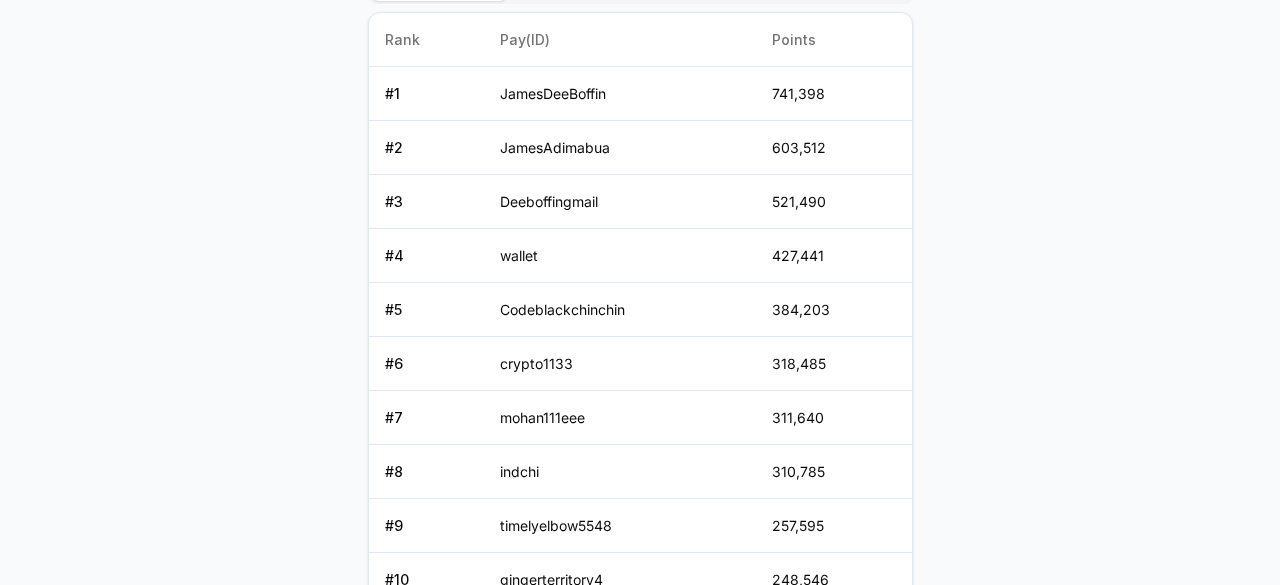 scroll, scrollTop: 1080, scrollLeft: 0, axis: vertical 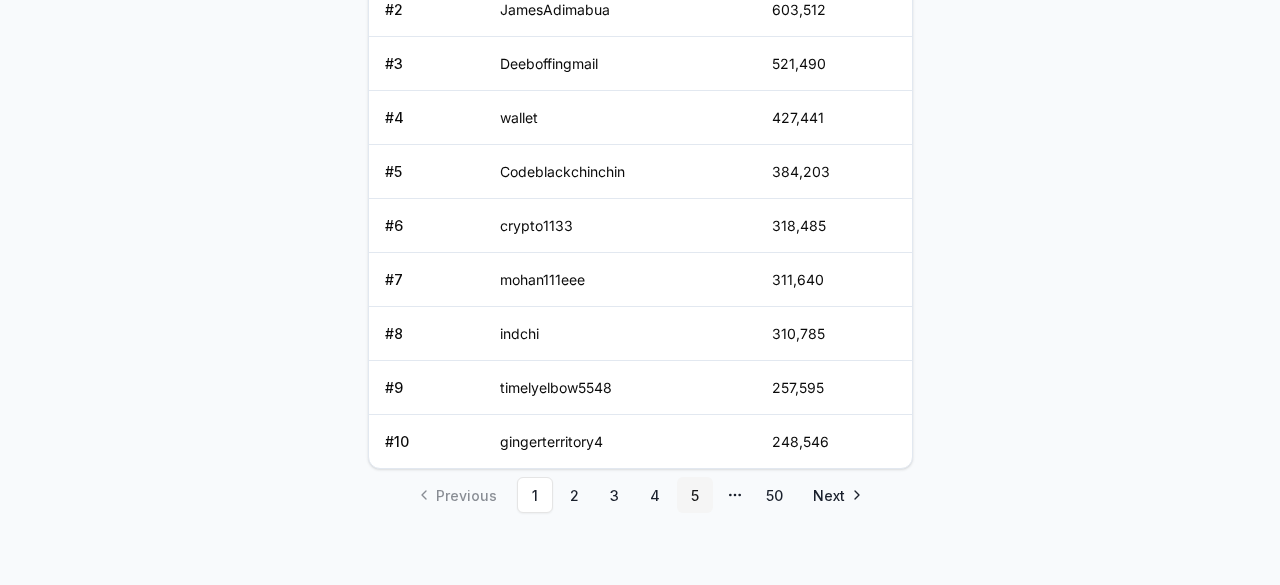 click on "5" at bounding box center [695, 495] 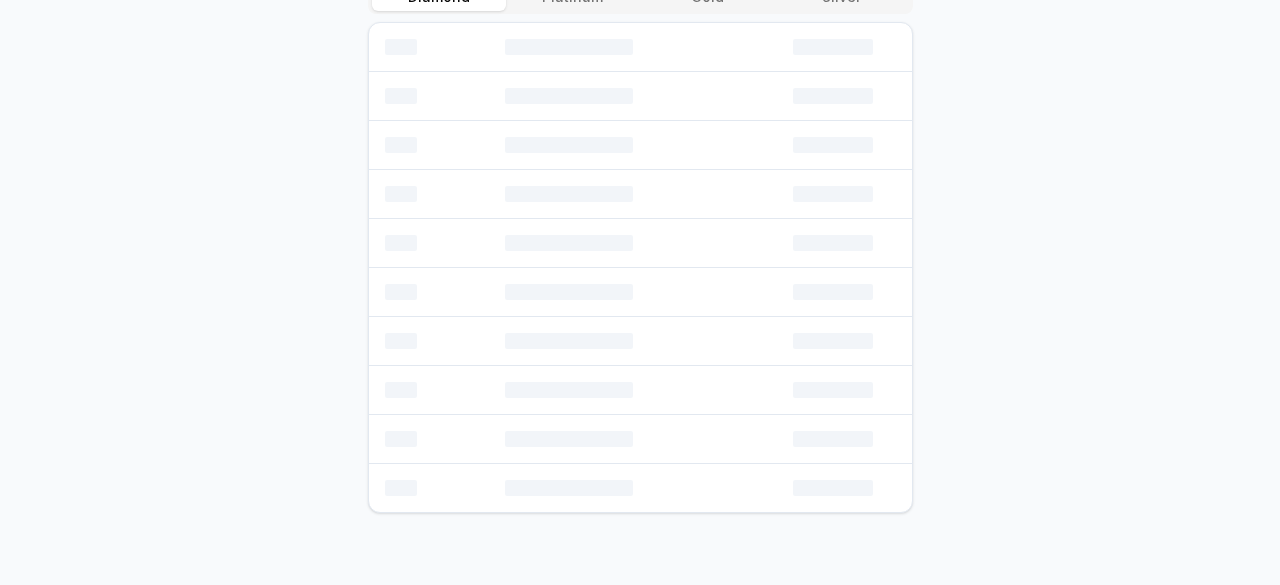 scroll, scrollTop: 1080, scrollLeft: 0, axis: vertical 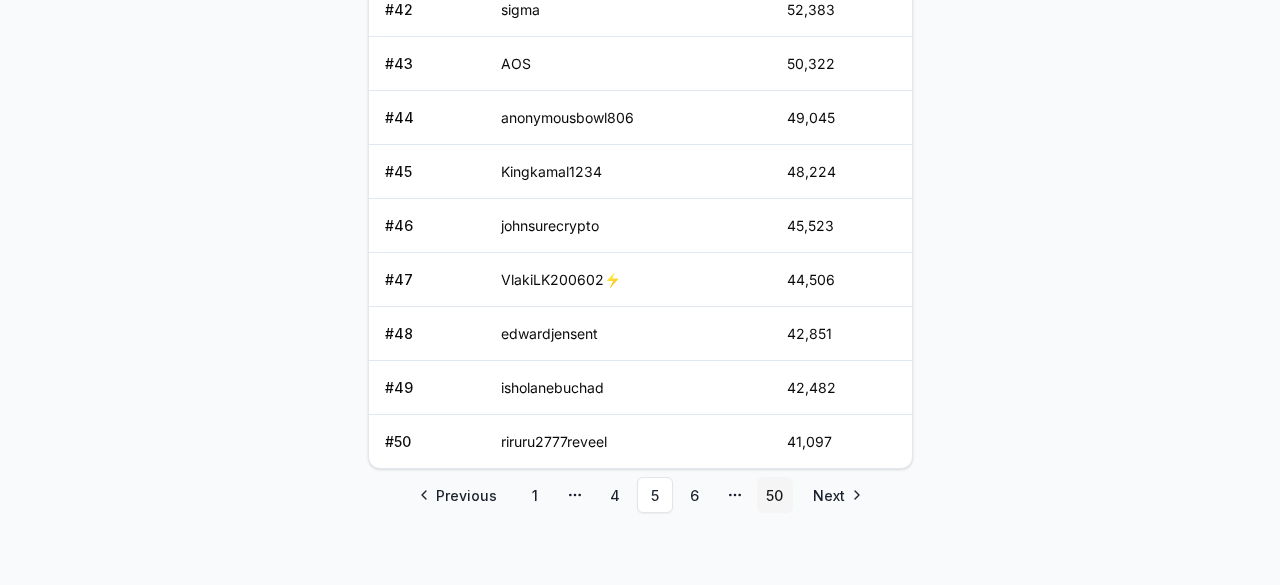click on "50" at bounding box center [775, 495] 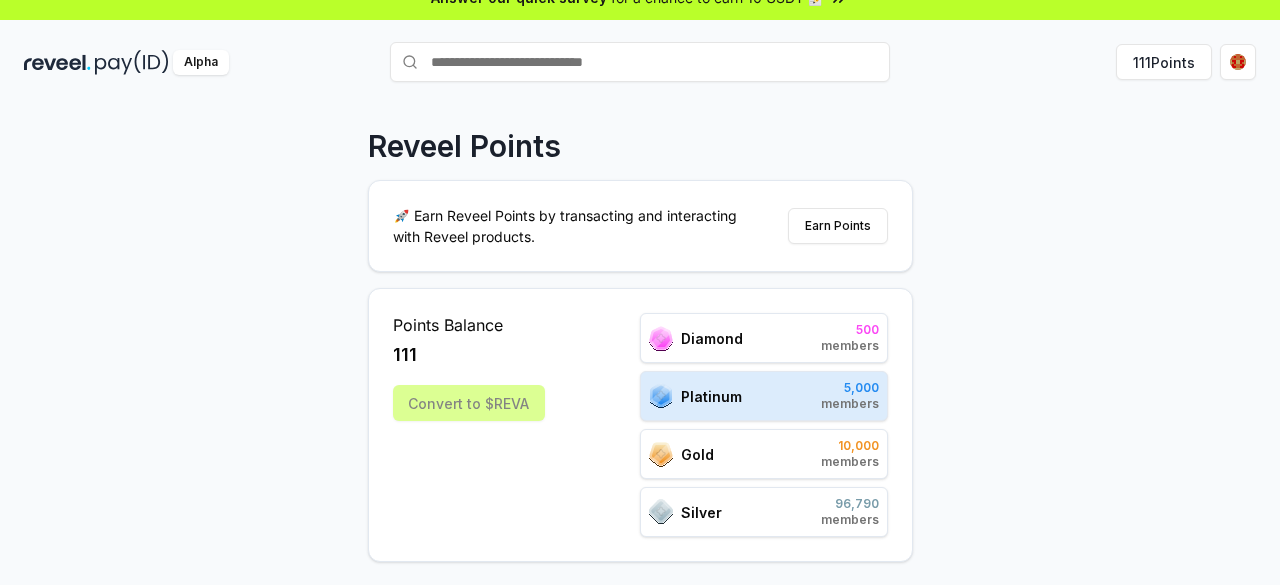scroll, scrollTop: 0, scrollLeft: 0, axis: both 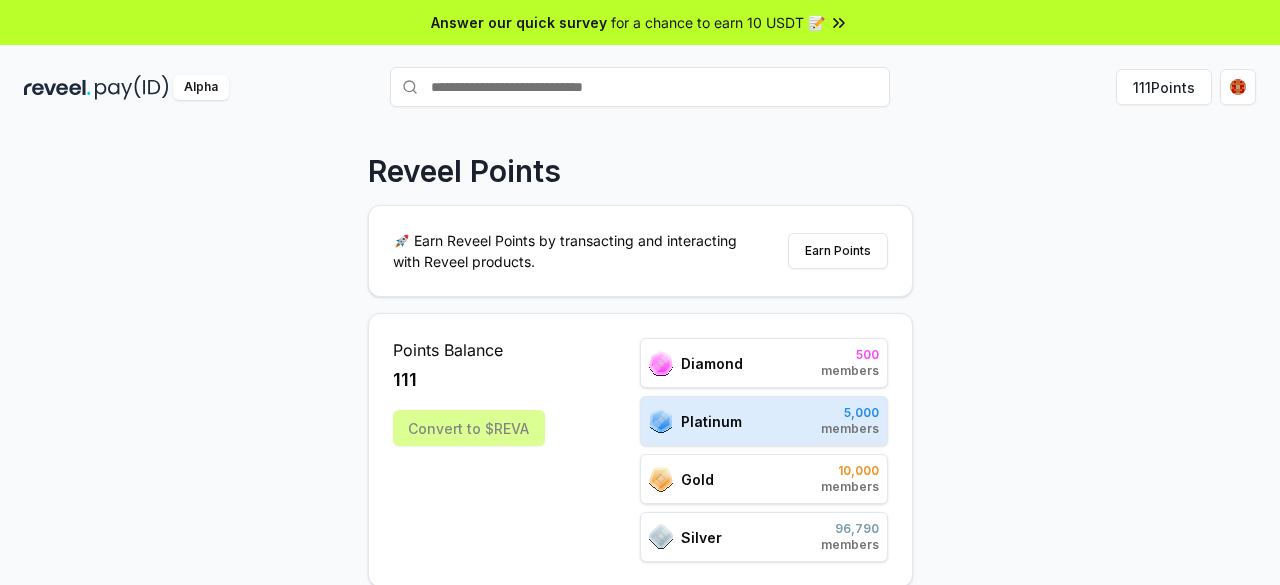 click at bounding box center [640, 87] 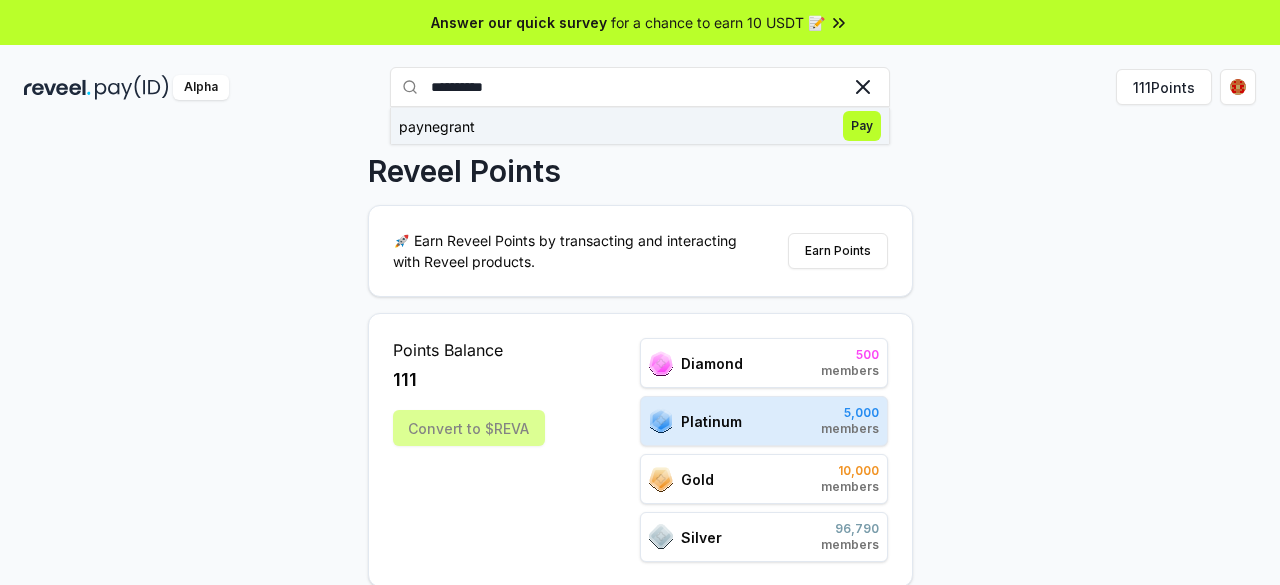 click on "Pay" at bounding box center [862, 126] 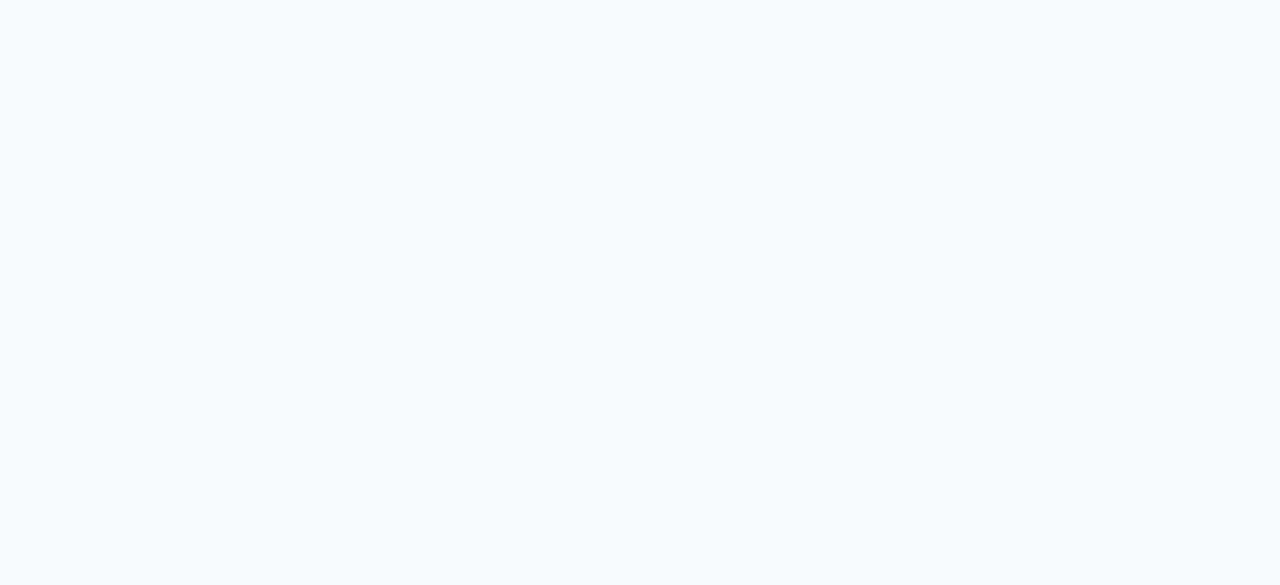 scroll, scrollTop: 0, scrollLeft: 0, axis: both 